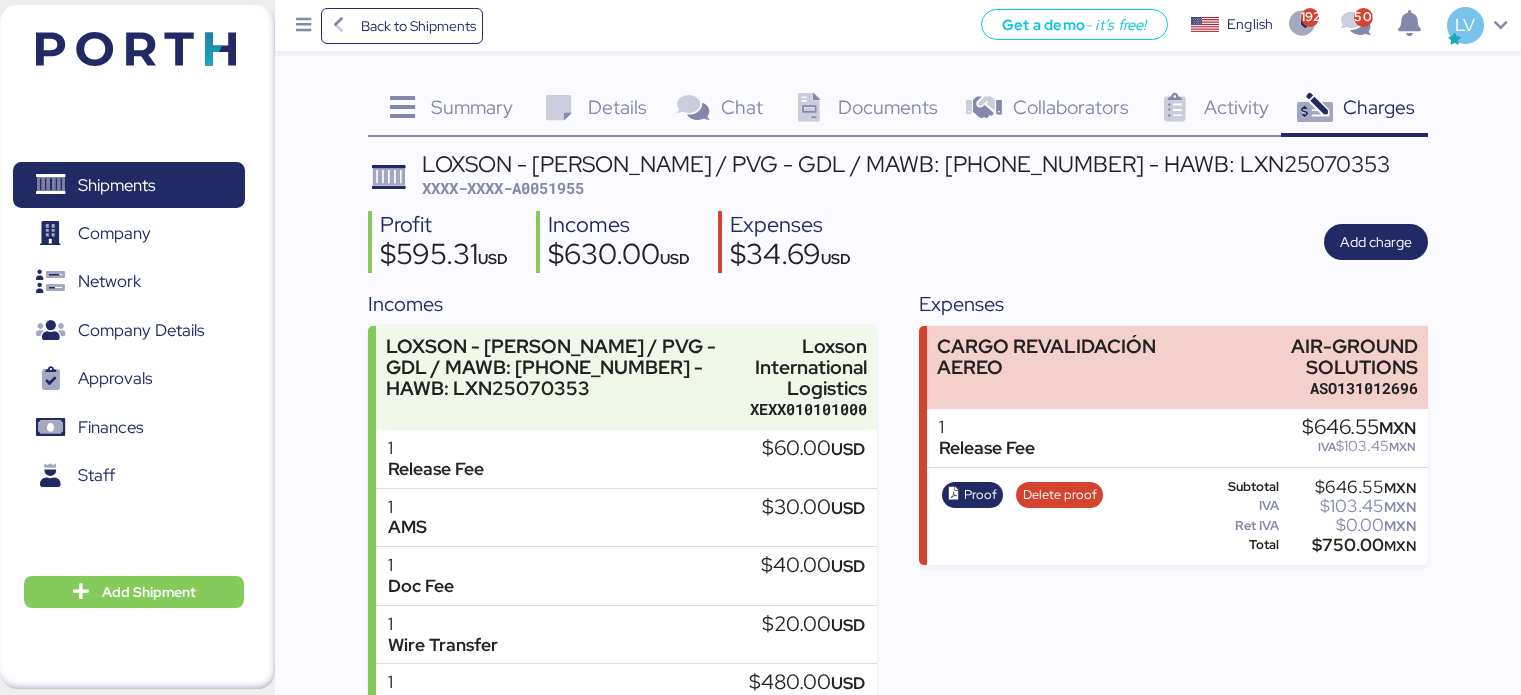 scroll, scrollTop: 140, scrollLeft: 0, axis: vertical 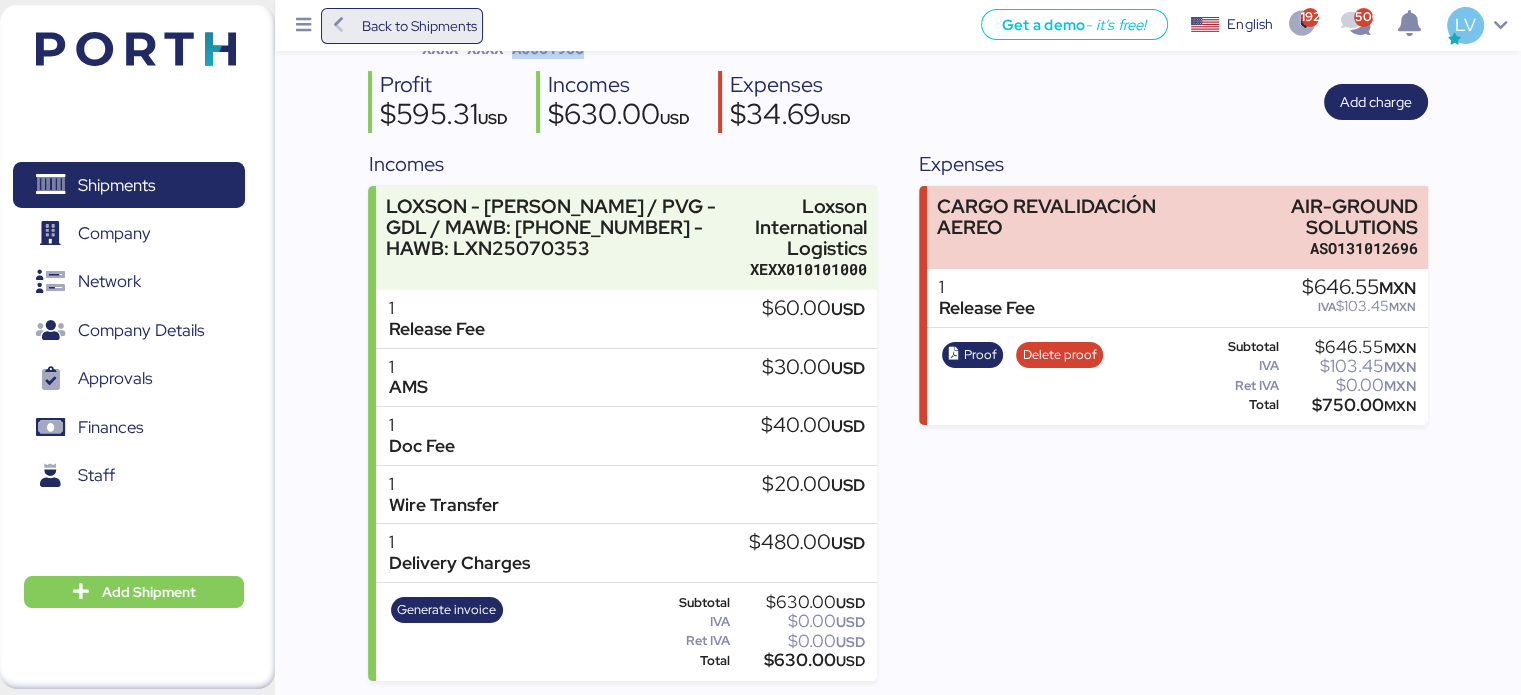 click on "Back to Shipments" at bounding box center [418, 26] 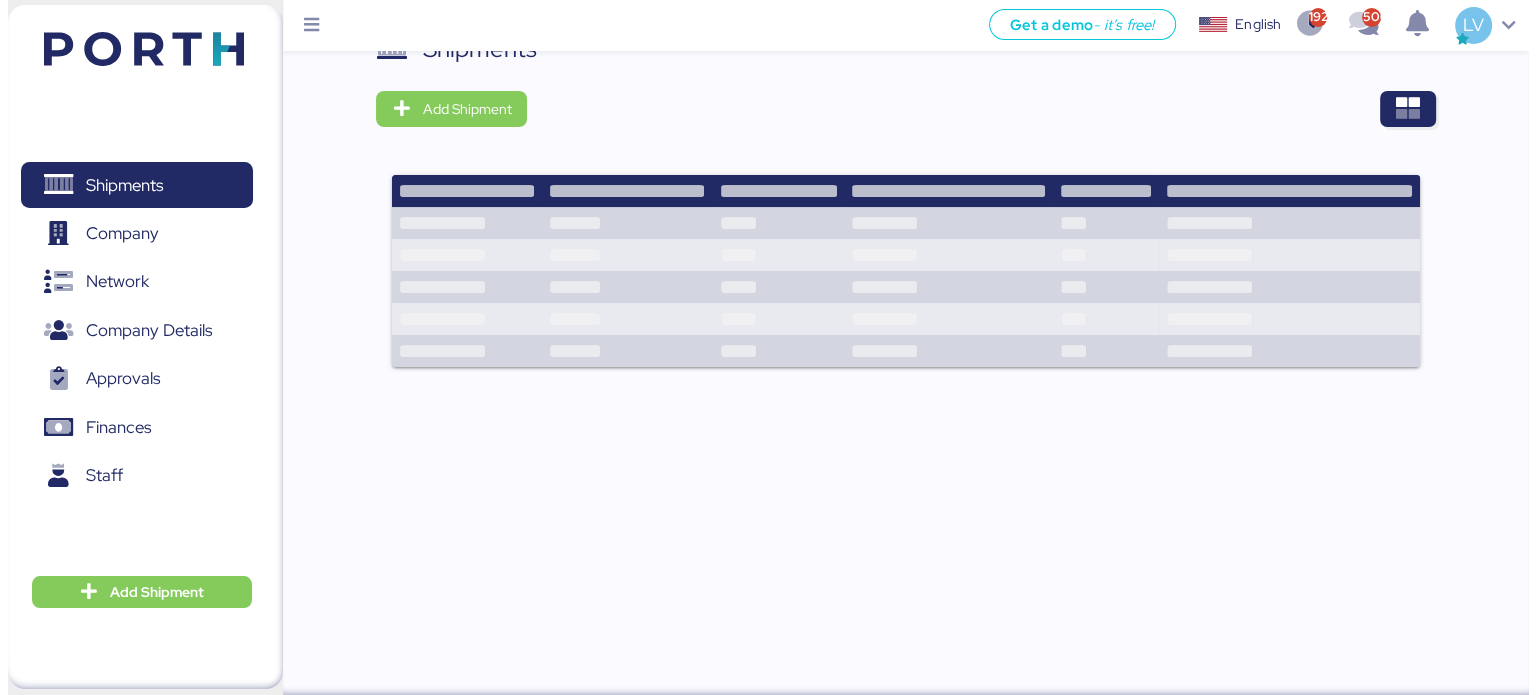 scroll, scrollTop: 0, scrollLeft: 0, axis: both 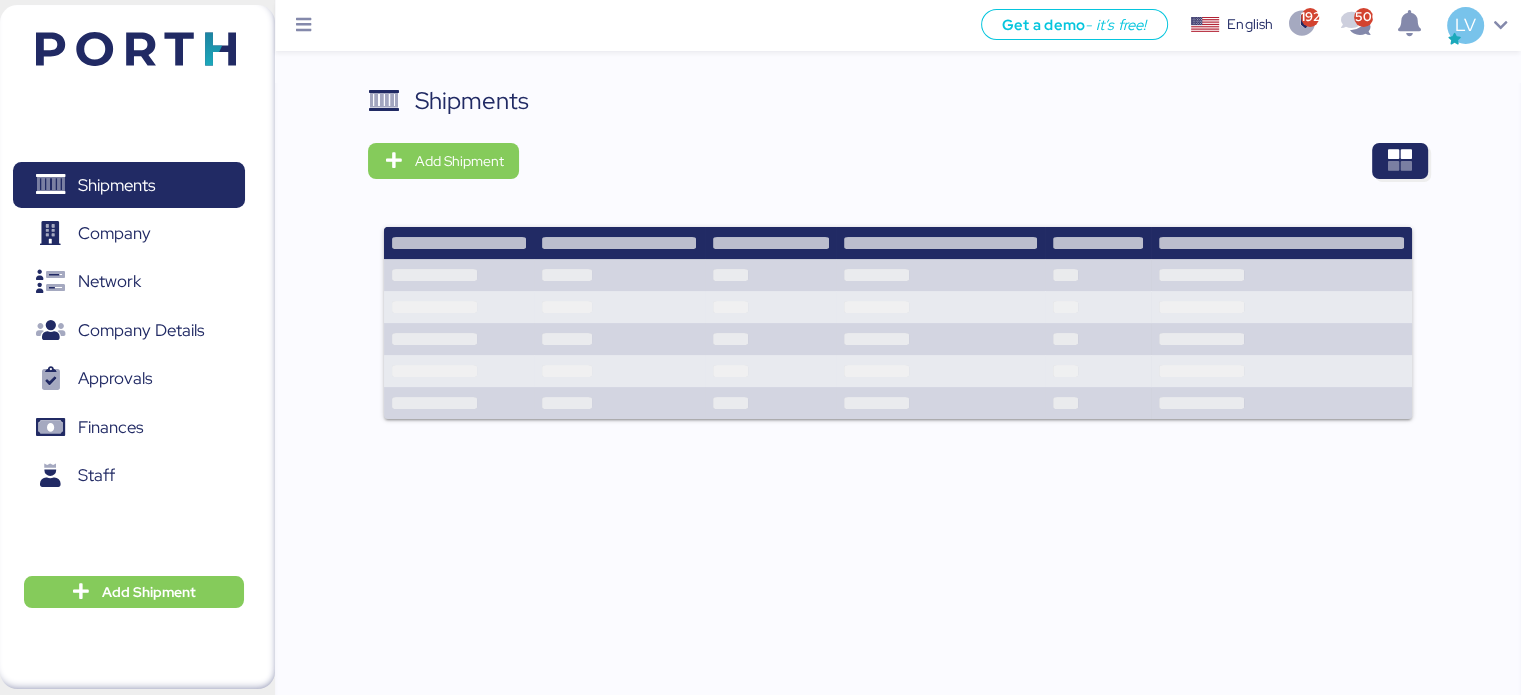 click on "Shipments   Add Shipment" at bounding box center [898, 415] 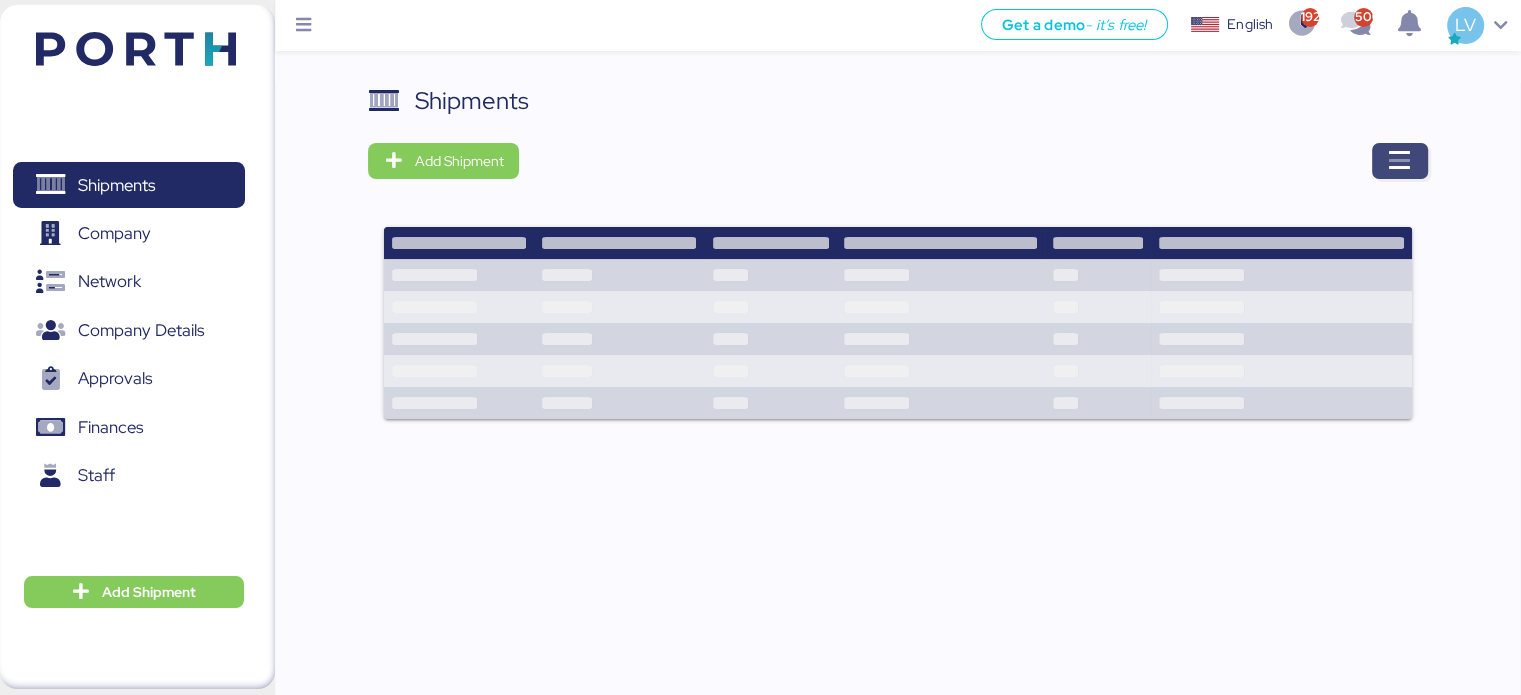 click at bounding box center [1400, 161] 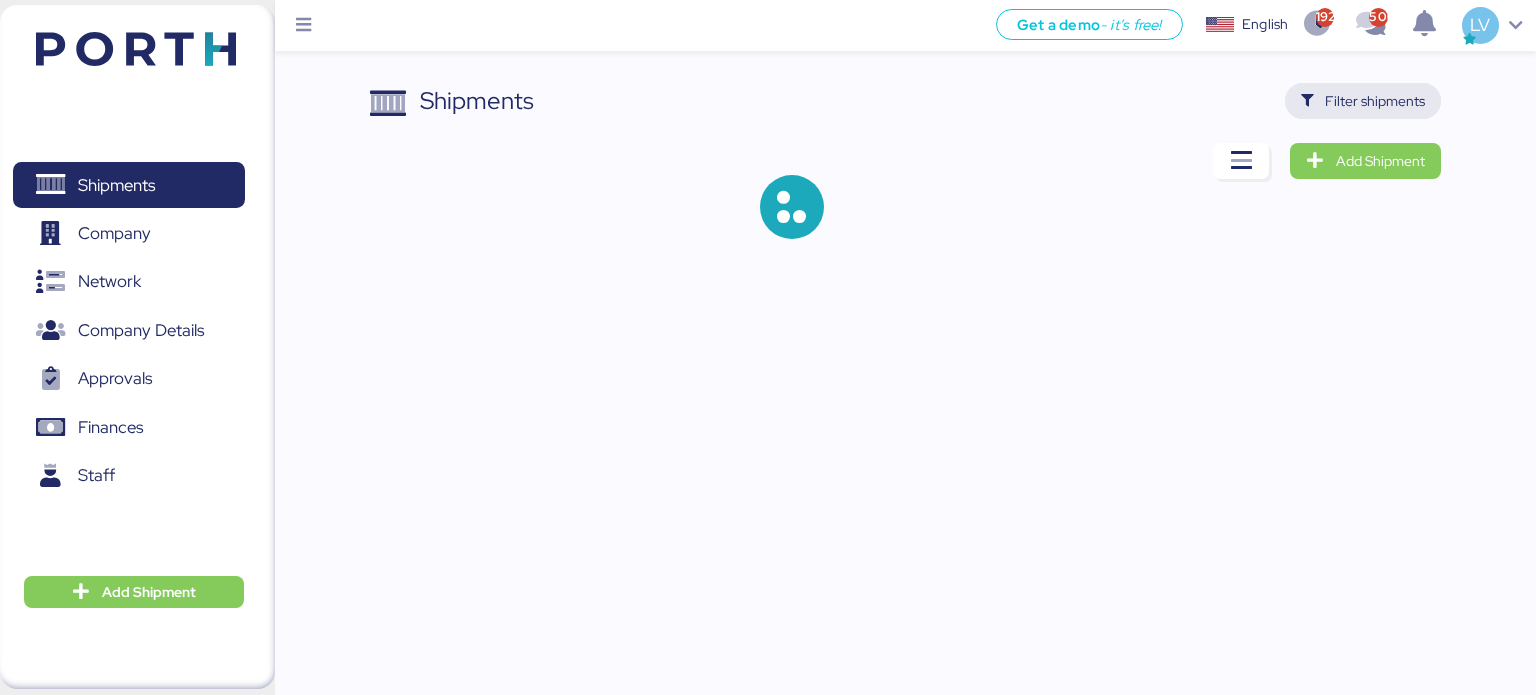 click on "Filter shipments" at bounding box center [1375, 101] 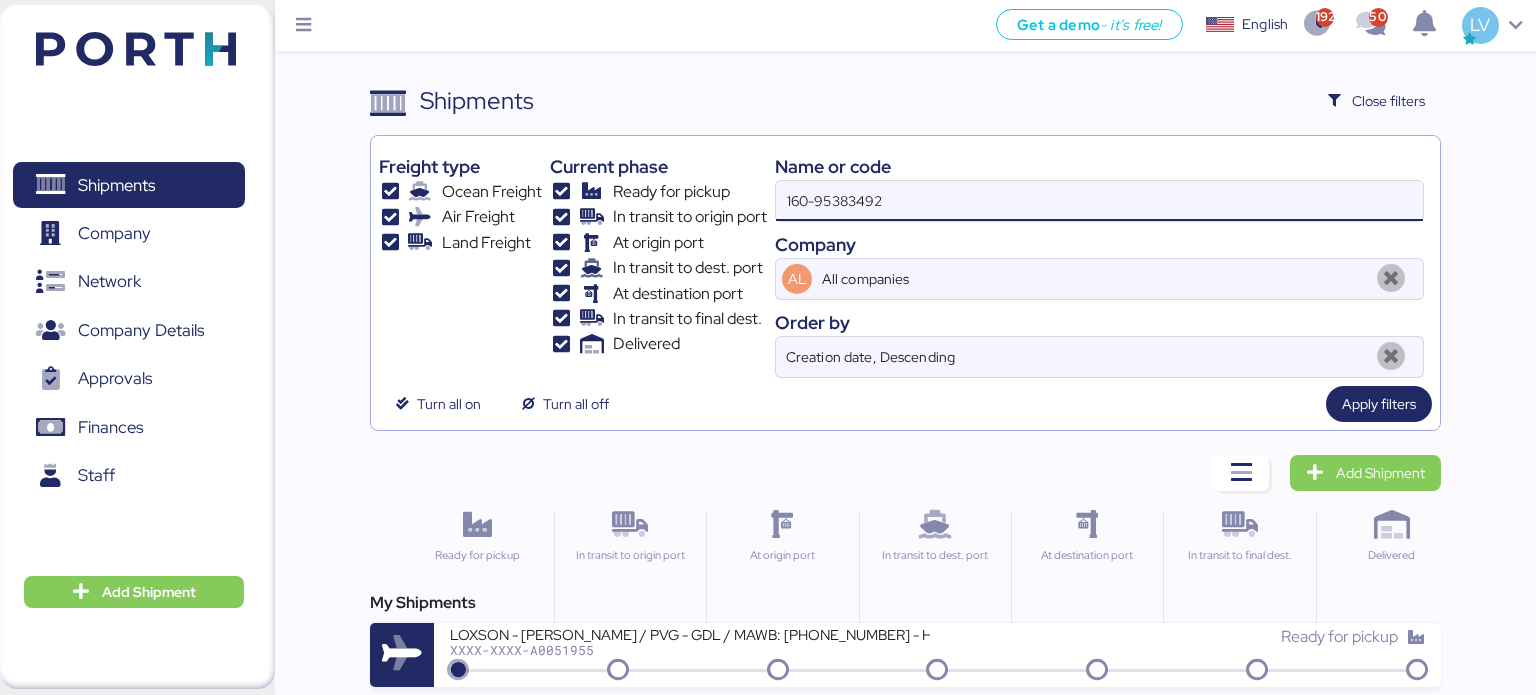 click on "160-95383492" at bounding box center [1099, 201] 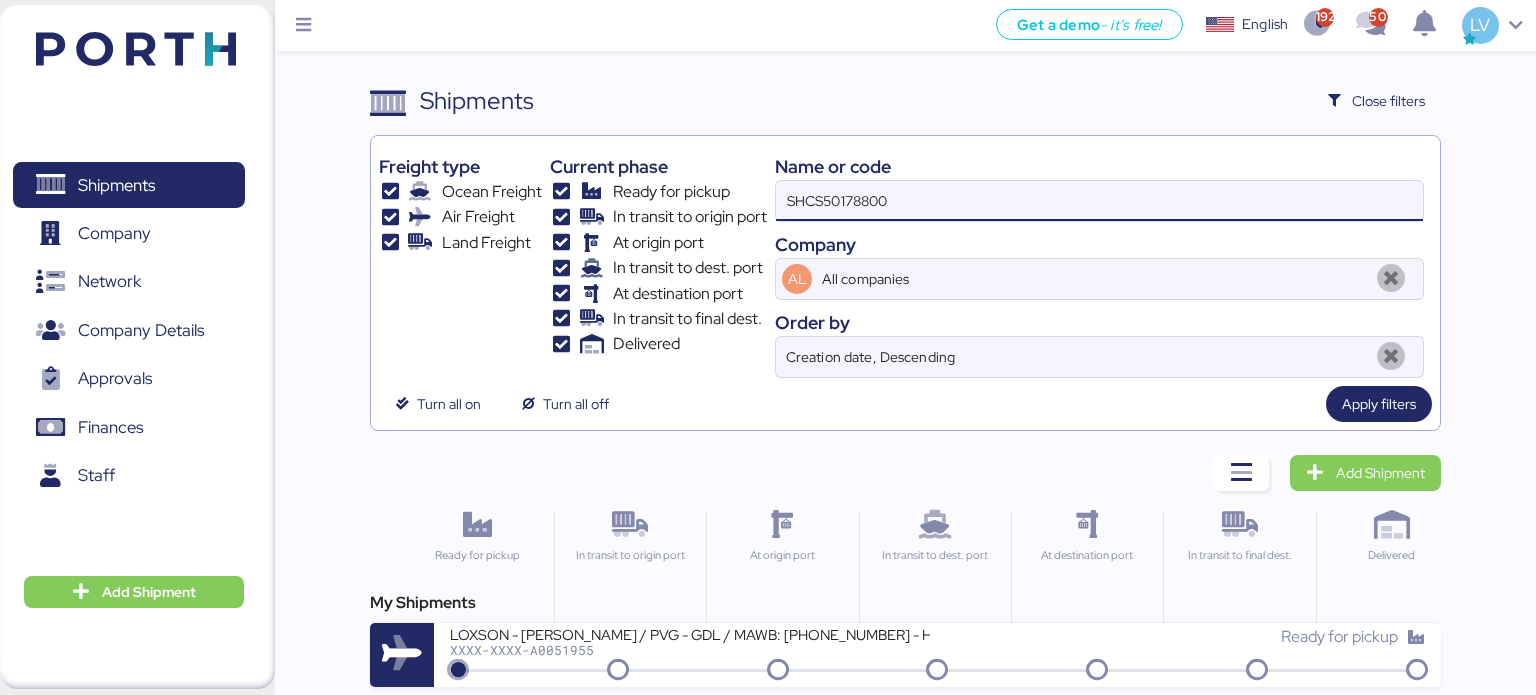 type on "SHCS50178800" 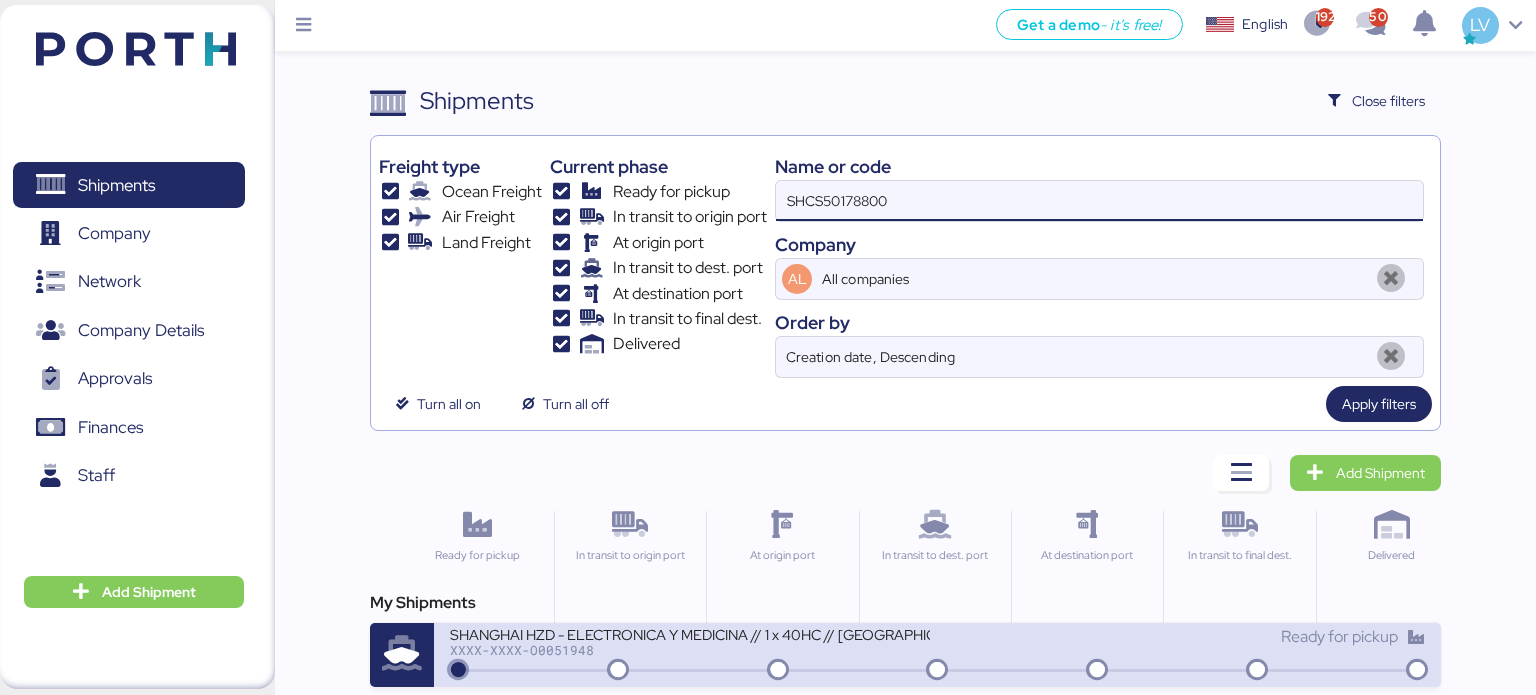 click at bounding box center [938, 670] 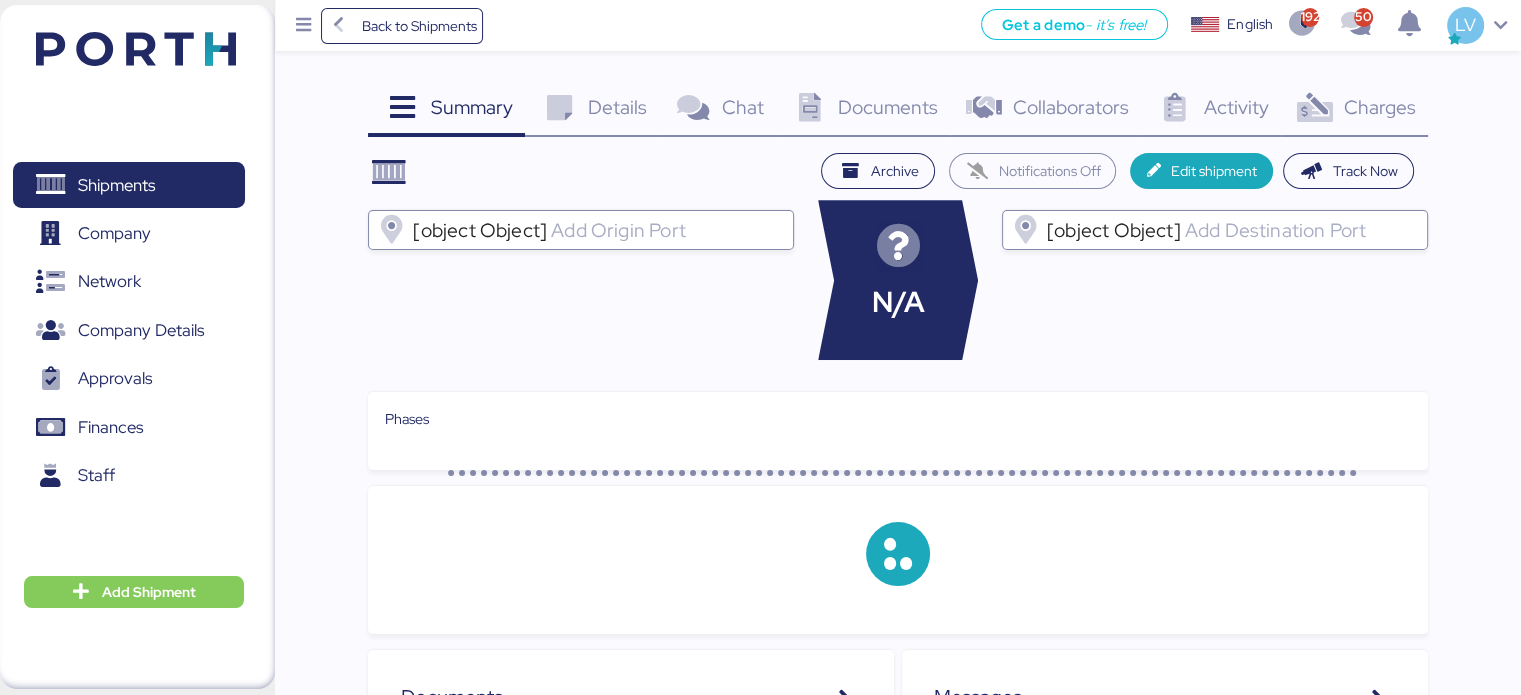 click on "Charges" at bounding box center [1379, 107] 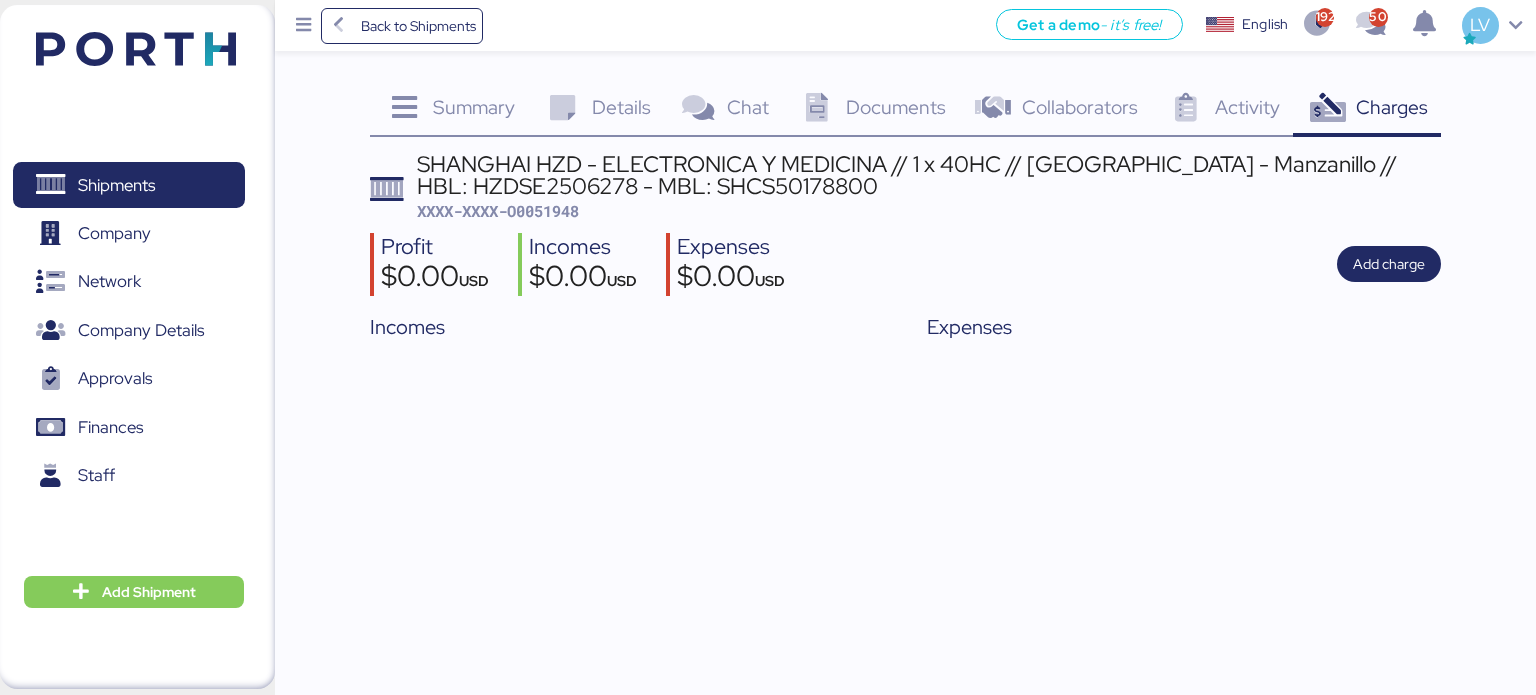click on "Summary 0   Details 0   Chat 0   Documents 0   Collaborators 0   Activity 0   Charges 0   SHANGHAI HZD - ELECTRONICA Y MEDICINA // 1 x 40HC // [GEOGRAPHIC_DATA] - Manzanillo // HBL: HZDSE2506278 - MBL: SHCS50178800 XXXX-XXXX-O0051948 Profit $0.00  USD Incomes $0.00  USD Expenses $0.00  USD Add charge Incomes Expenses" at bounding box center (768, 174) 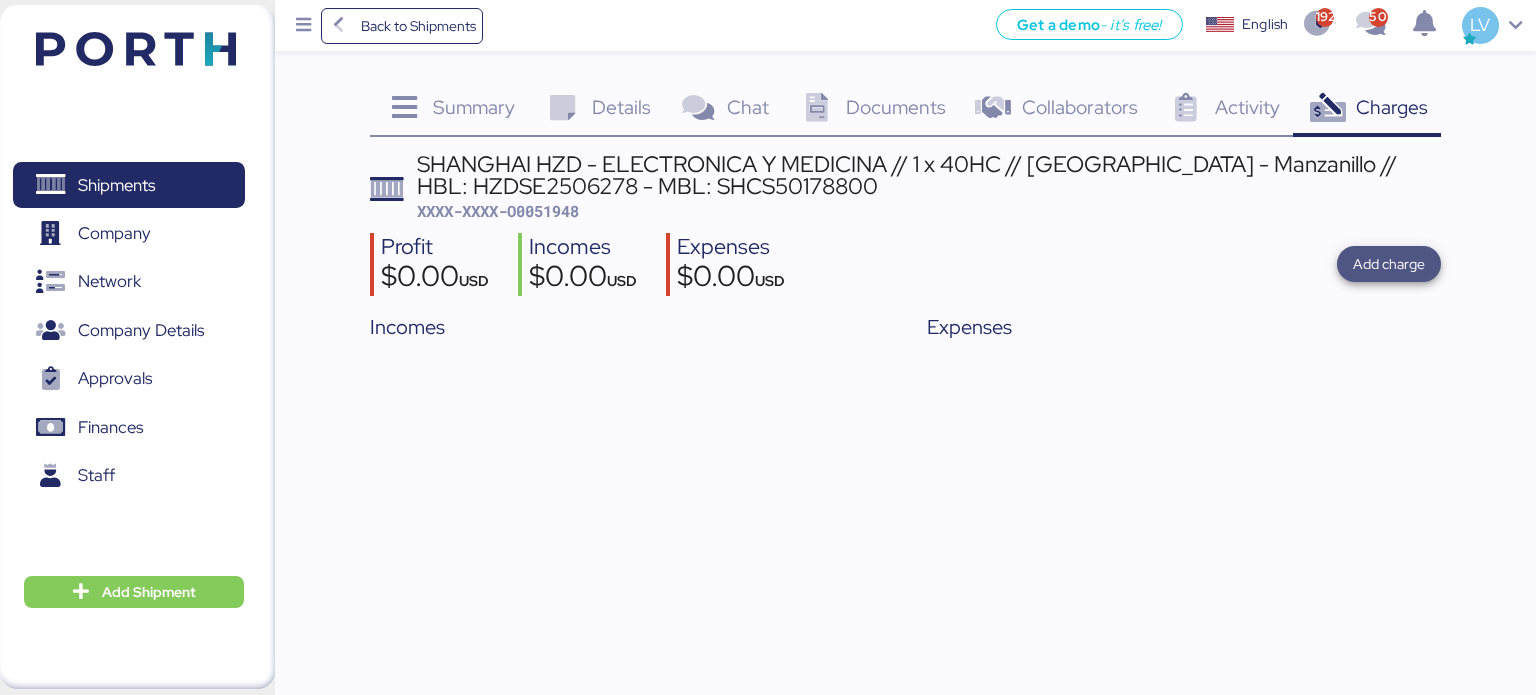 click on "Add charge" at bounding box center (1389, 264) 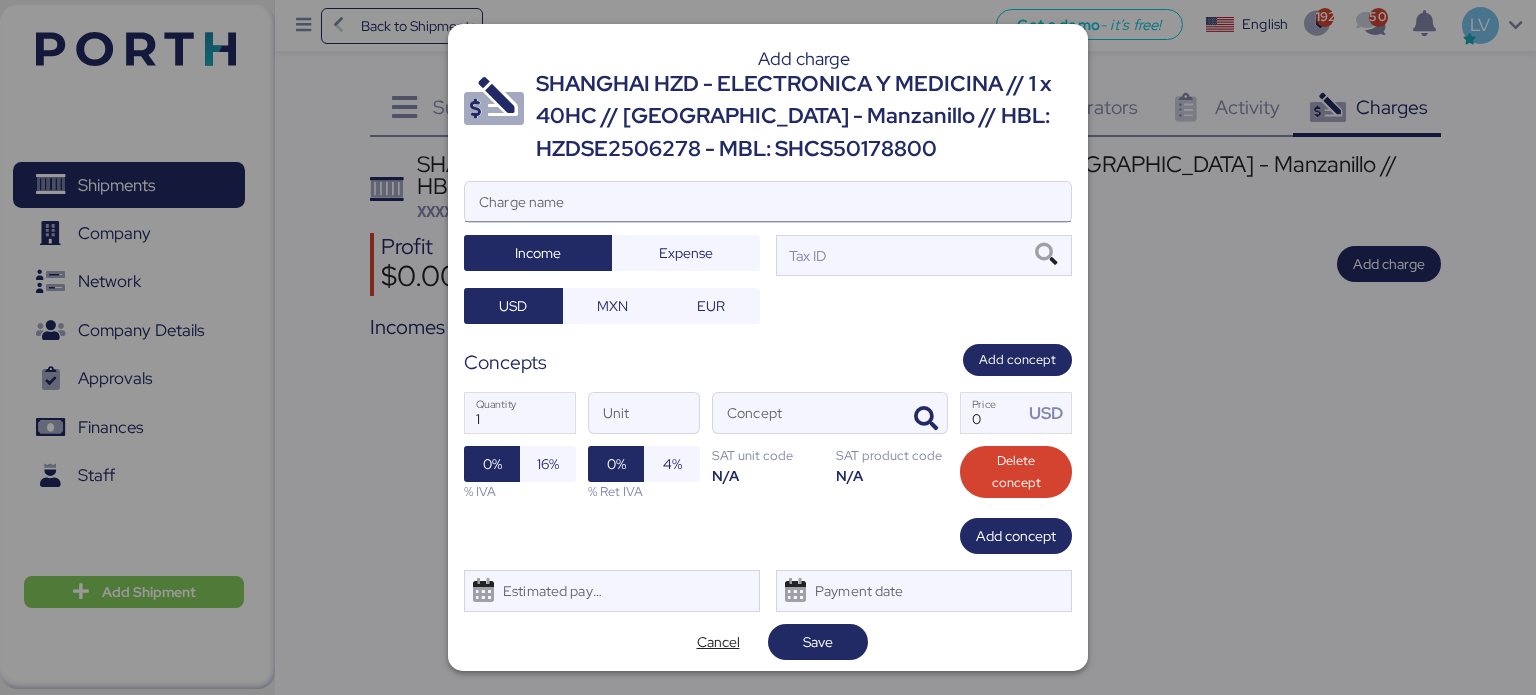 click on "Charge name" at bounding box center (768, 202) 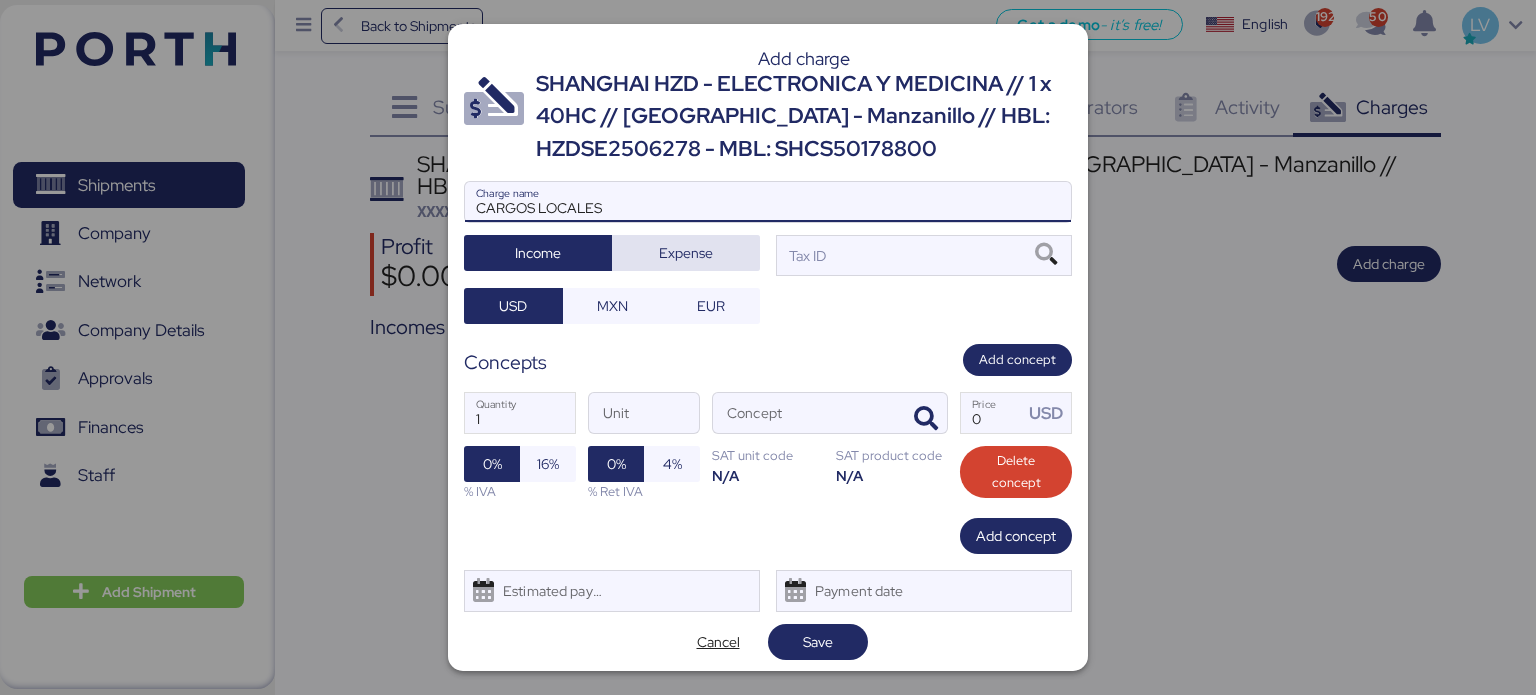 type on "CARGOS LOCALES" 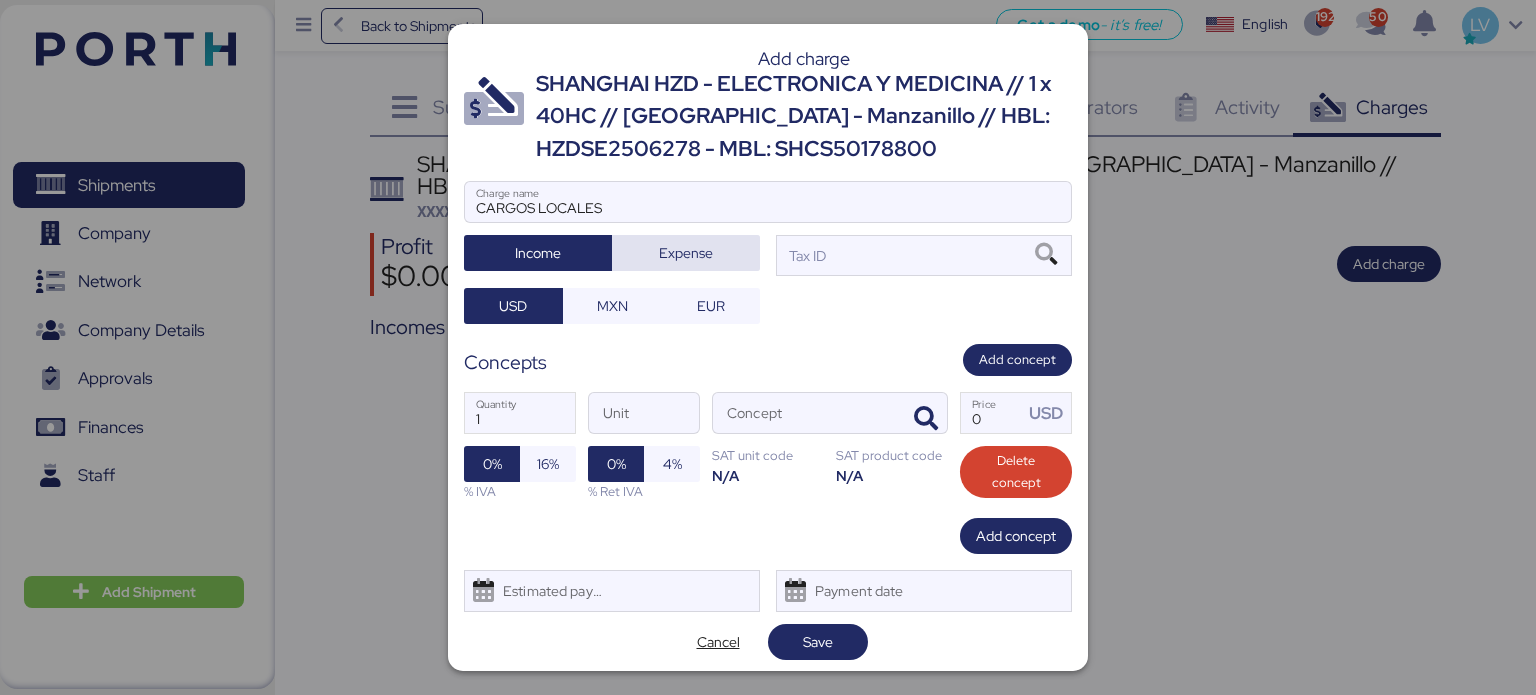 click on "Expense" at bounding box center (686, 253) 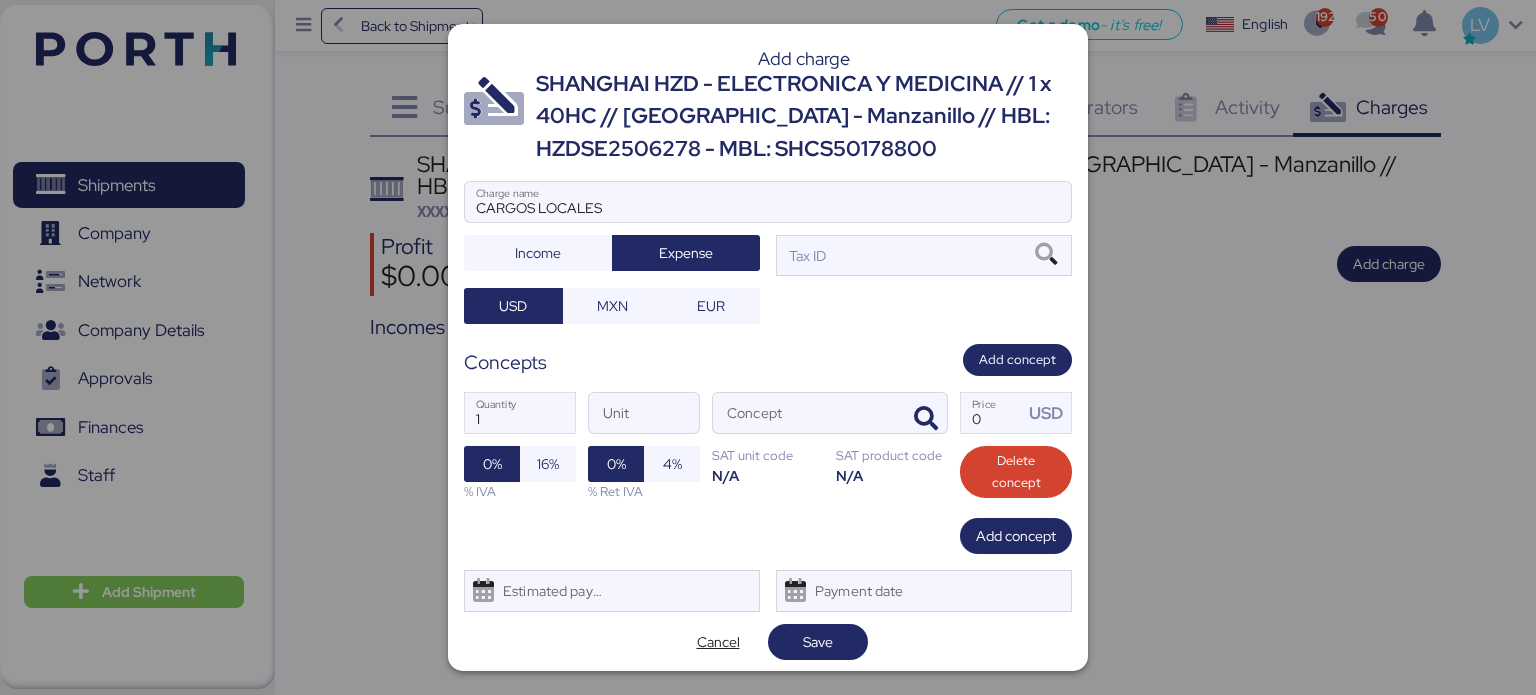 click at bounding box center [768, 232] 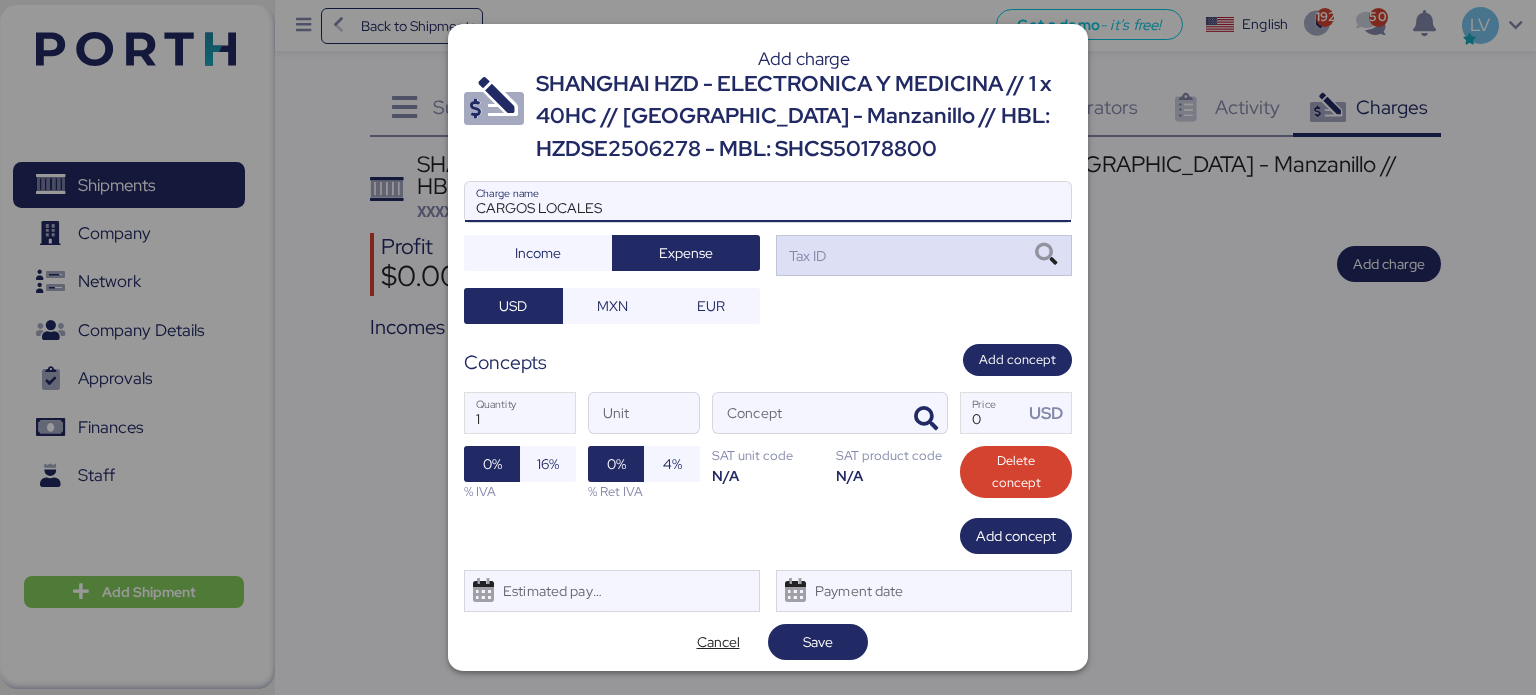 click on "Tax ID" at bounding box center (924, 255) 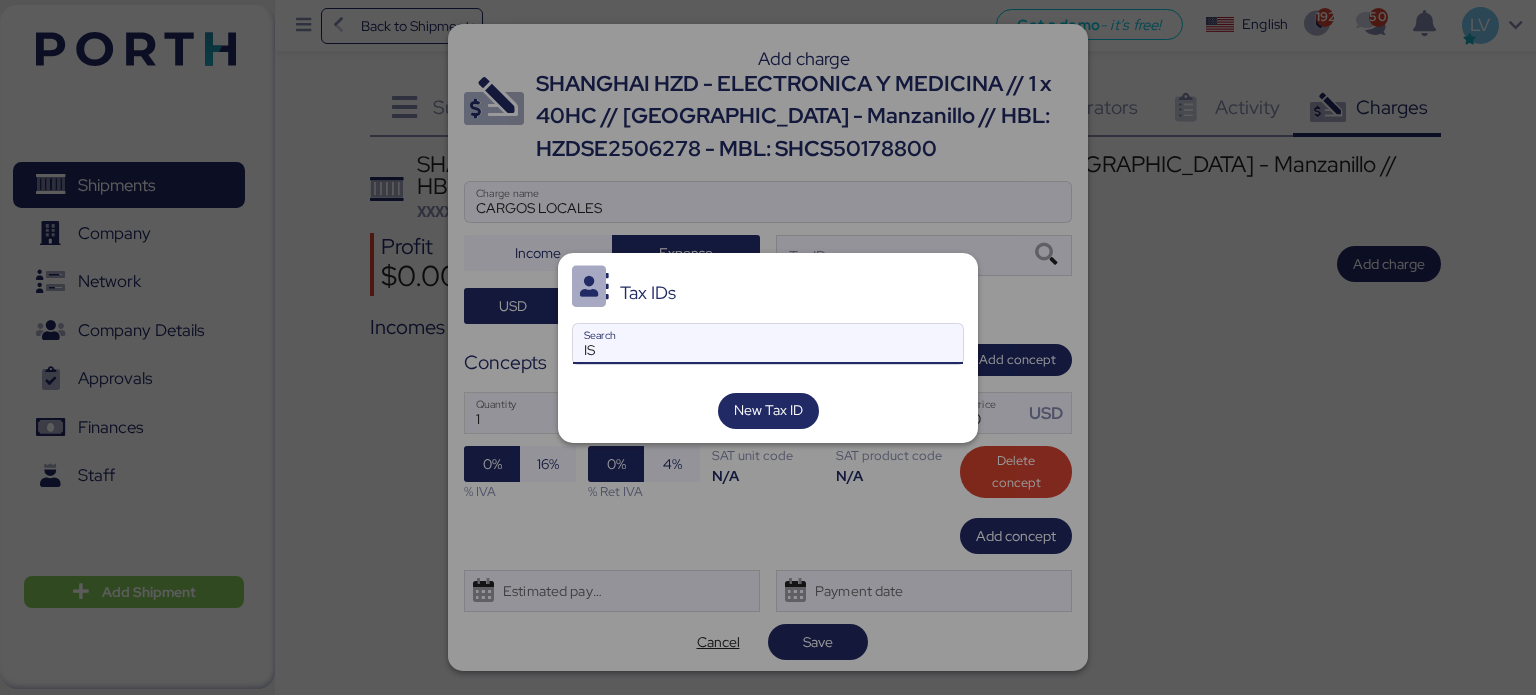 type on "I" 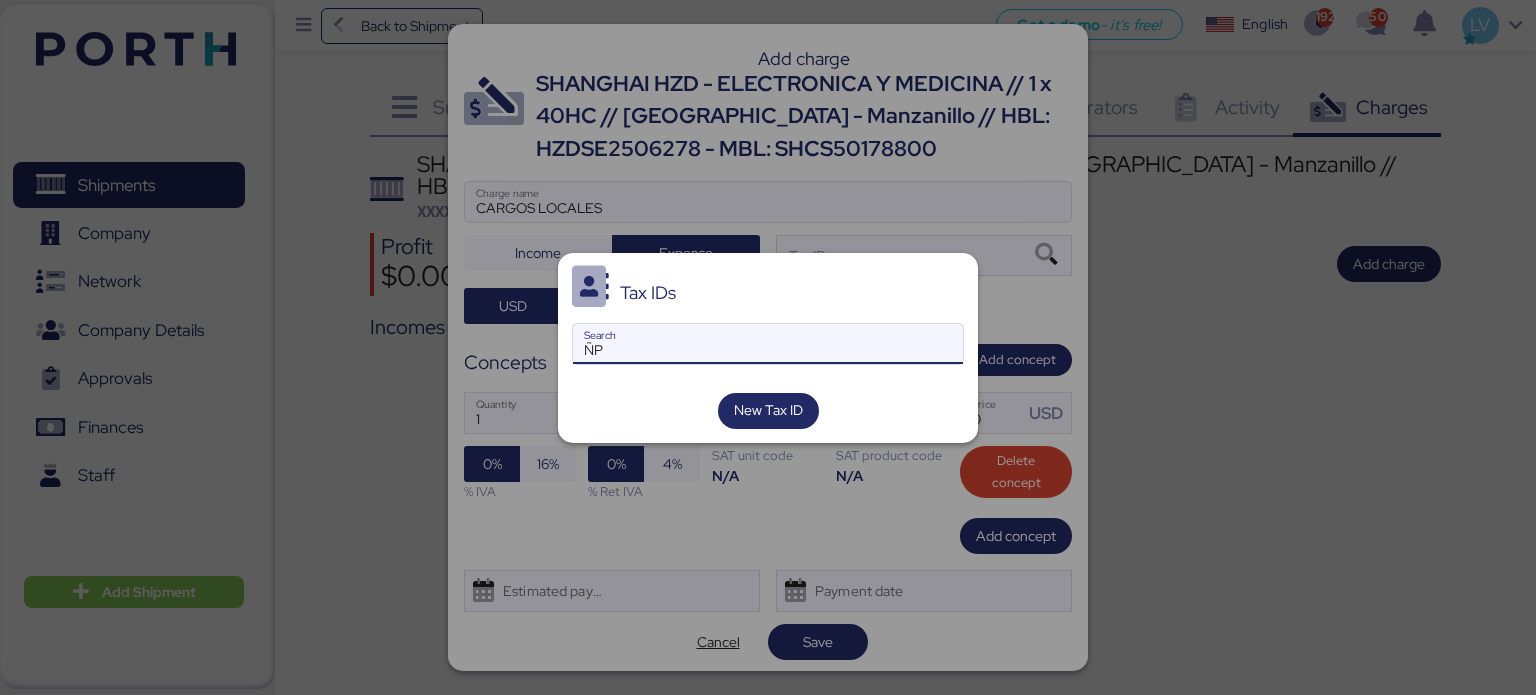type on "Ñ" 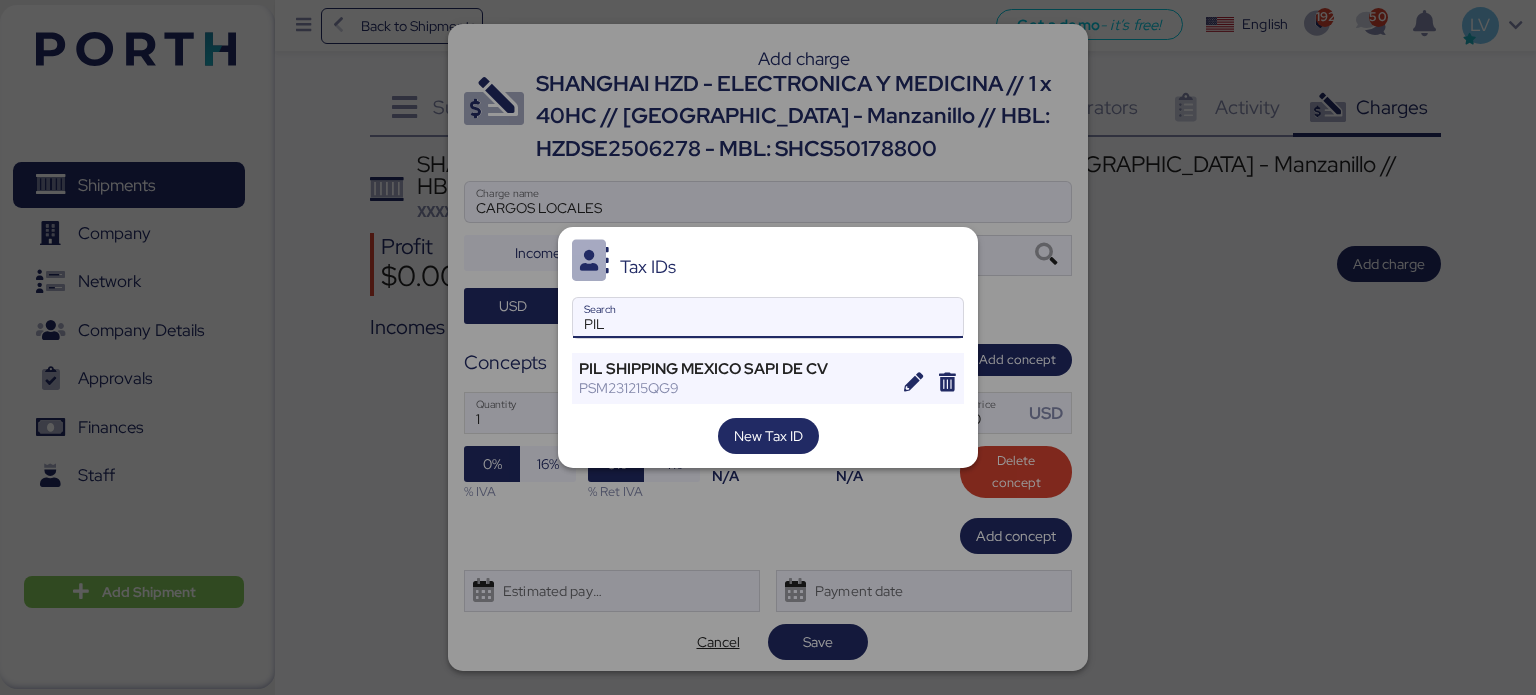 type on "PIL" 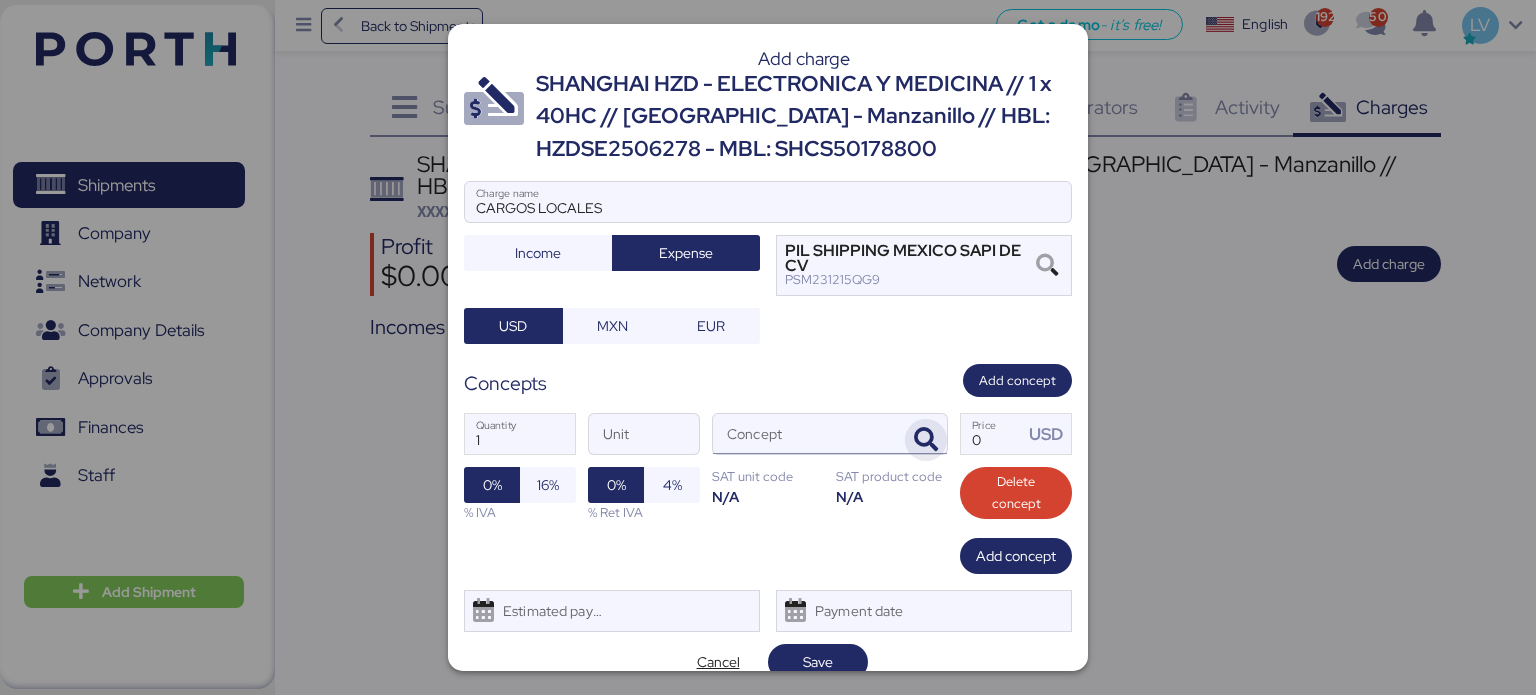 click at bounding box center [926, 440] 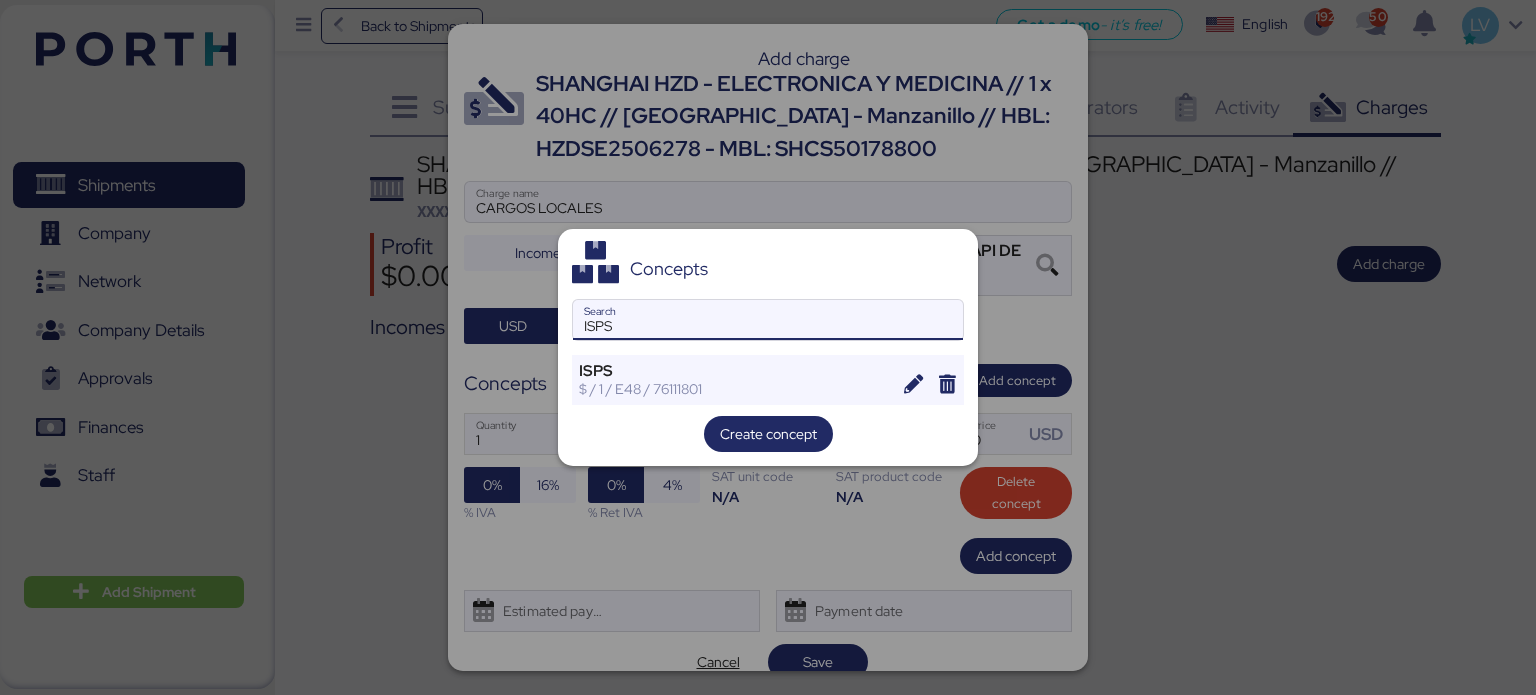 type on "ISPS" 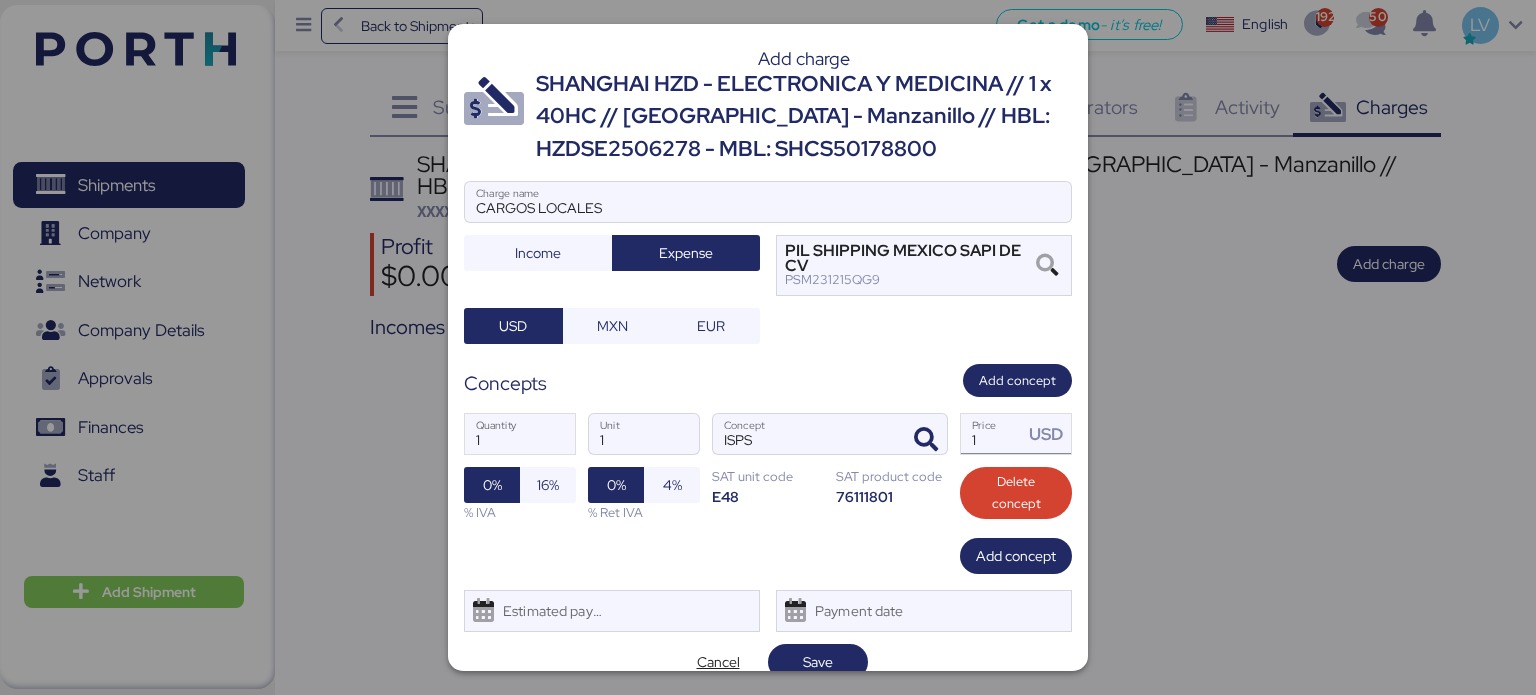 click on "1" at bounding box center [992, 434] 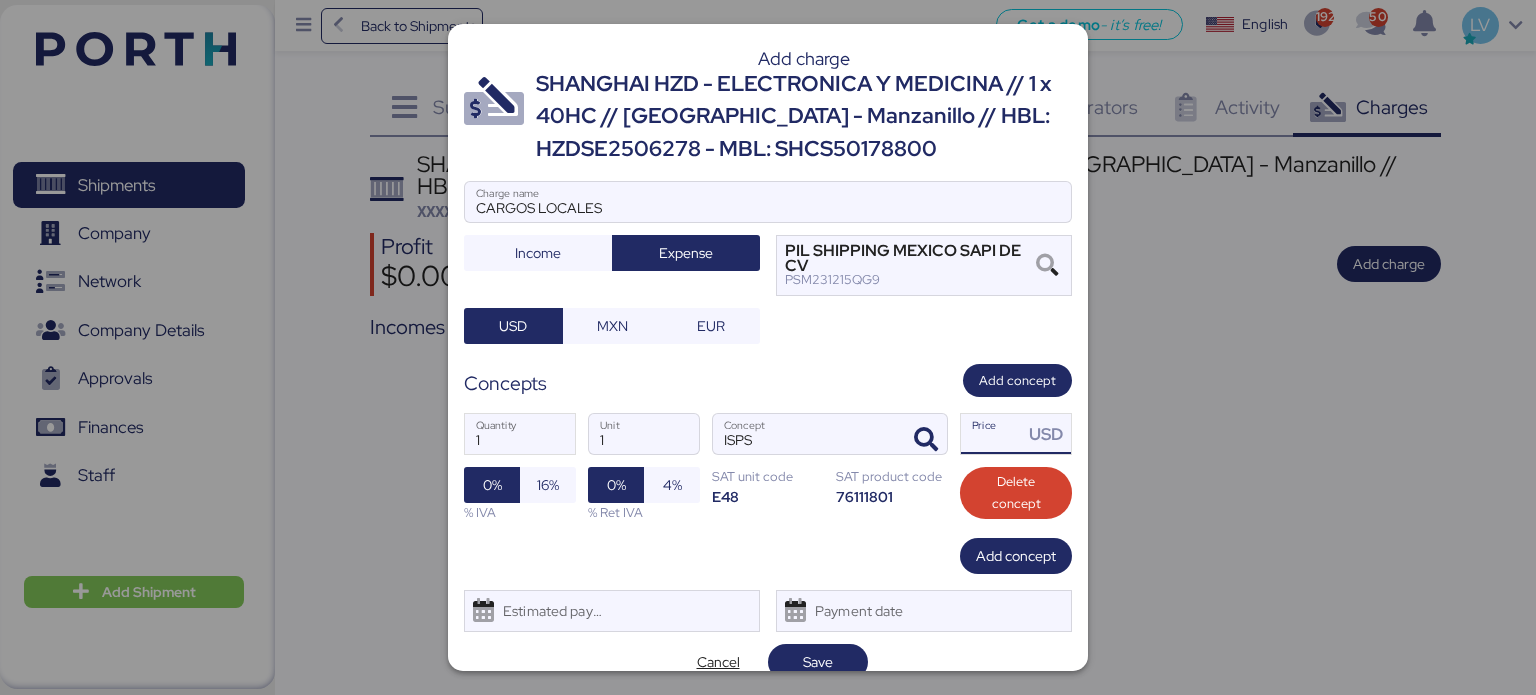 type on "-1" 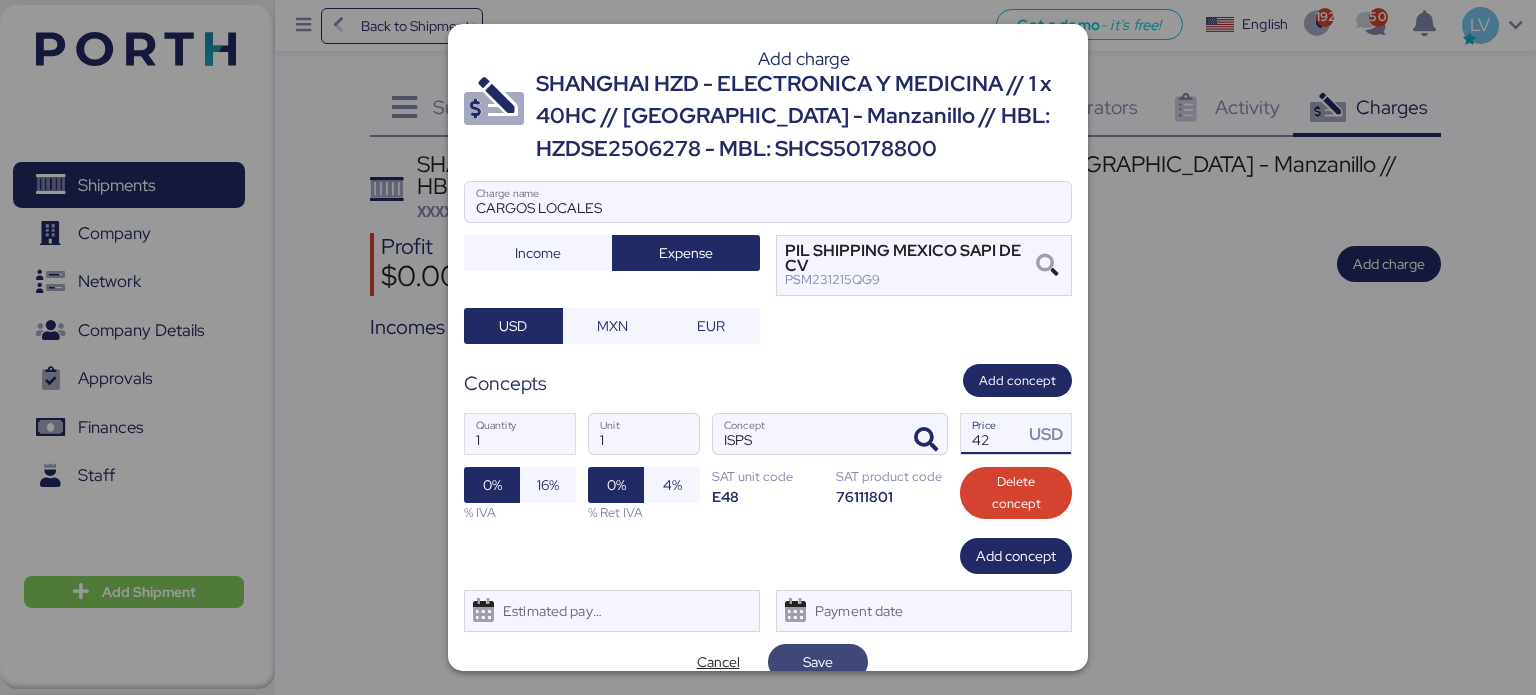 type on "42" 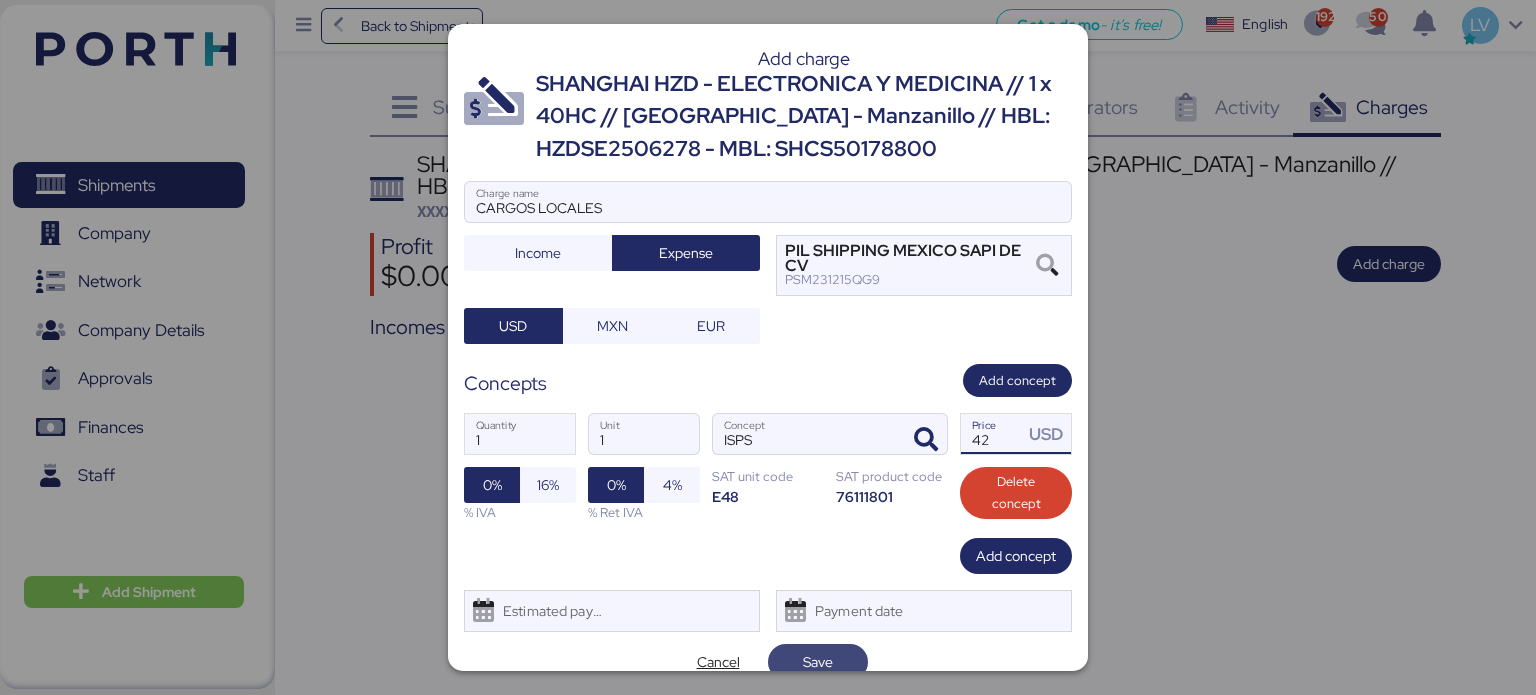 click on "Save" at bounding box center (818, 662) 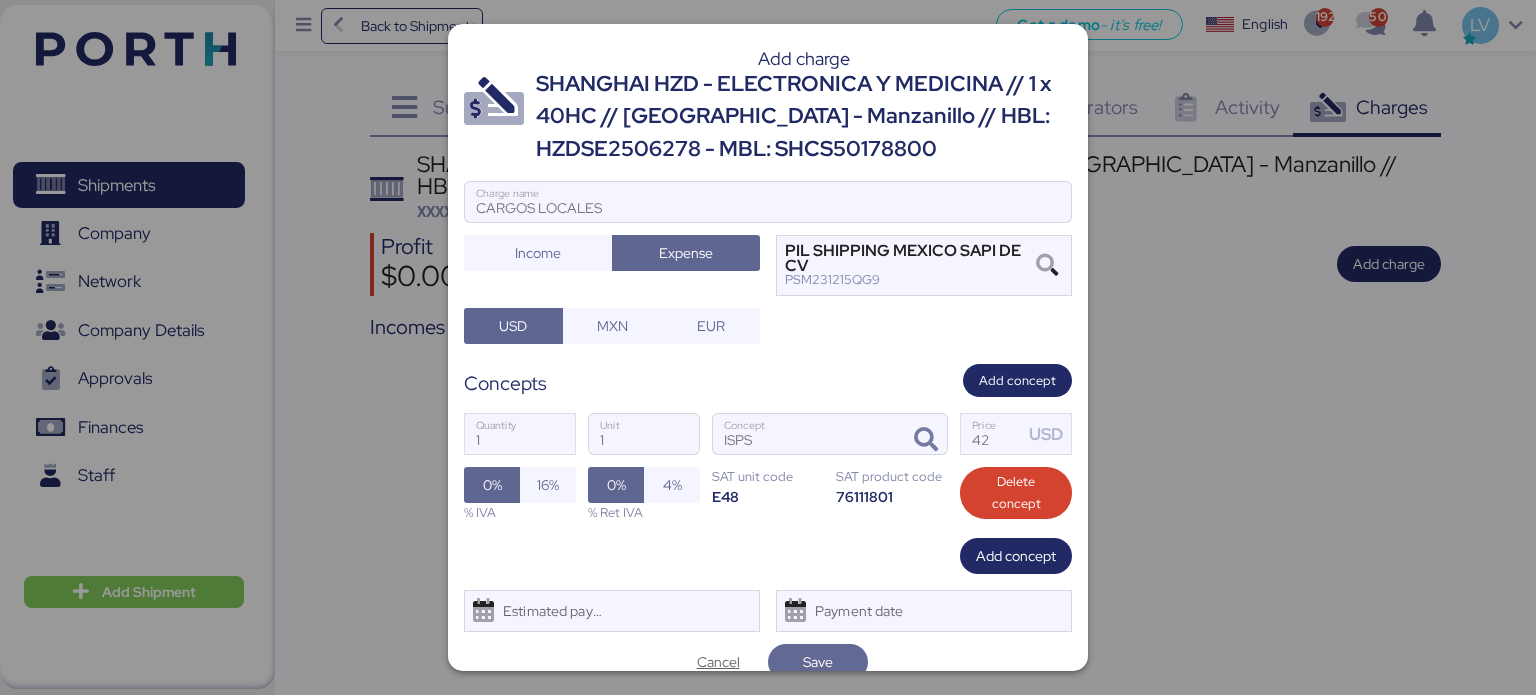 scroll, scrollTop: 8, scrollLeft: 0, axis: vertical 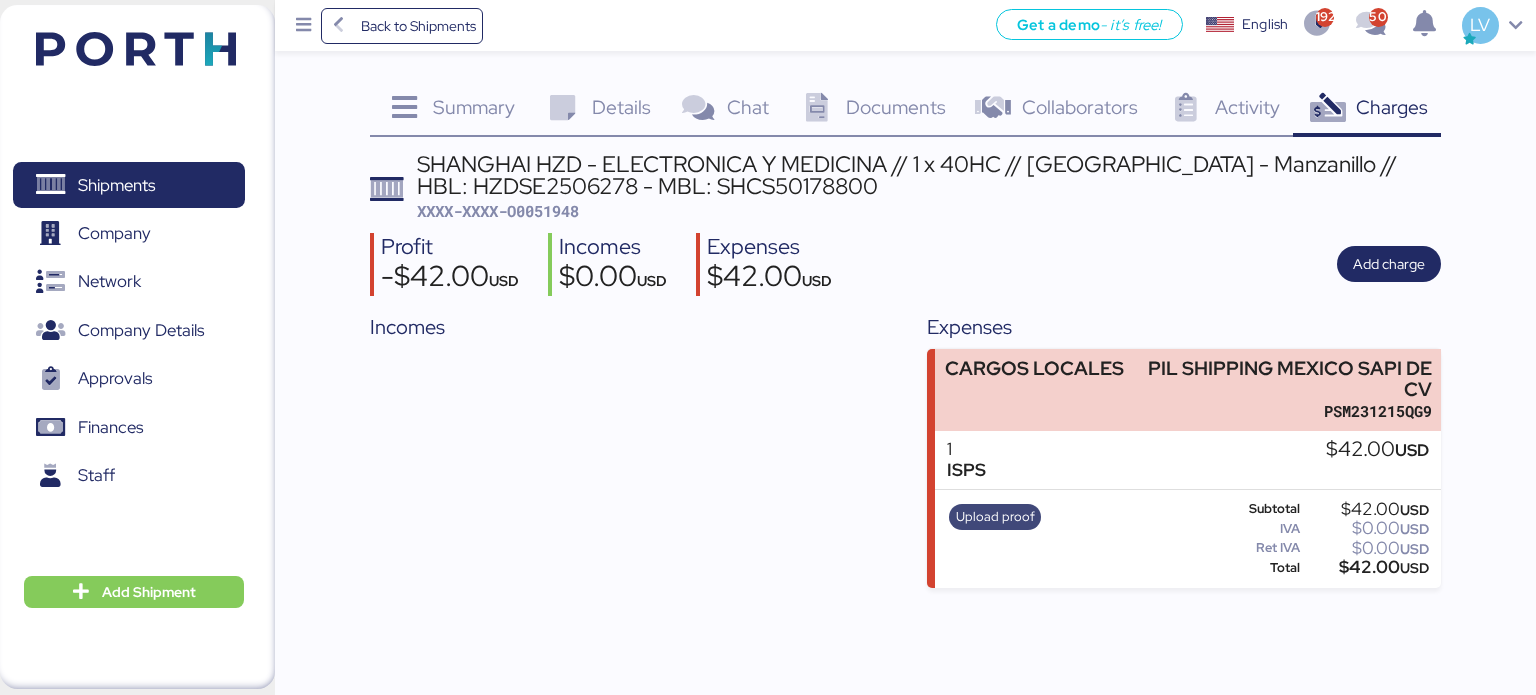 click on "Upload proof" at bounding box center (995, 517) 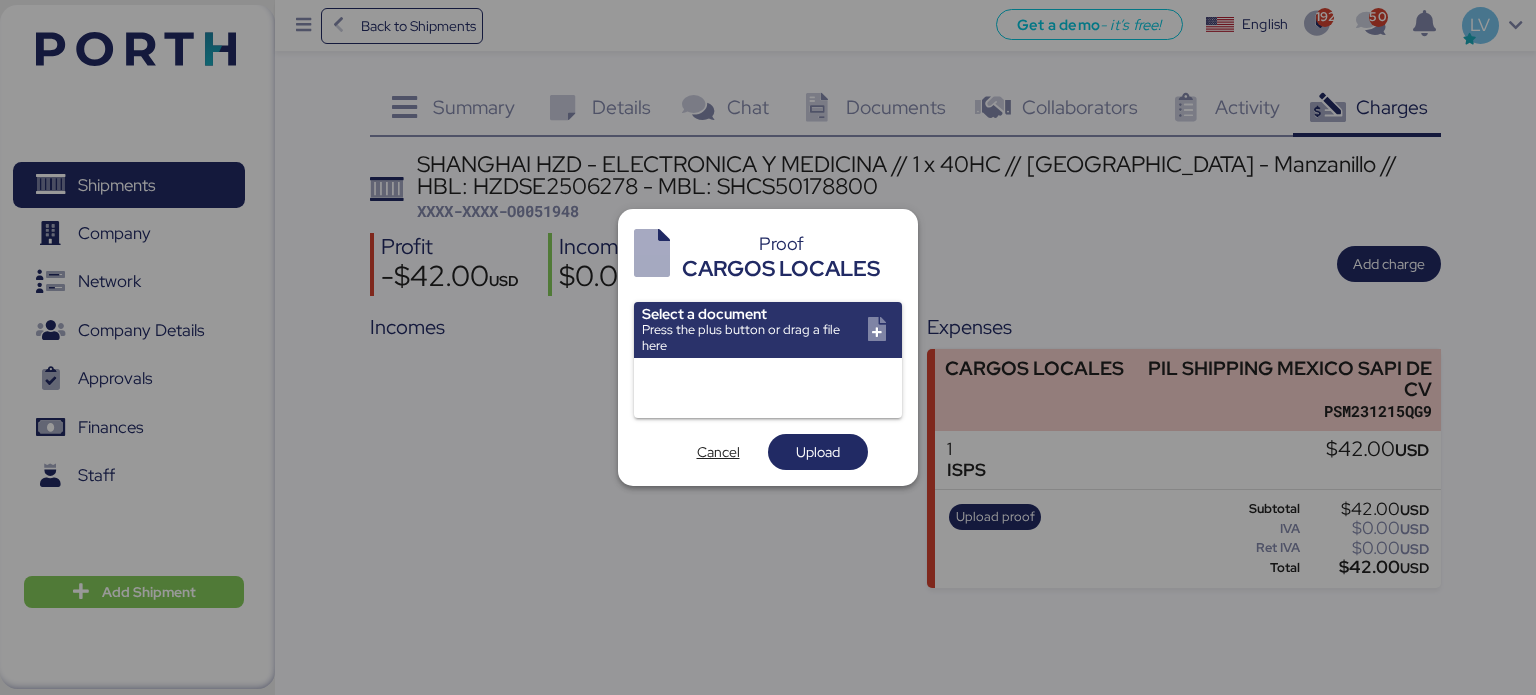 click at bounding box center (768, 330) 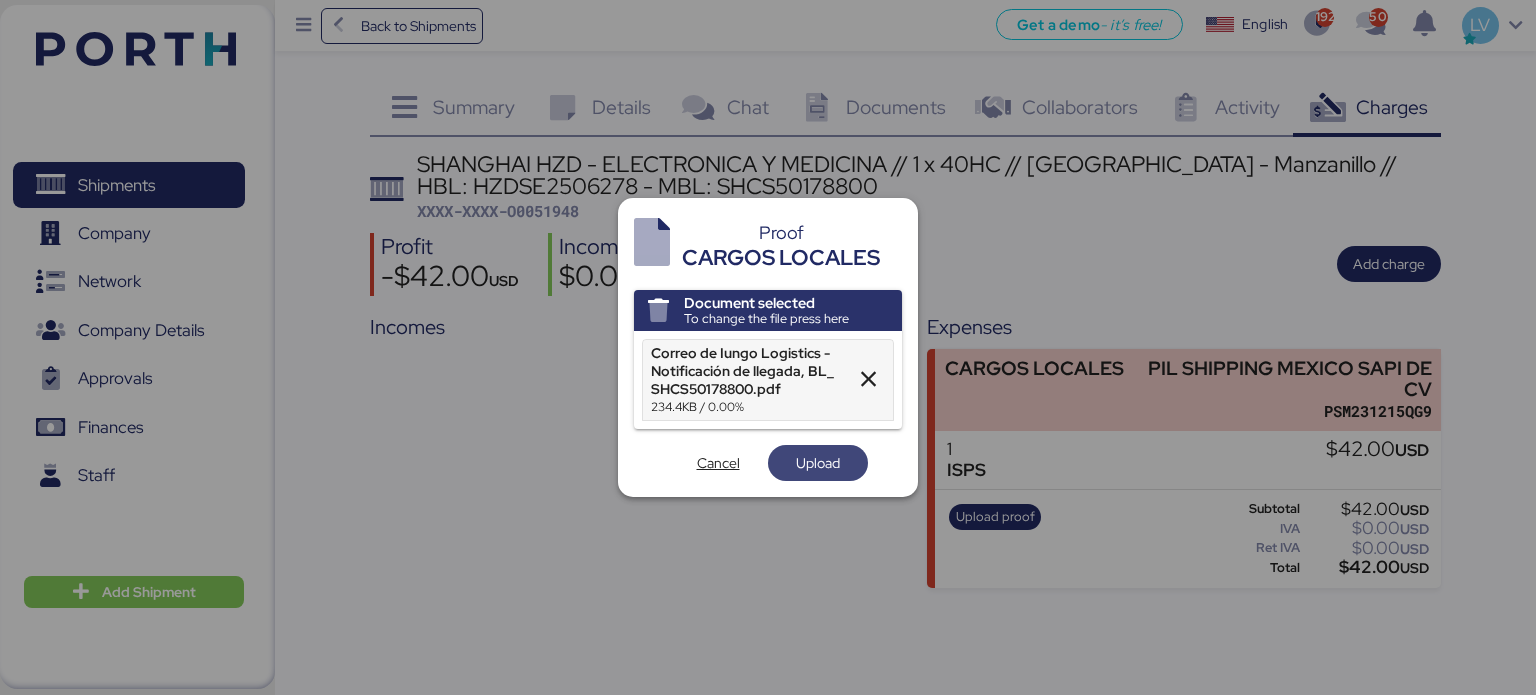 click on "Upload" at bounding box center (818, 463) 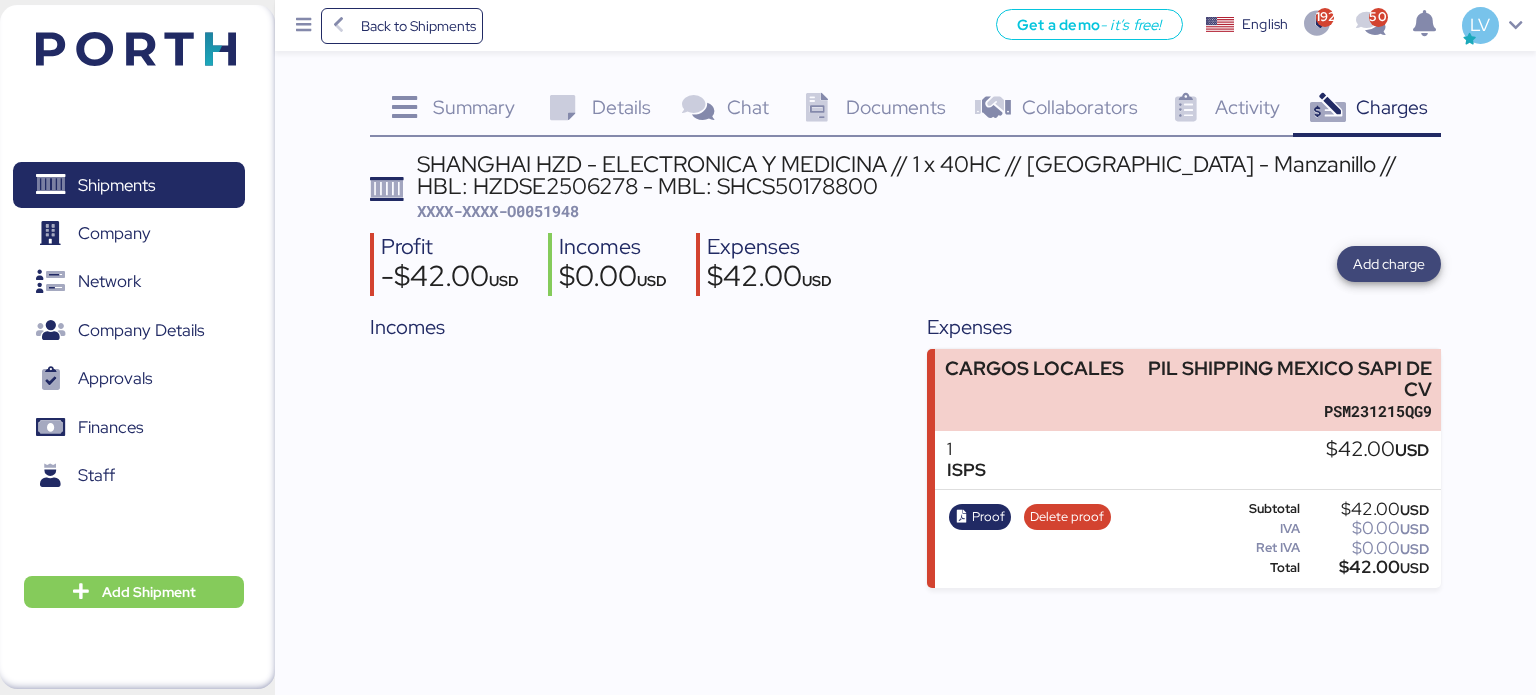 click on "Add charge" at bounding box center [1389, 264] 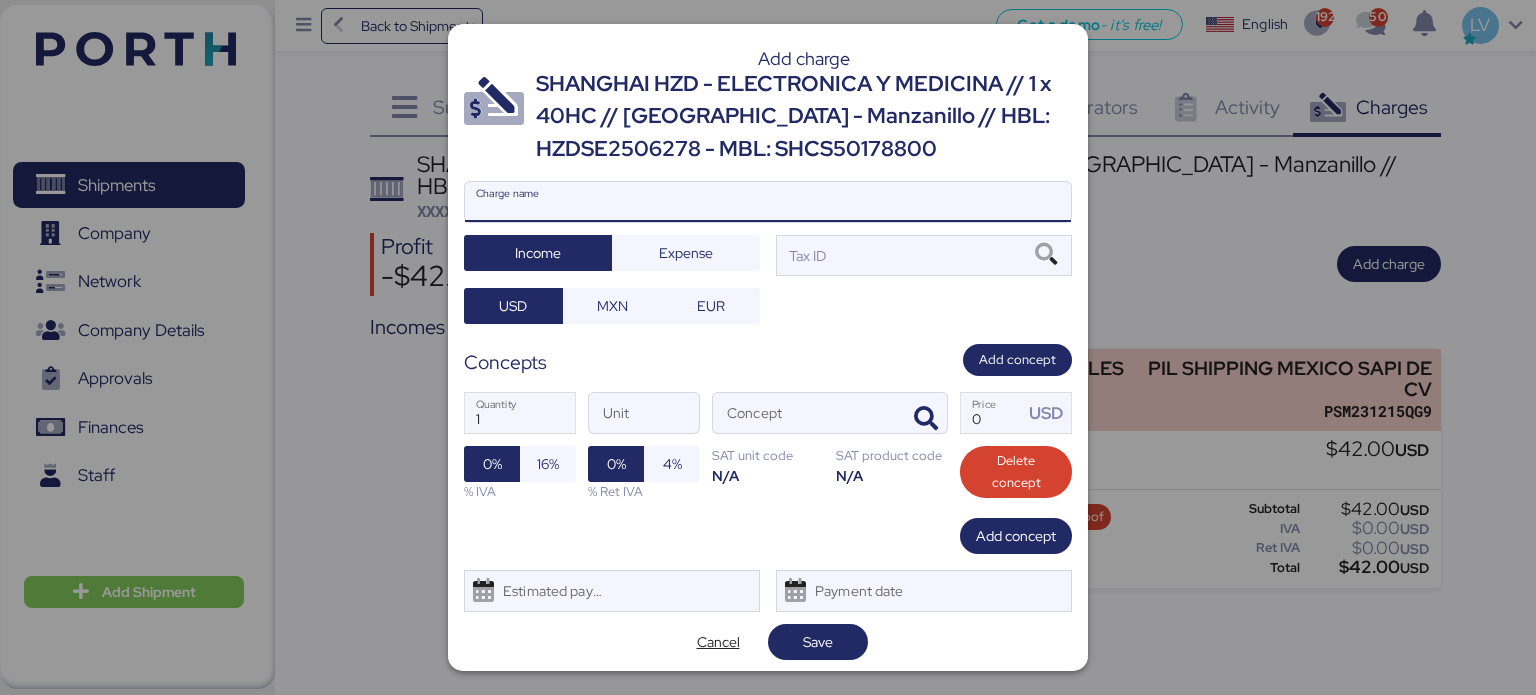 click on "Charge name" at bounding box center [768, 202] 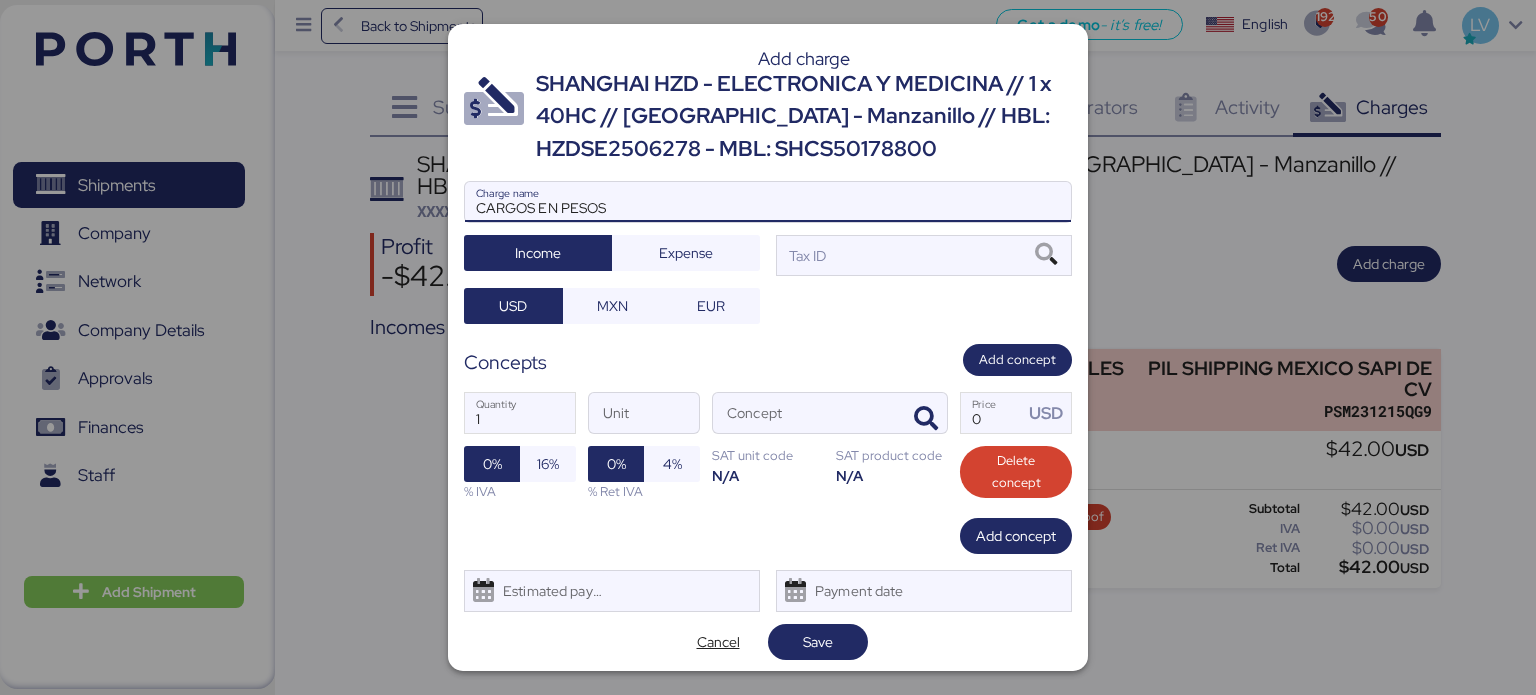 type on "CARGOS EN PESOS" 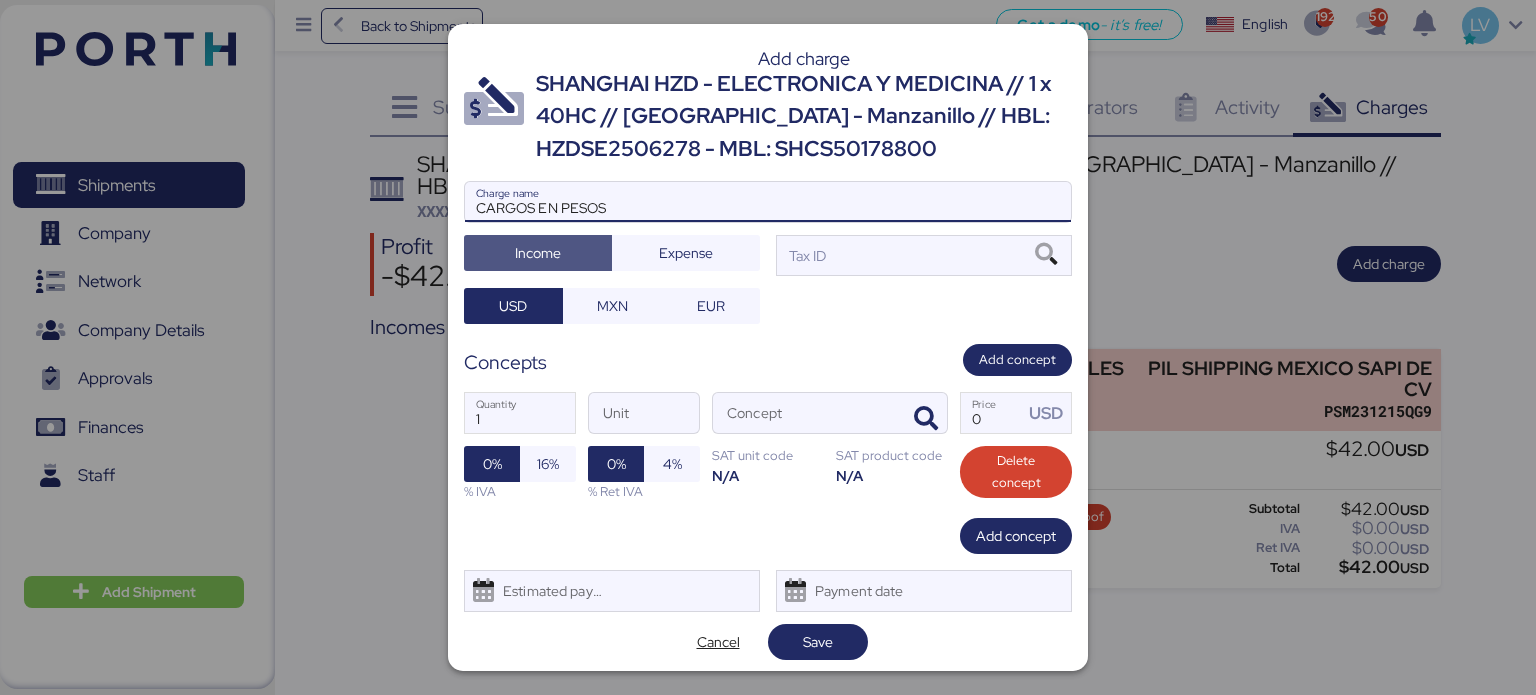 type 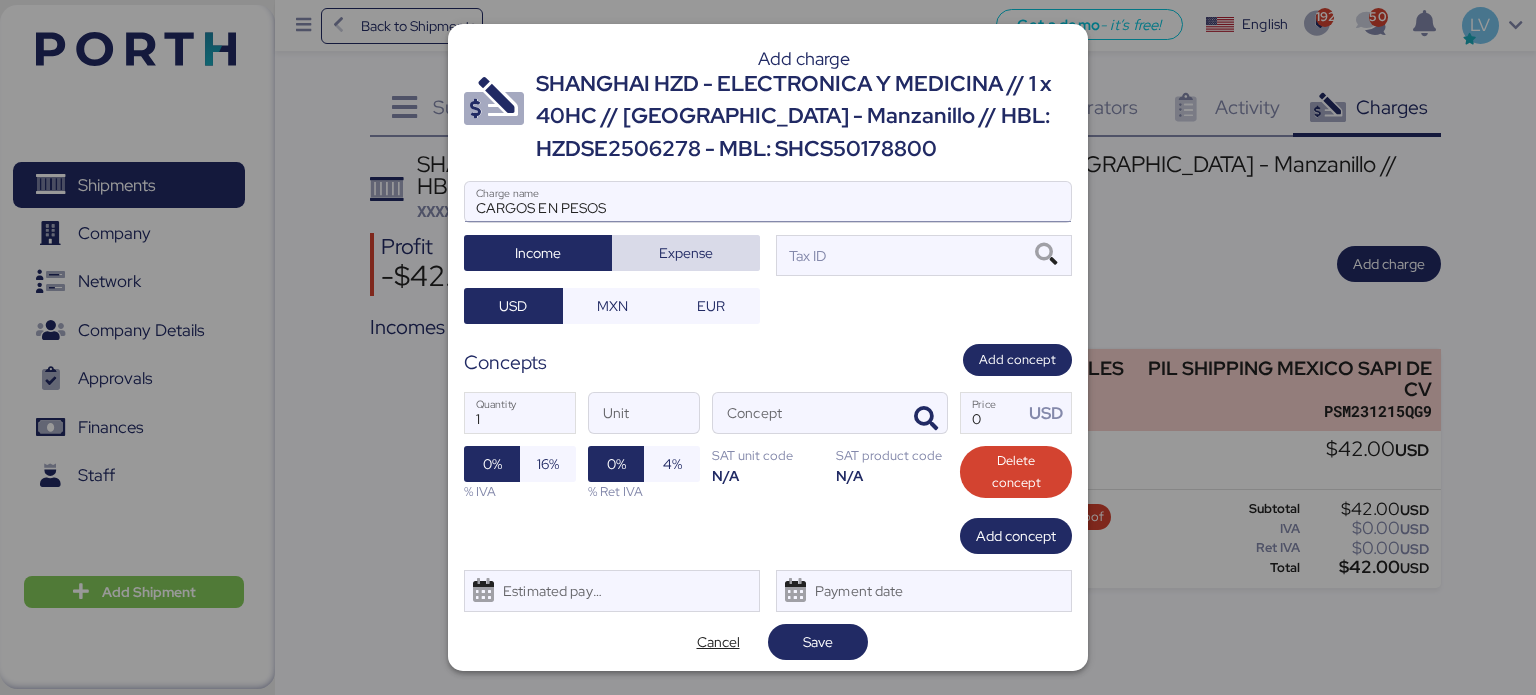type 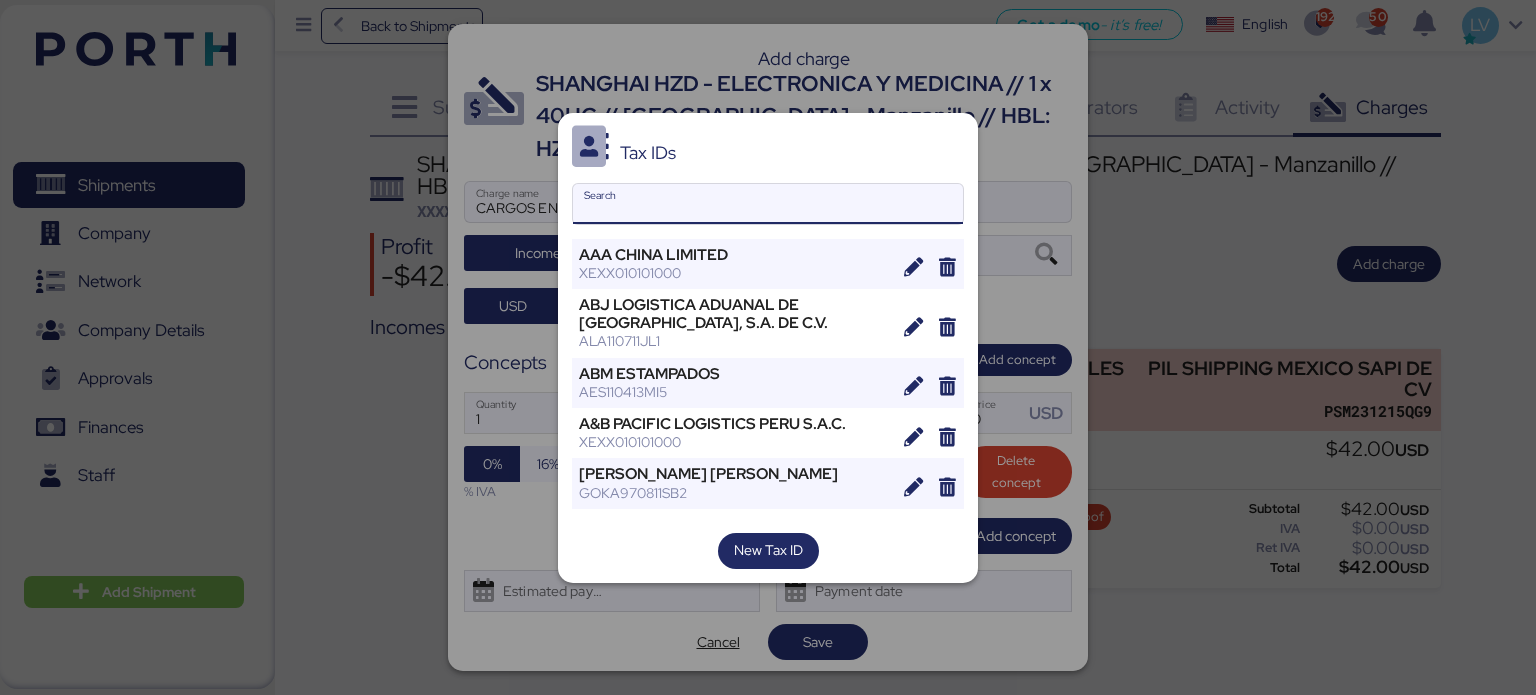 click on "Search" at bounding box center (768, 204) 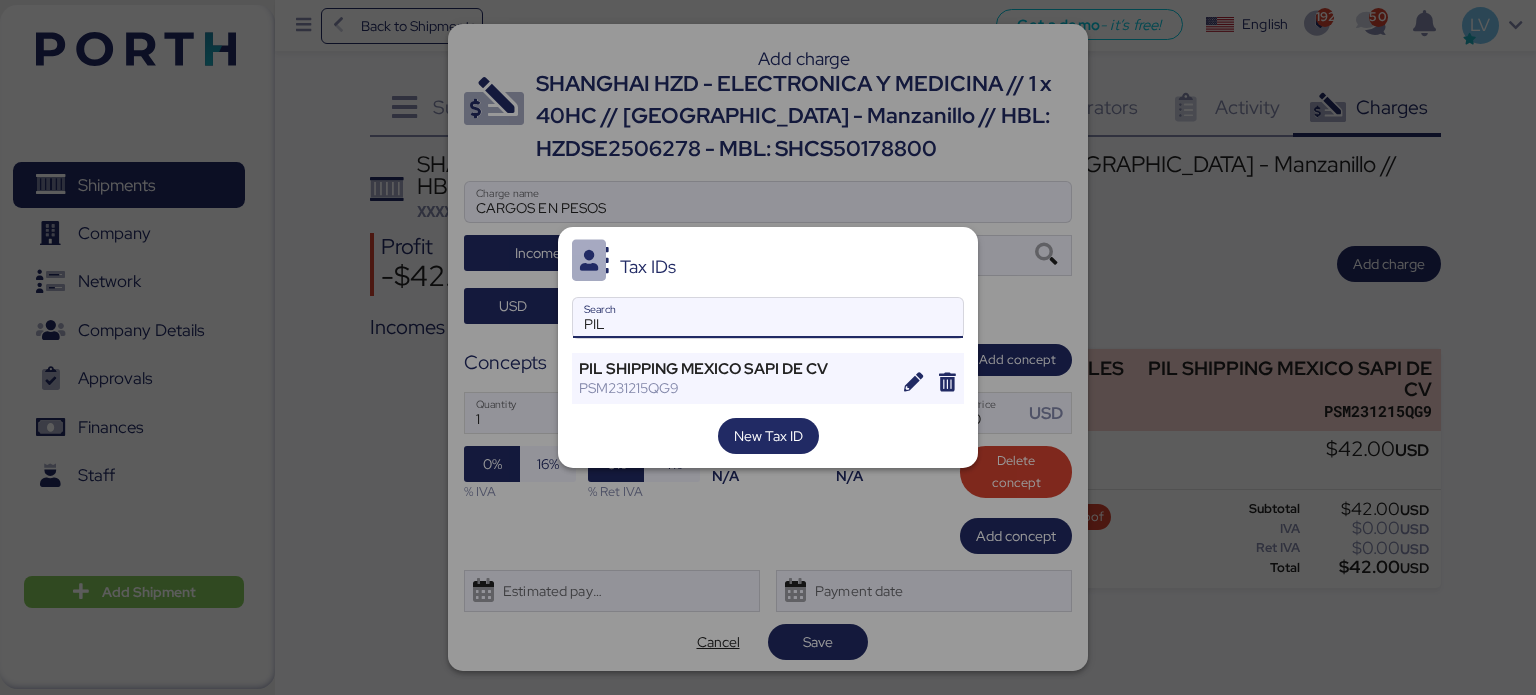 type on "PIL" 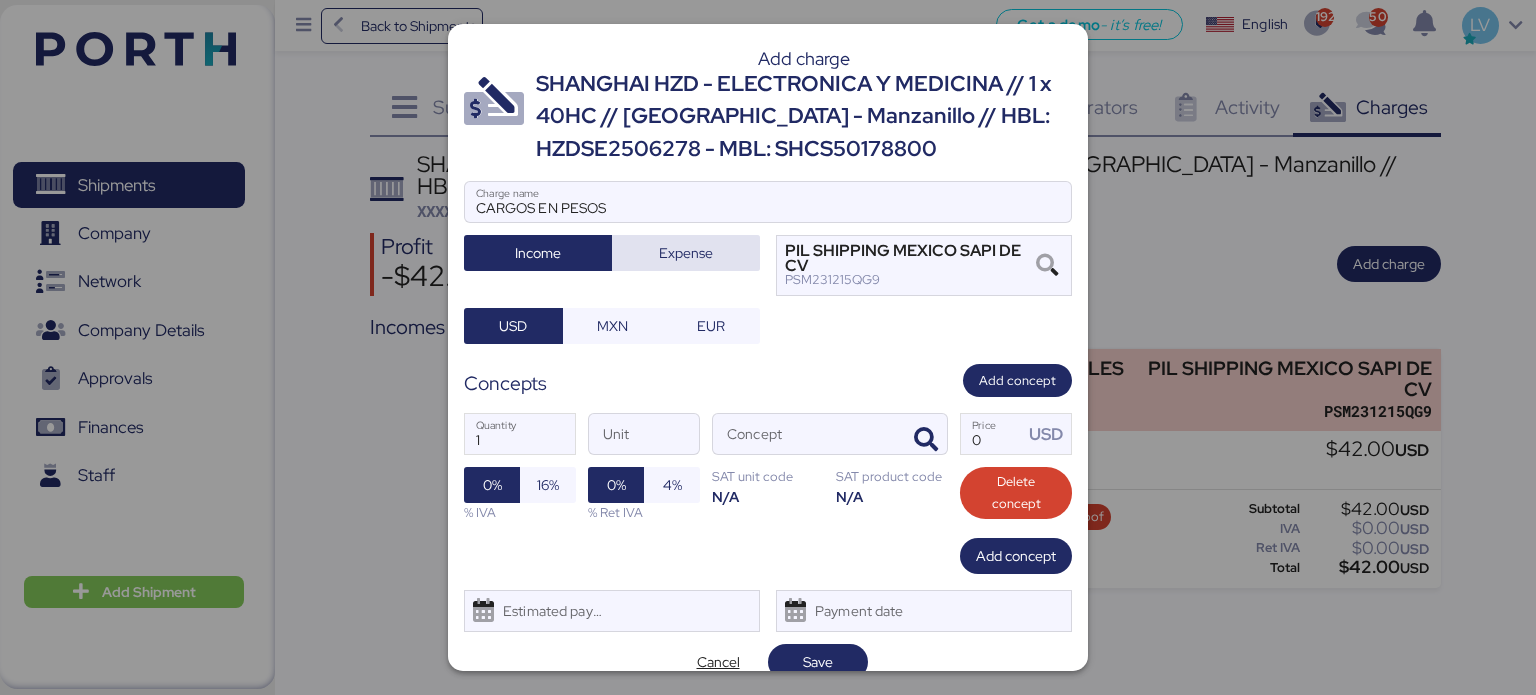 click on "Expense" at bounding box center [686, 253] 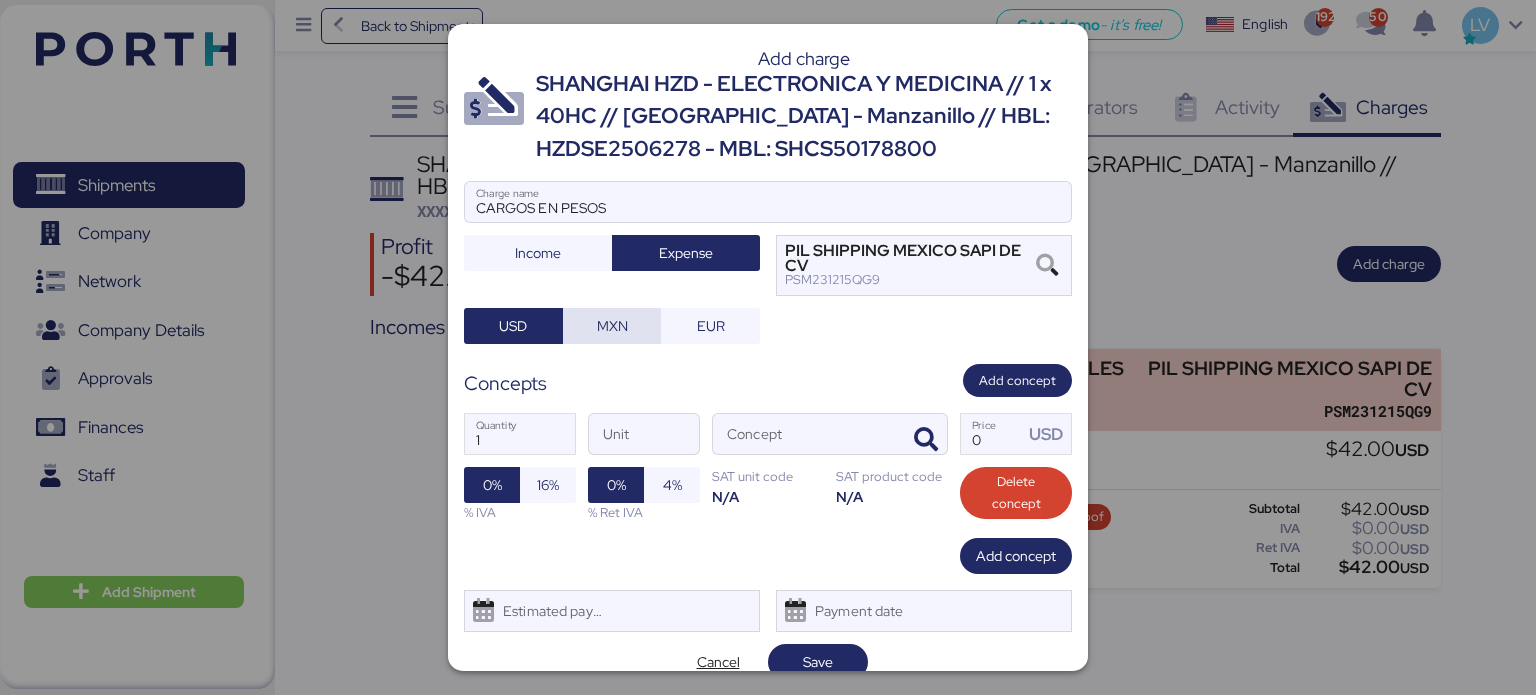 click on "MXN" at bounding box center [612, 326] 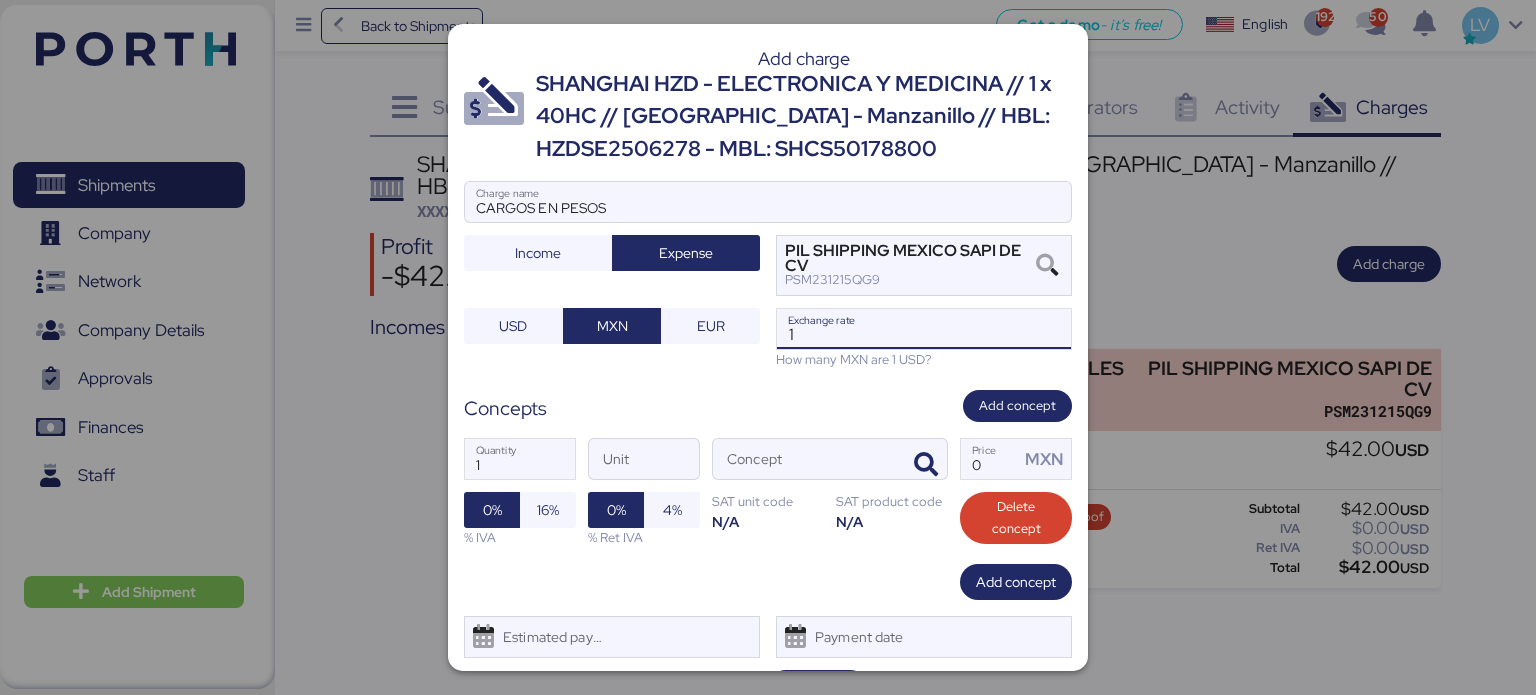 click on "1" at bounding box center [924, 329] 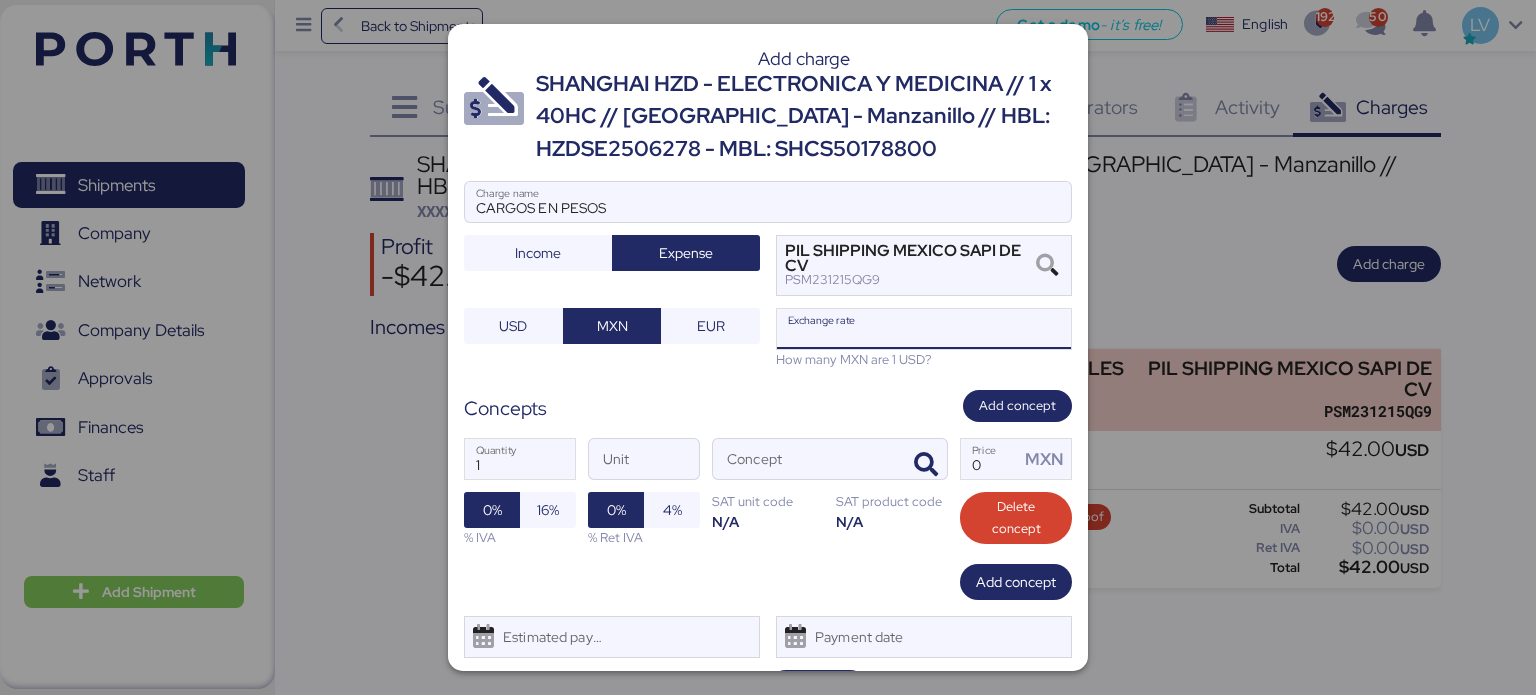 paste on "18.6383" 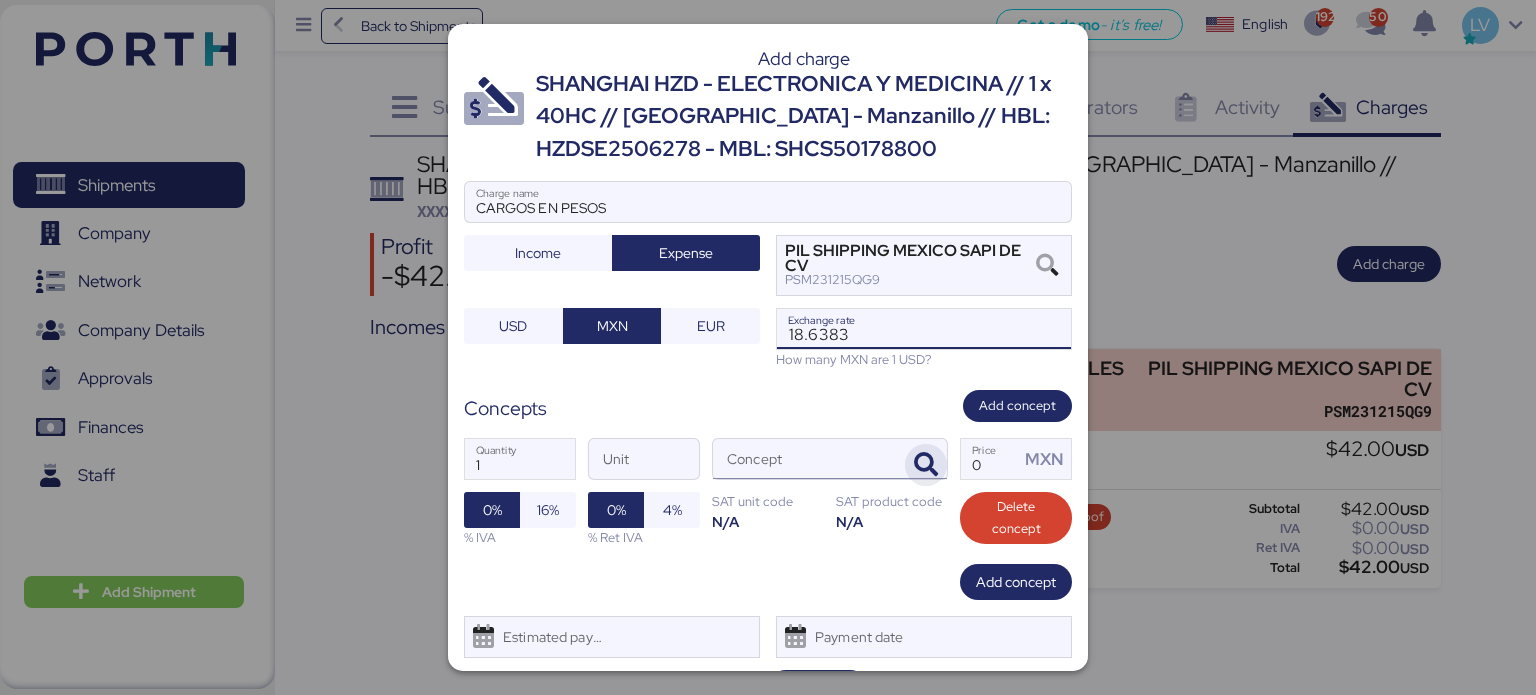 type on "18.6383" 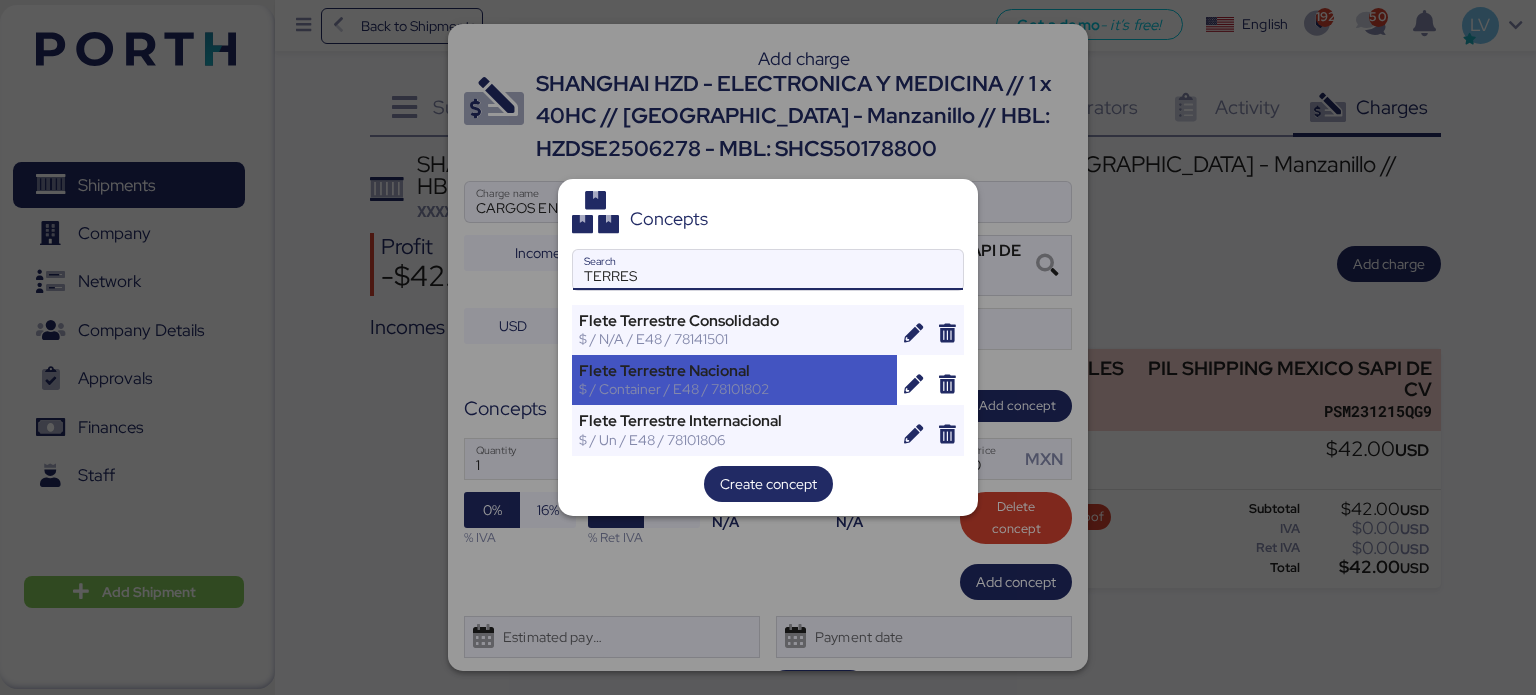 type on "TERRES" 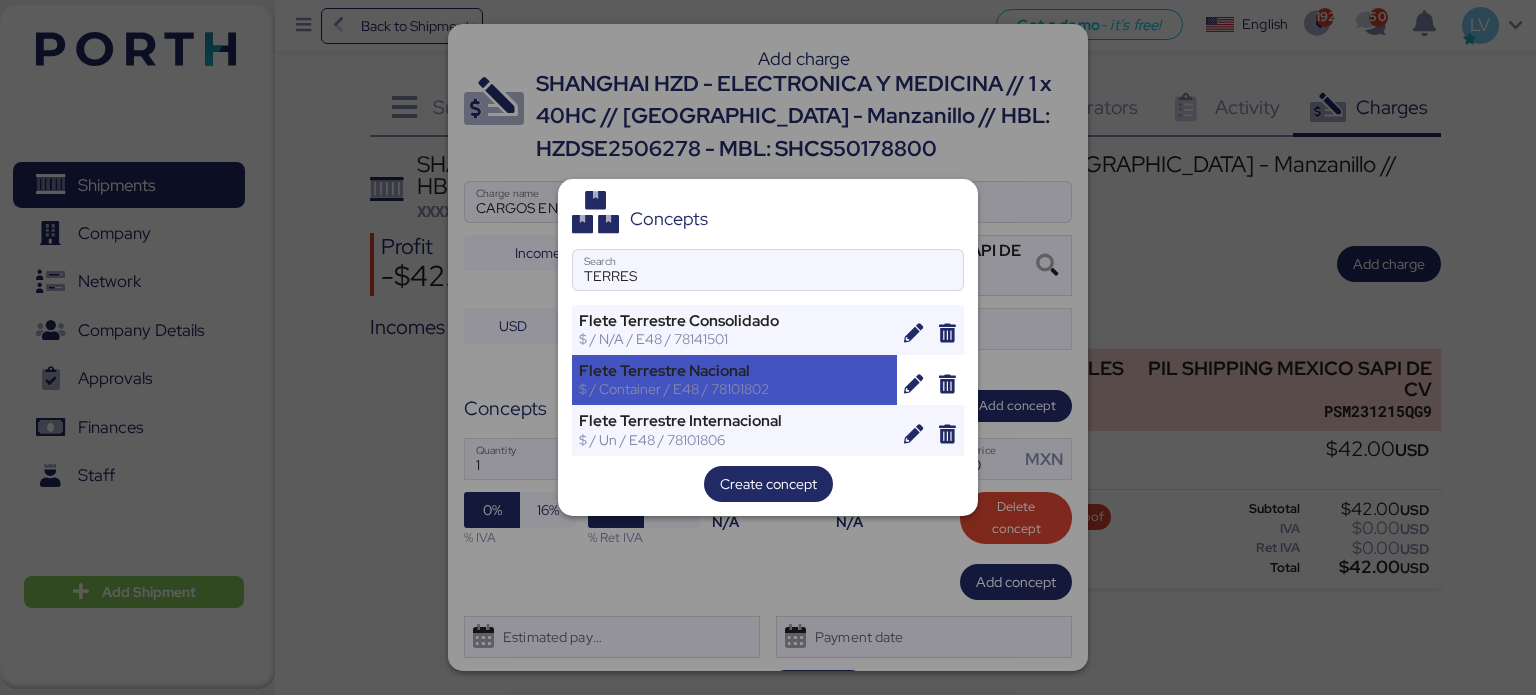click on "Flete Terrestre Nacional" at bounding box center [734, 371] 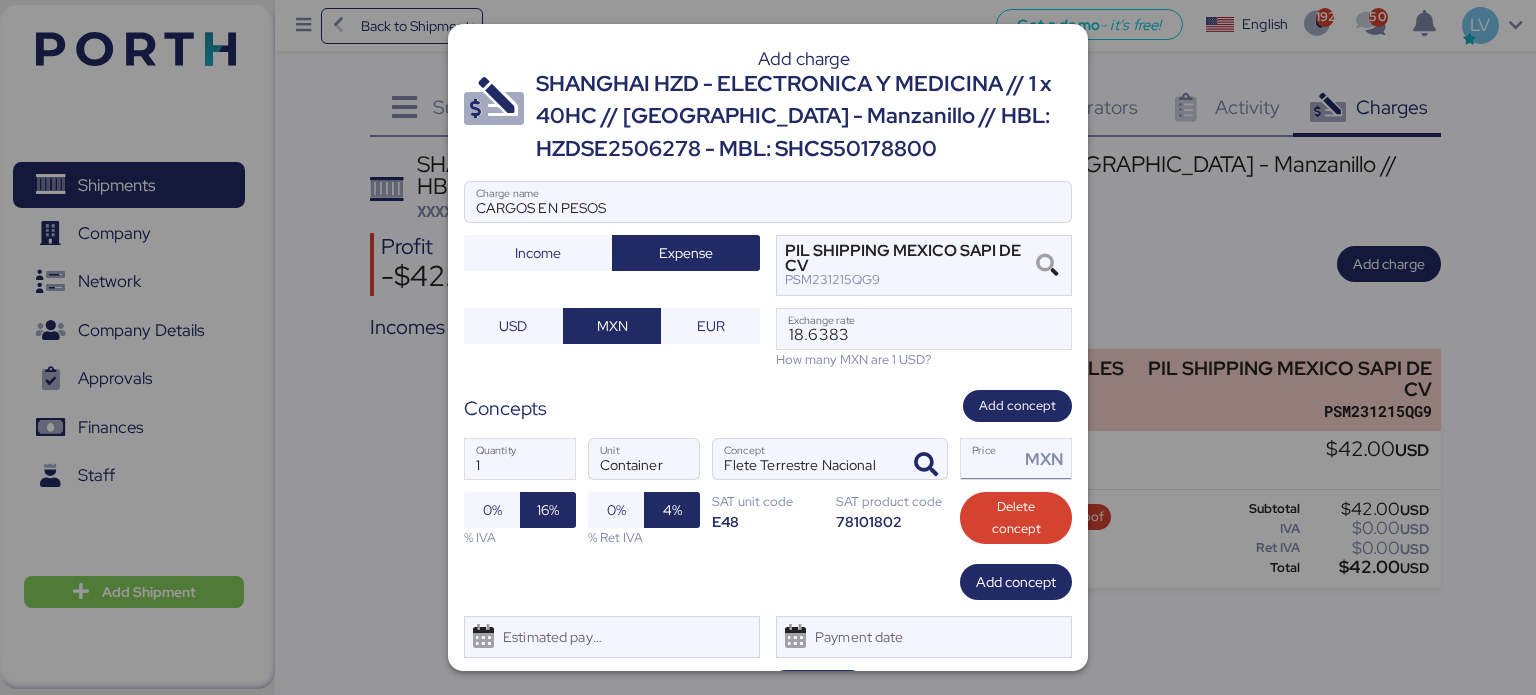 click on "Price MXN" at bounding box center (990, 459) 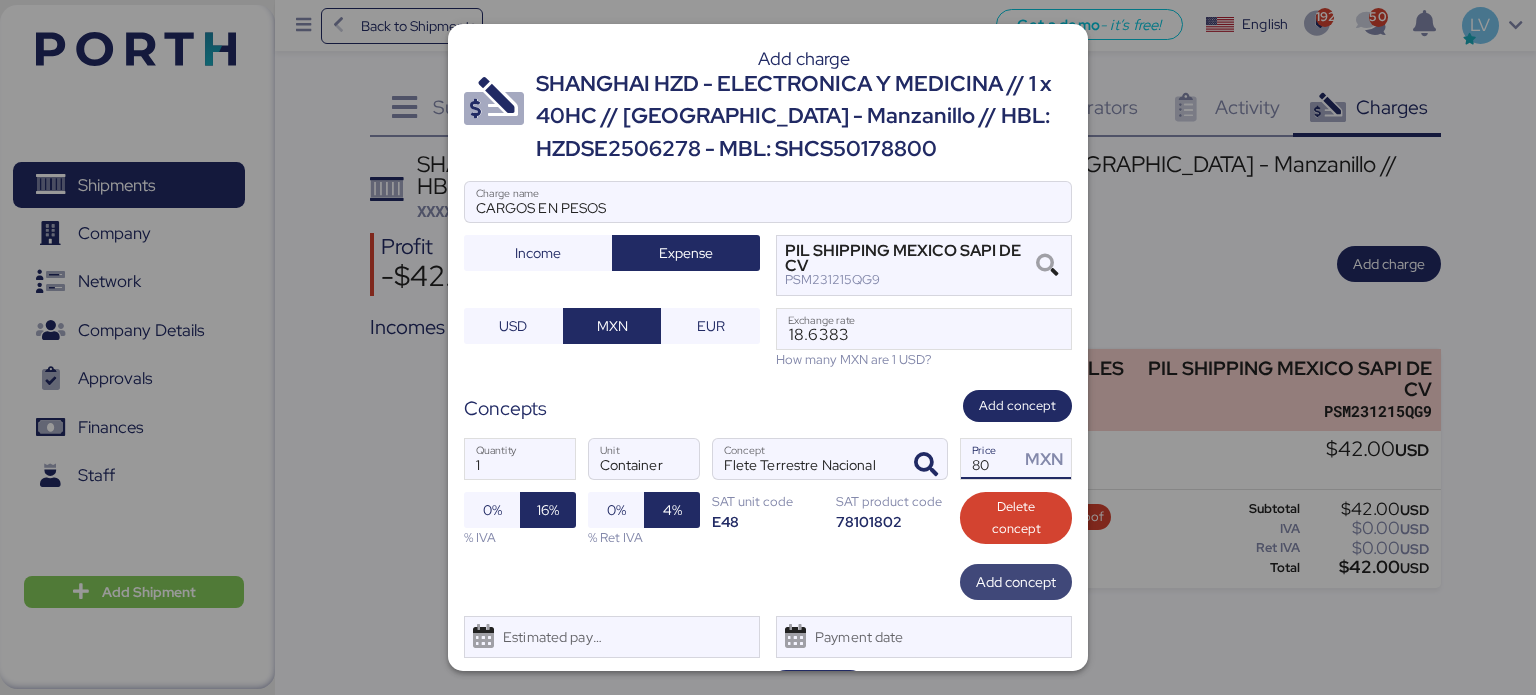 type on "80" 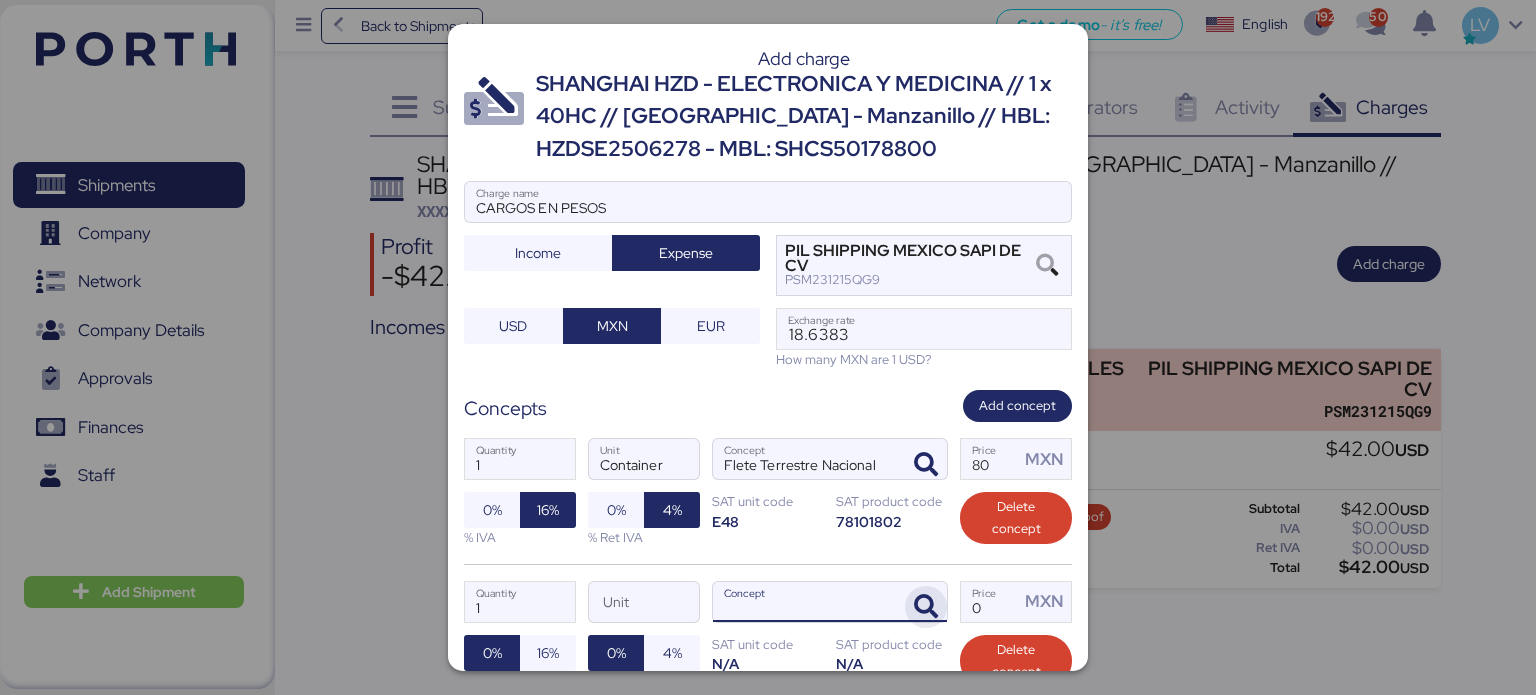 click at bounding box center [926, 607] 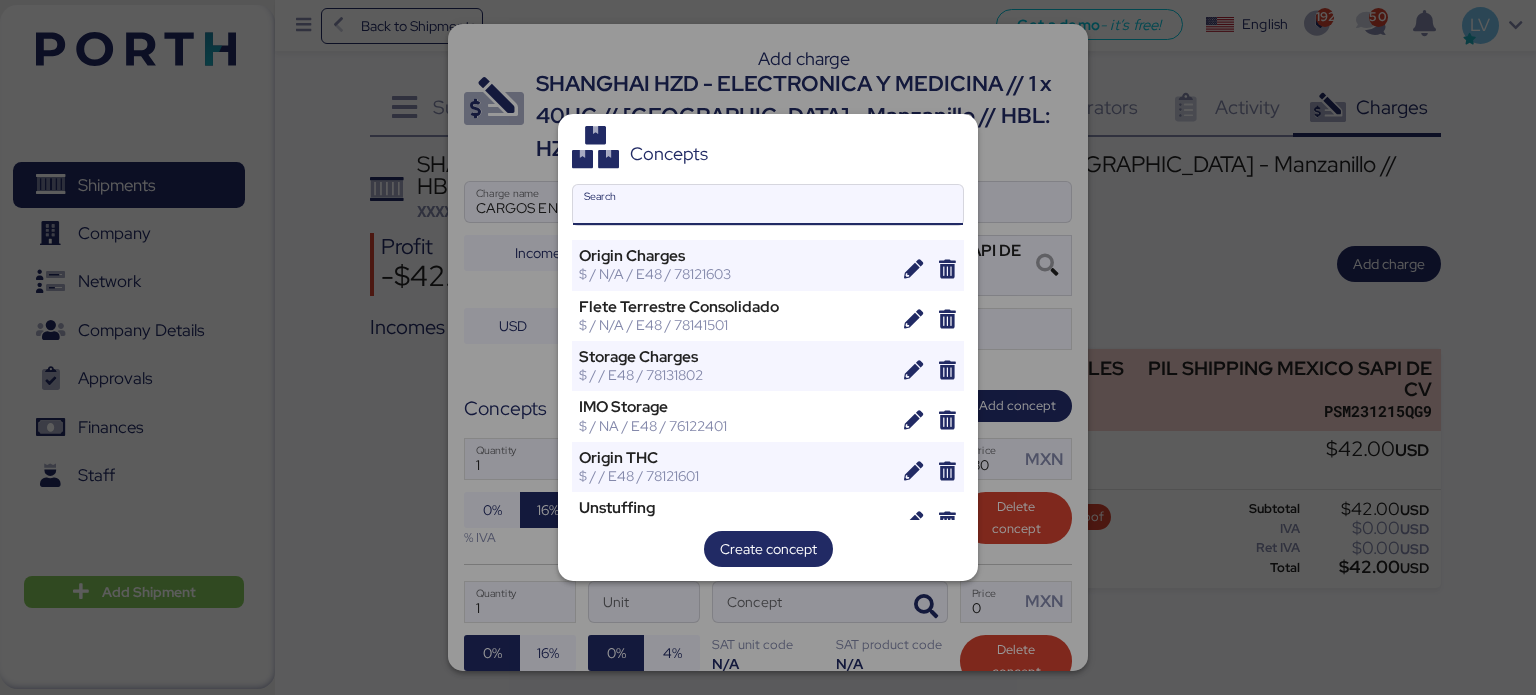 click on "Search" at bounding box center [768, 205] 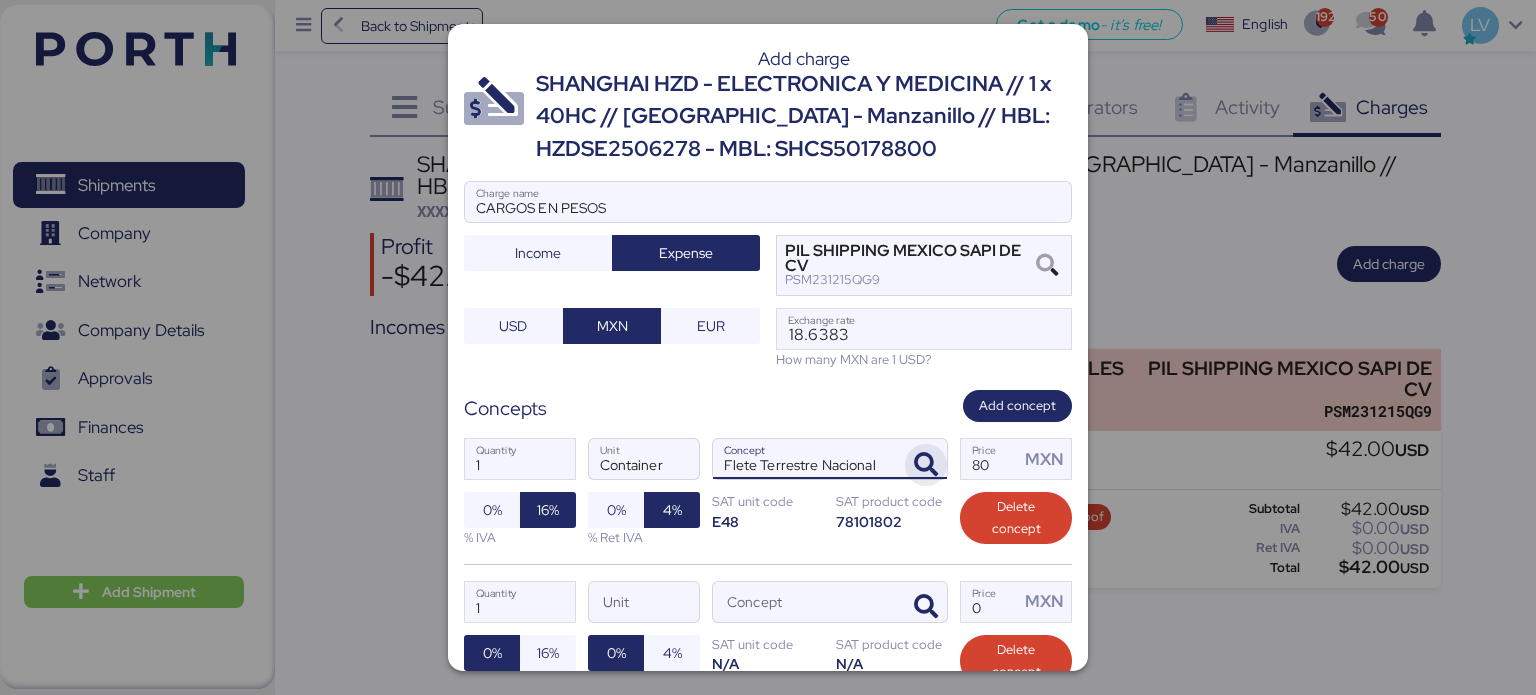 click at bounding box center (926, 465) 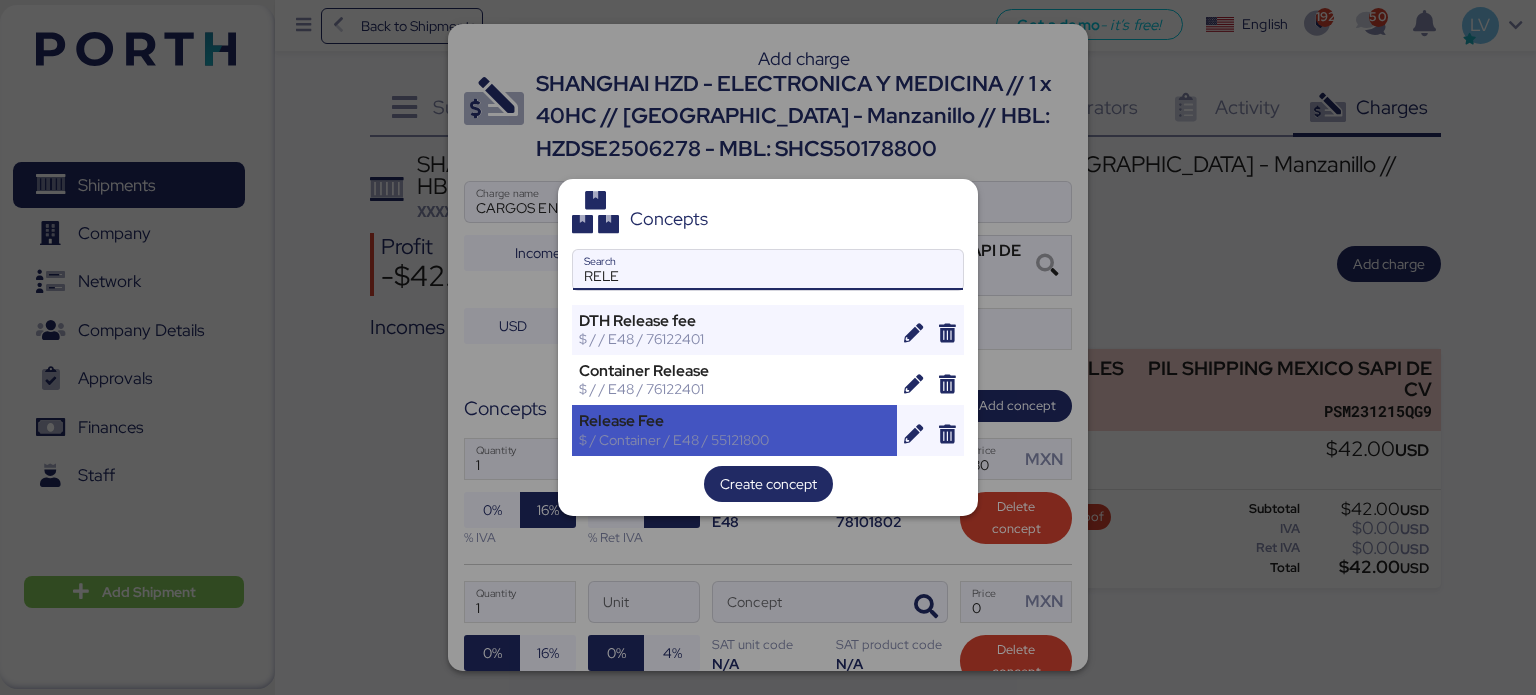 type on "RELE" 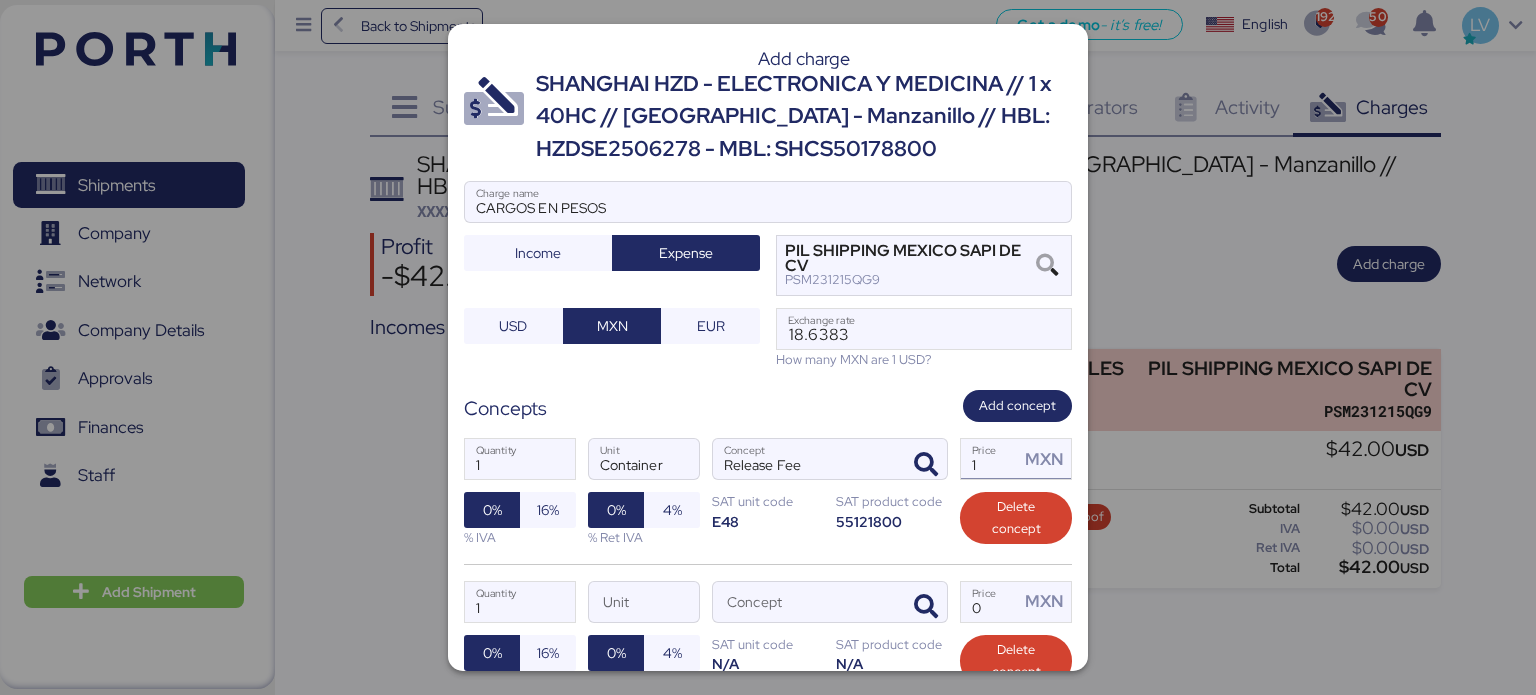 click on "1" at bounding box center [990, 459] 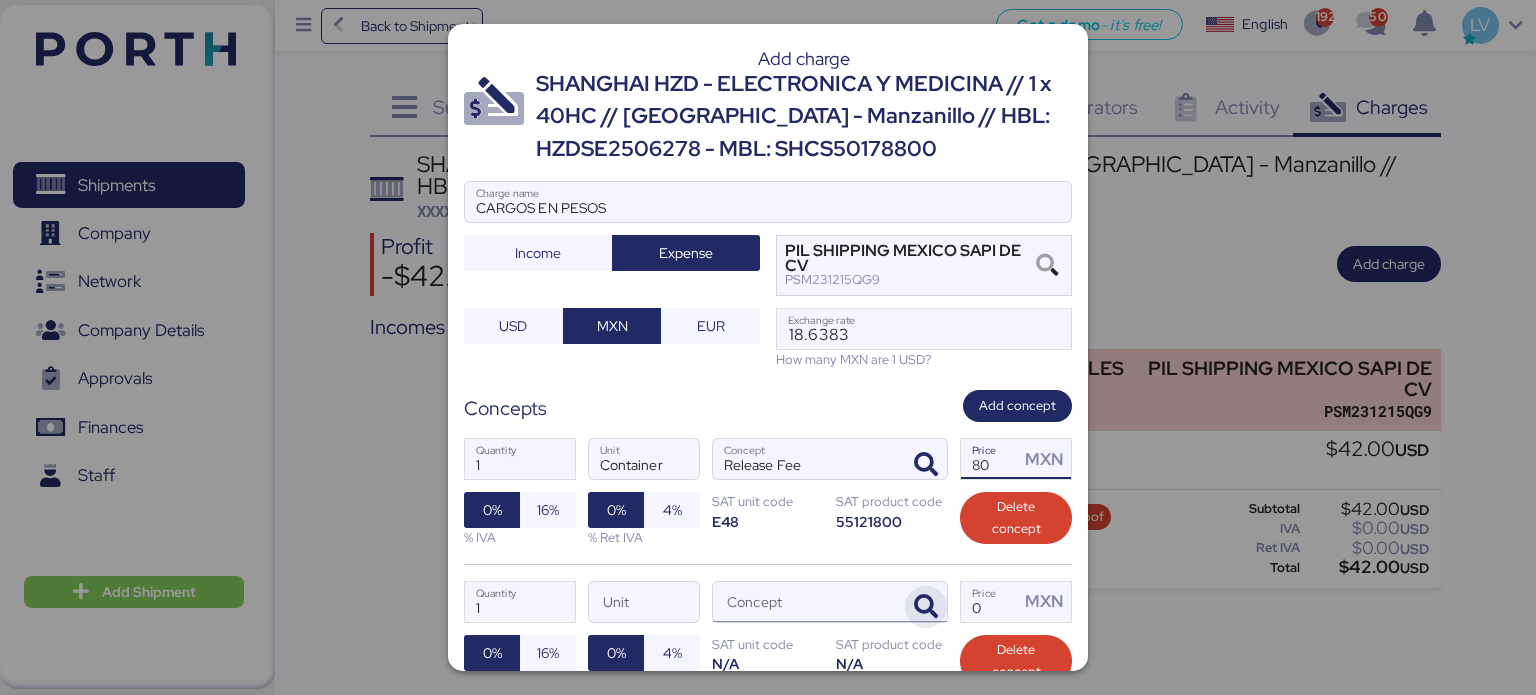 type on "80" 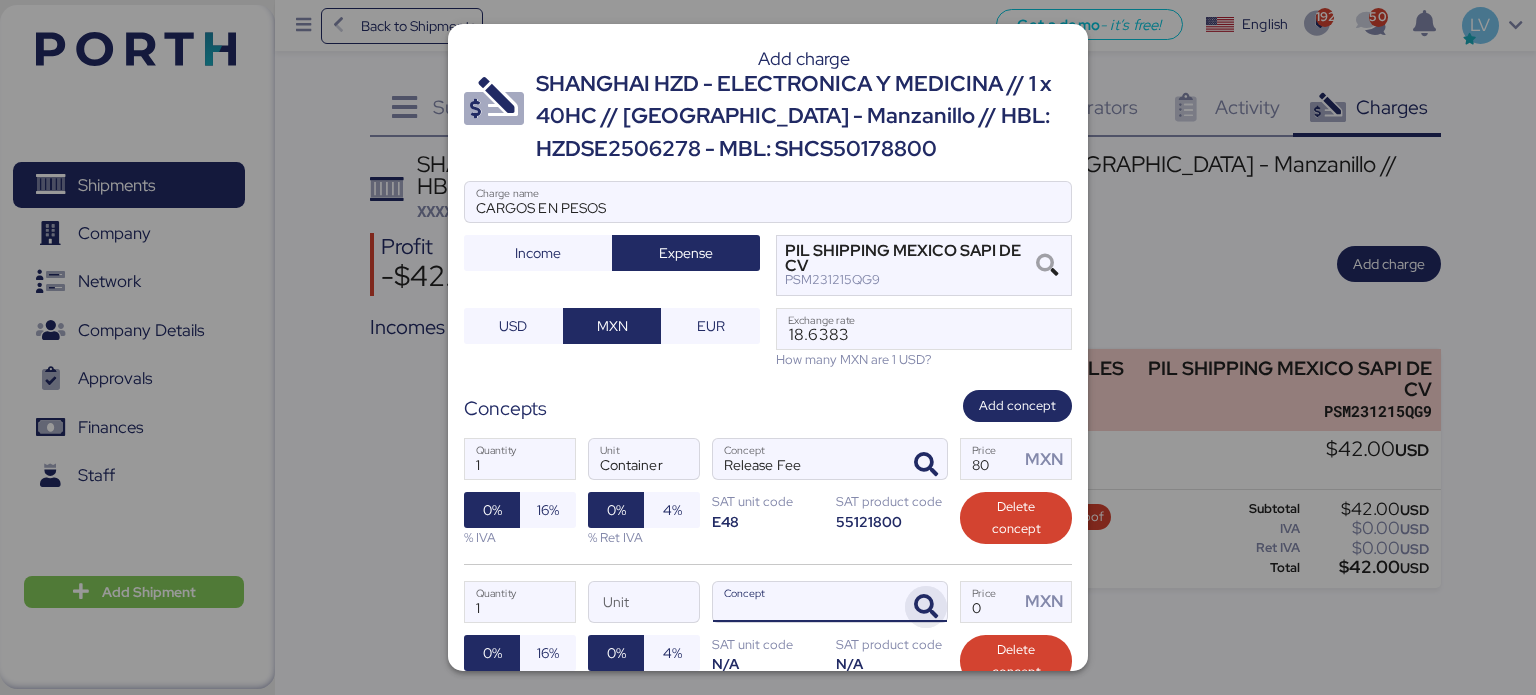 click at bounding box center [926, 607] 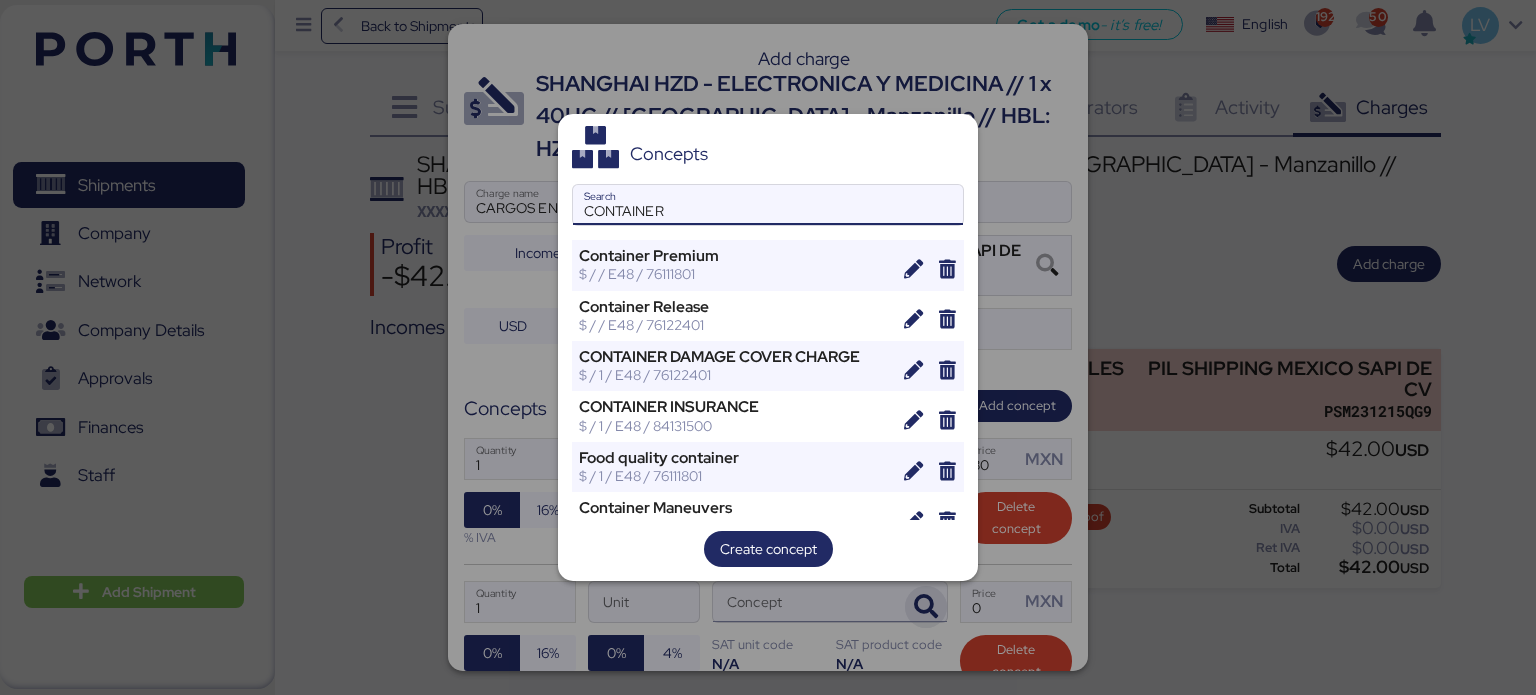 type on "CONTAINER" 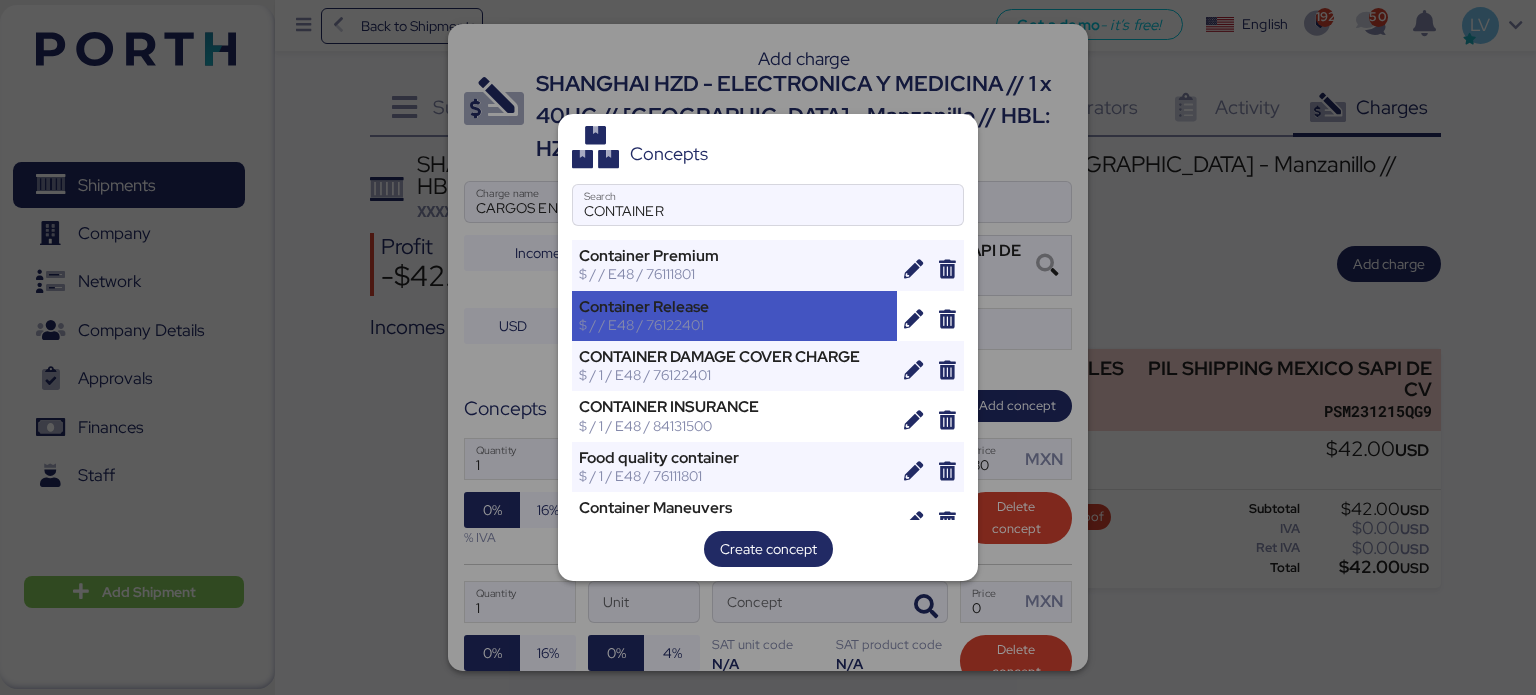 click on "Container Release" at bounding box center [734, 307] 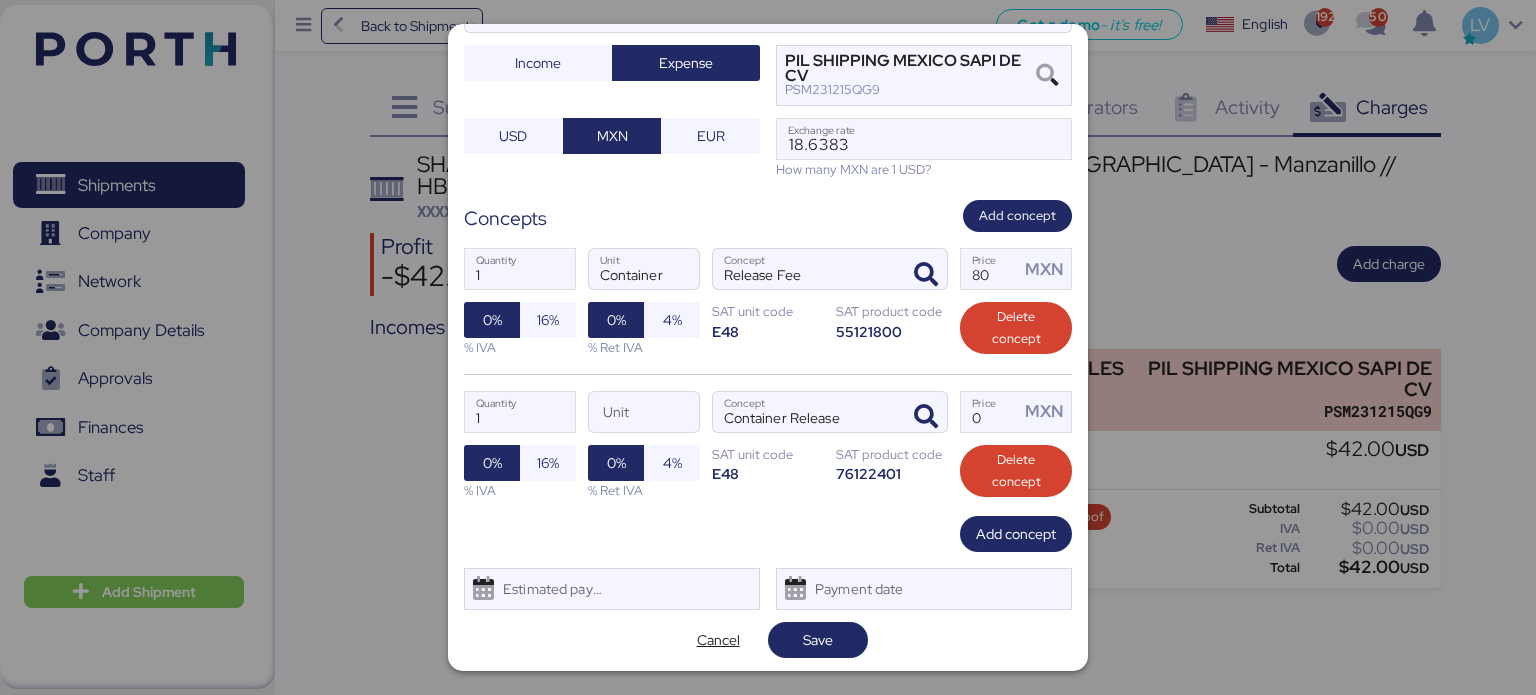 scroll, scrollTop: 189, scrollLeft: 0, axis: vertical 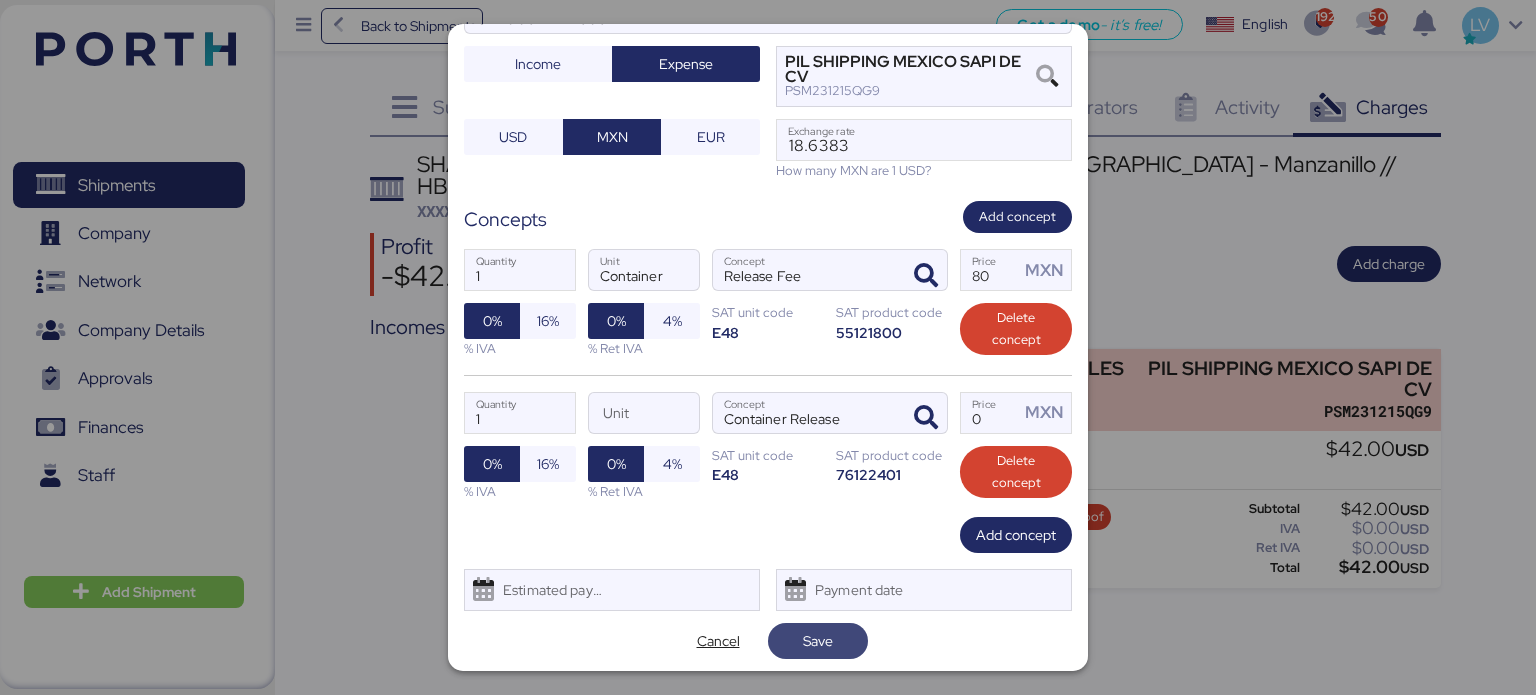 click on "Save" at bounding box center (818, 641) 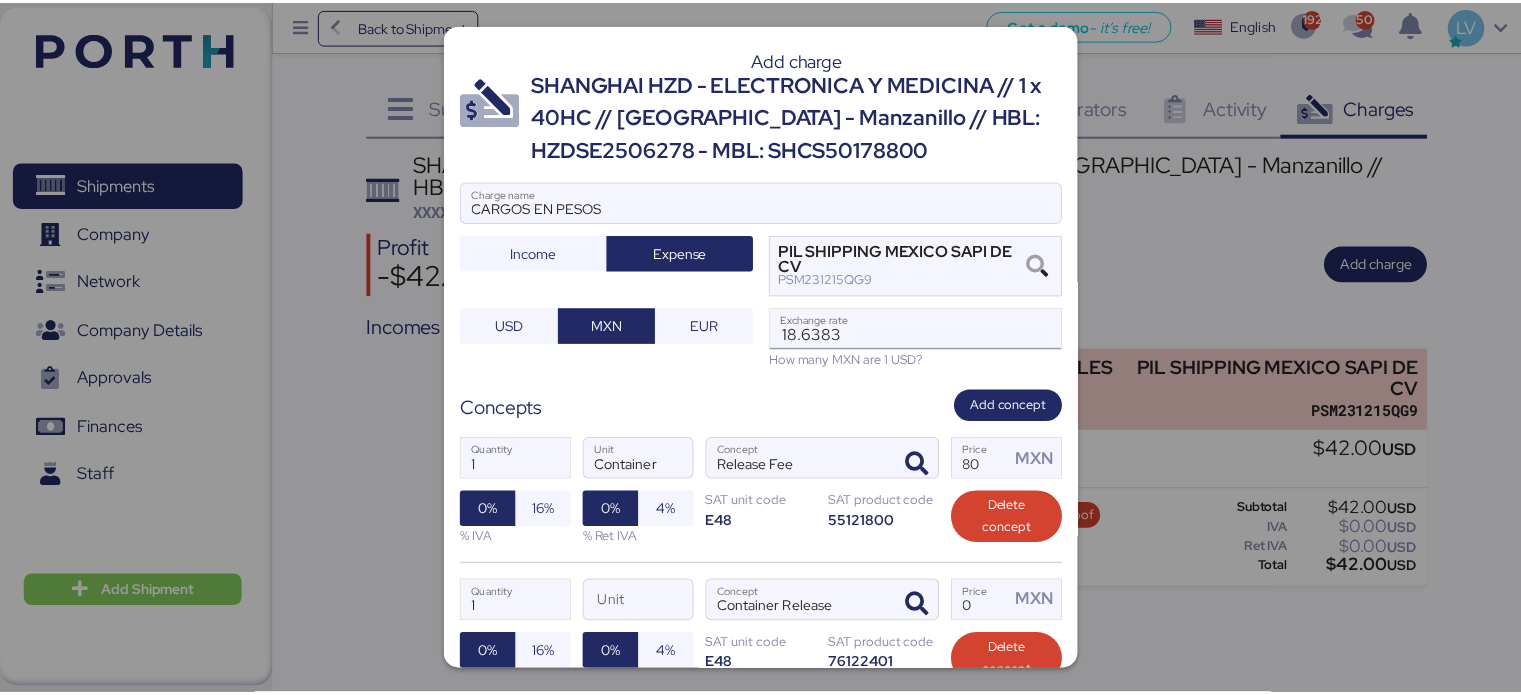 scroll, scrollTop: 190, scrollLeft: 0, axis: vertical 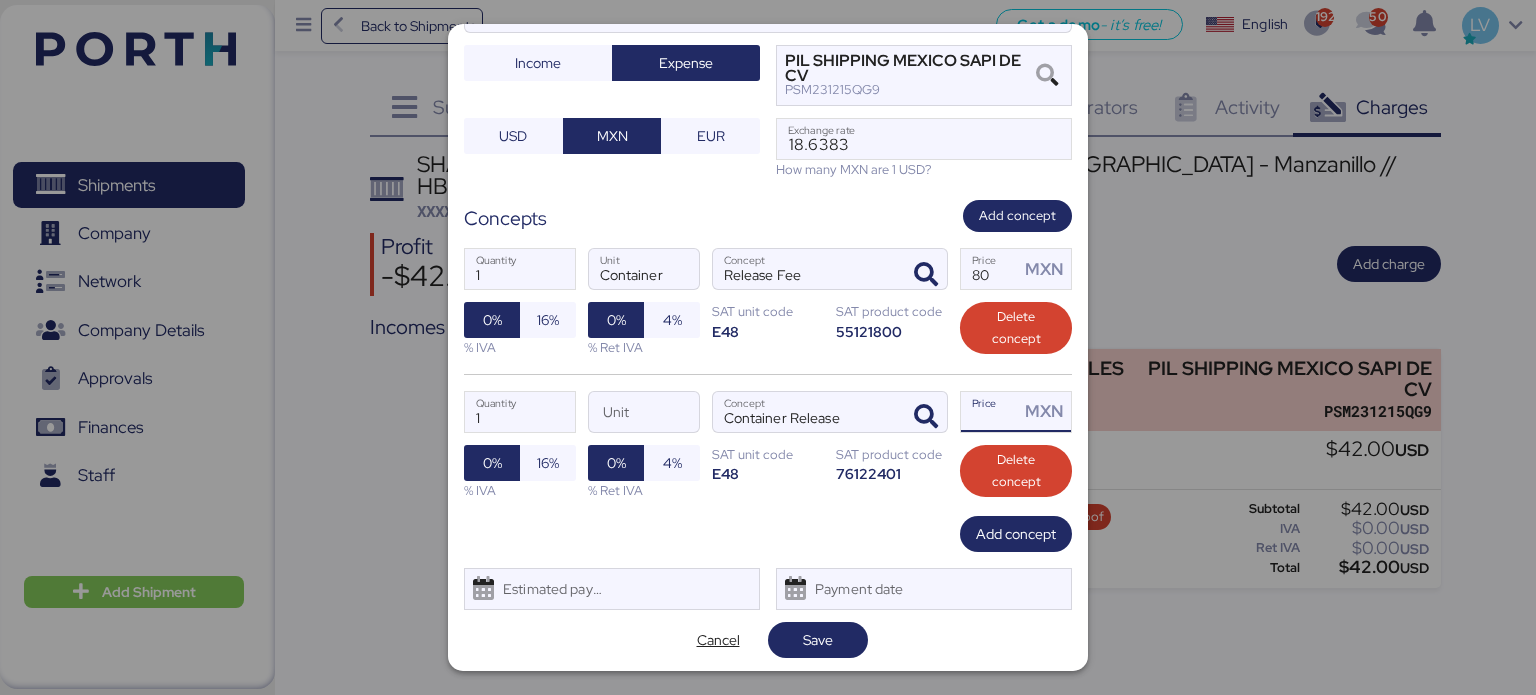 click on "Price MXN" at bounding box center [990, 412] 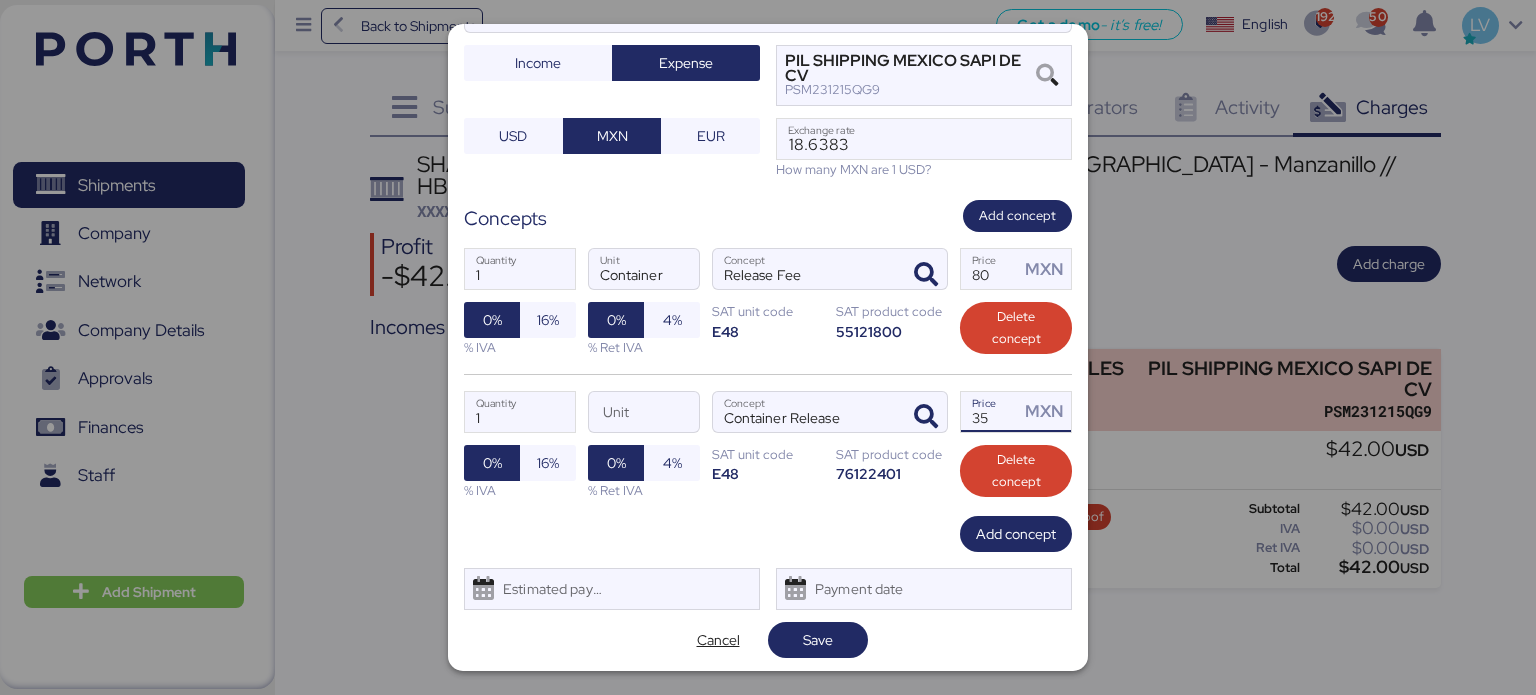 type on "35" 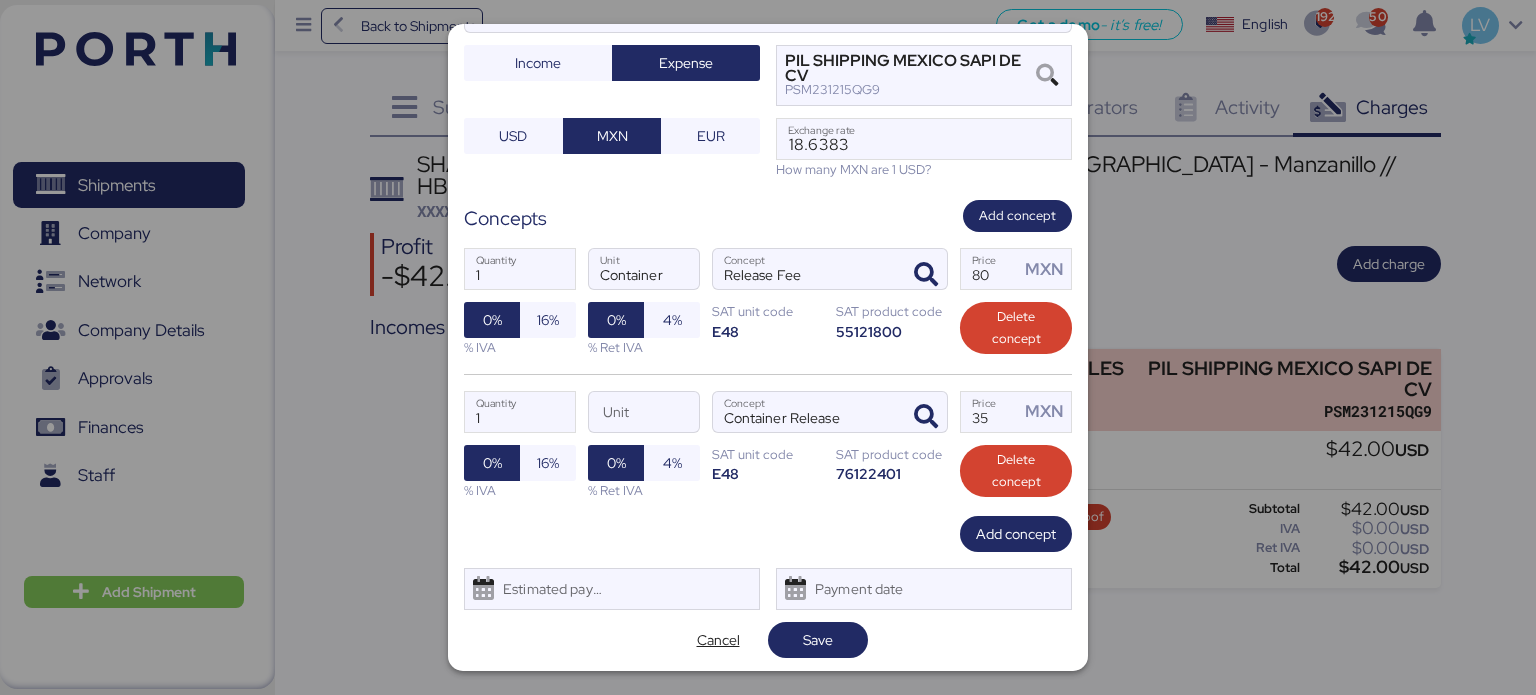 click on "Add concept" at bounding box center (768, 534) 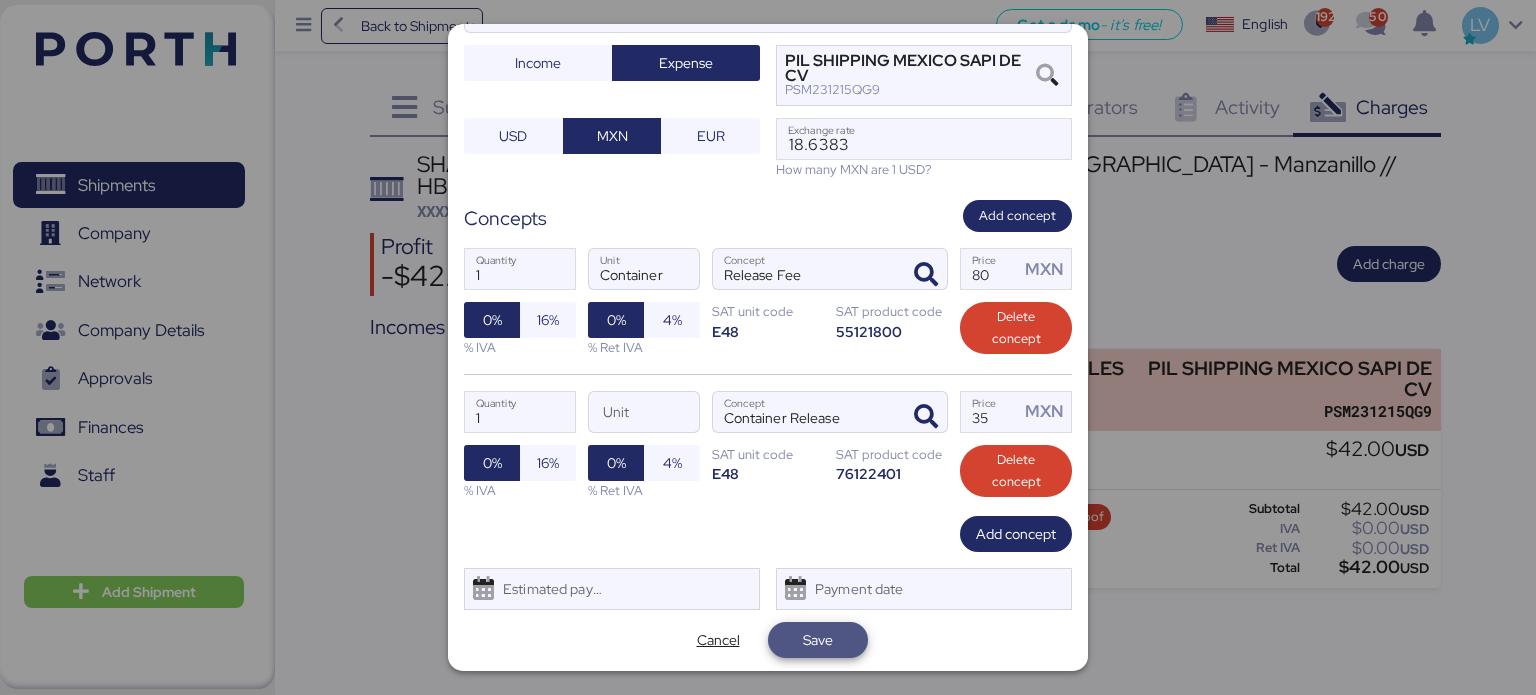 click on "Save" at bounding box center (818, 640) 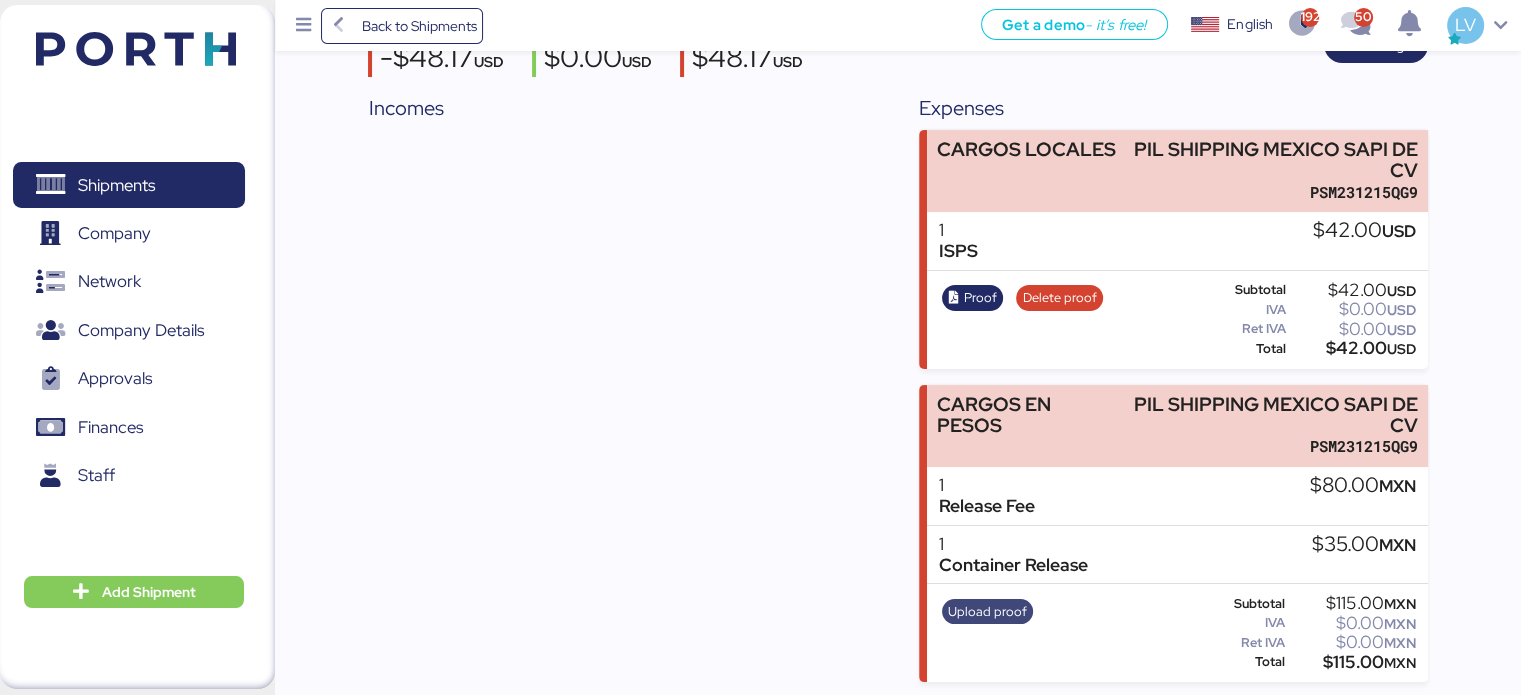 scroll, scrollTop: 218, scrollLeft: 0, axis: vertical 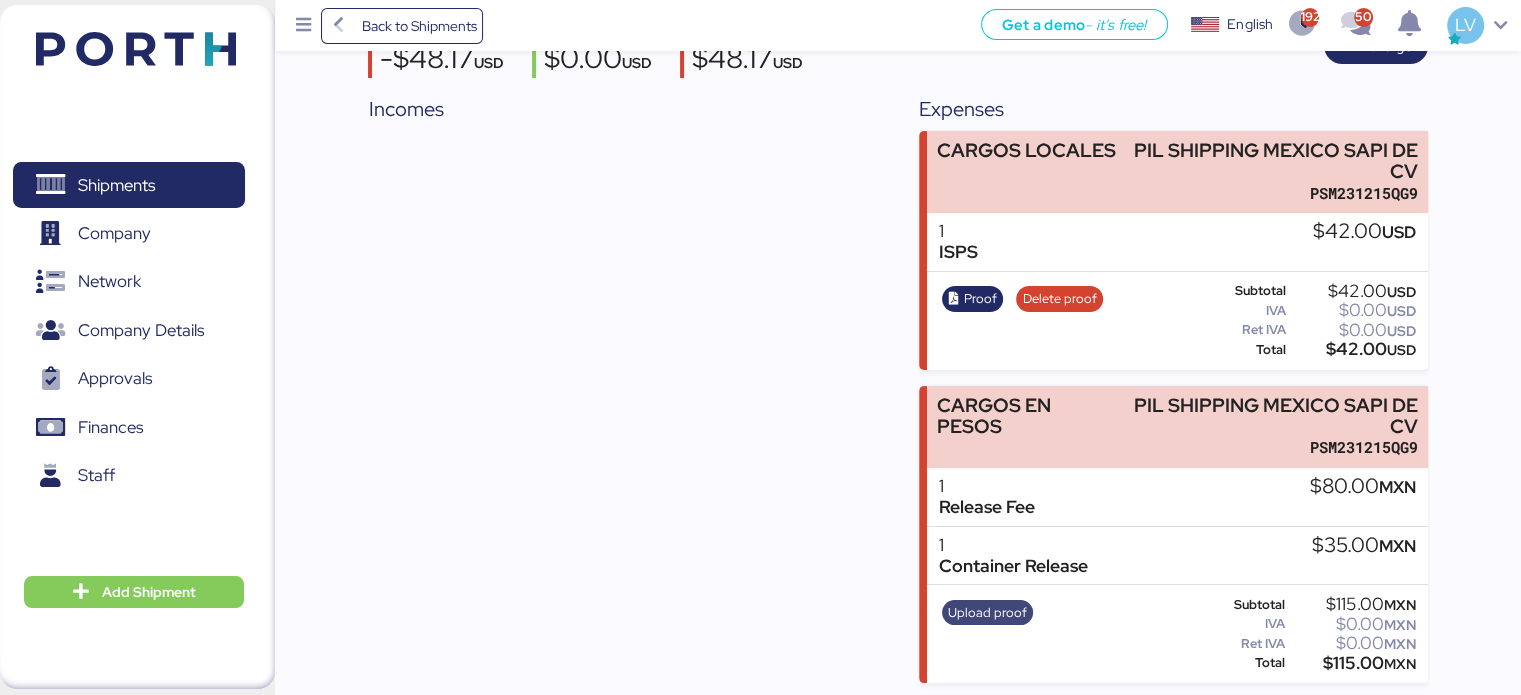 click on "Upload proof" at bounding box center (987, 613) 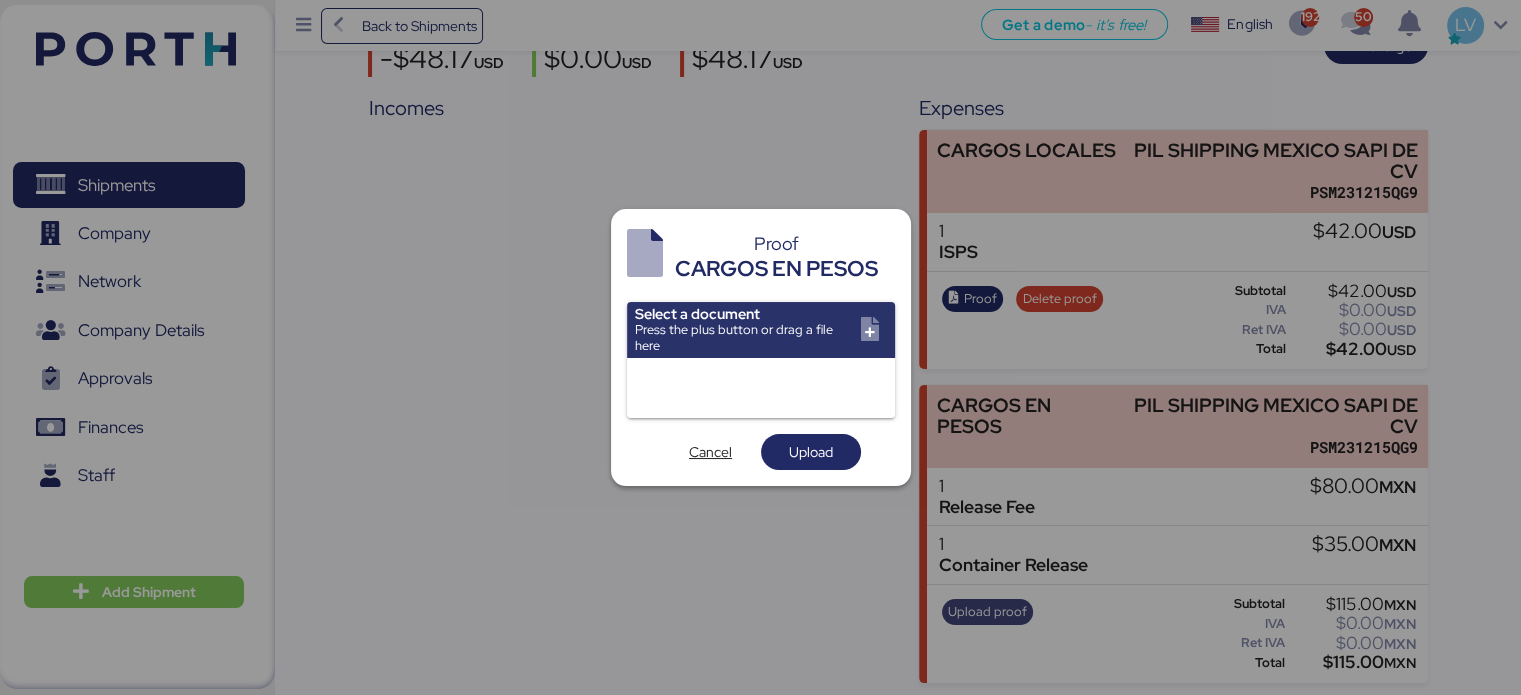 scroll, scrollTop: 0, scrollLeft: 0, axis: both 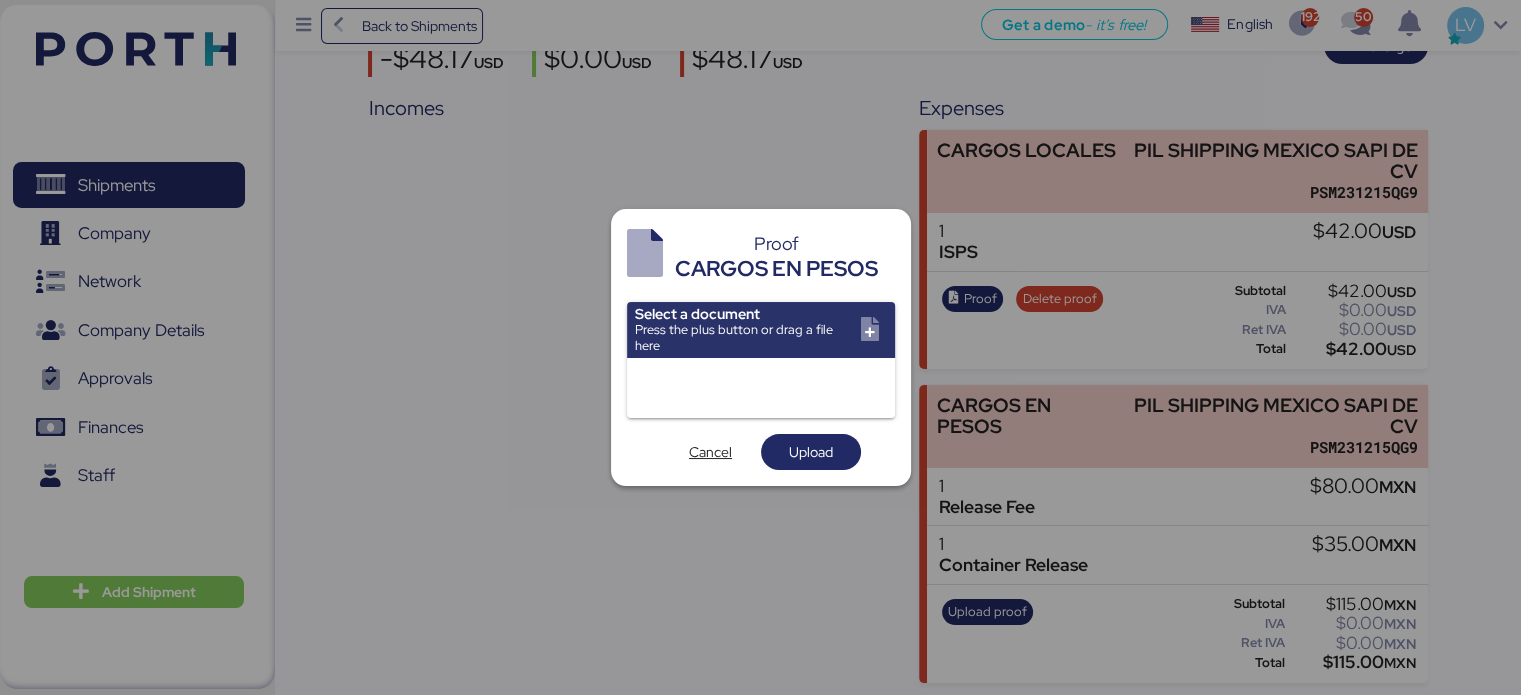 click at bounding box center (761, 330) 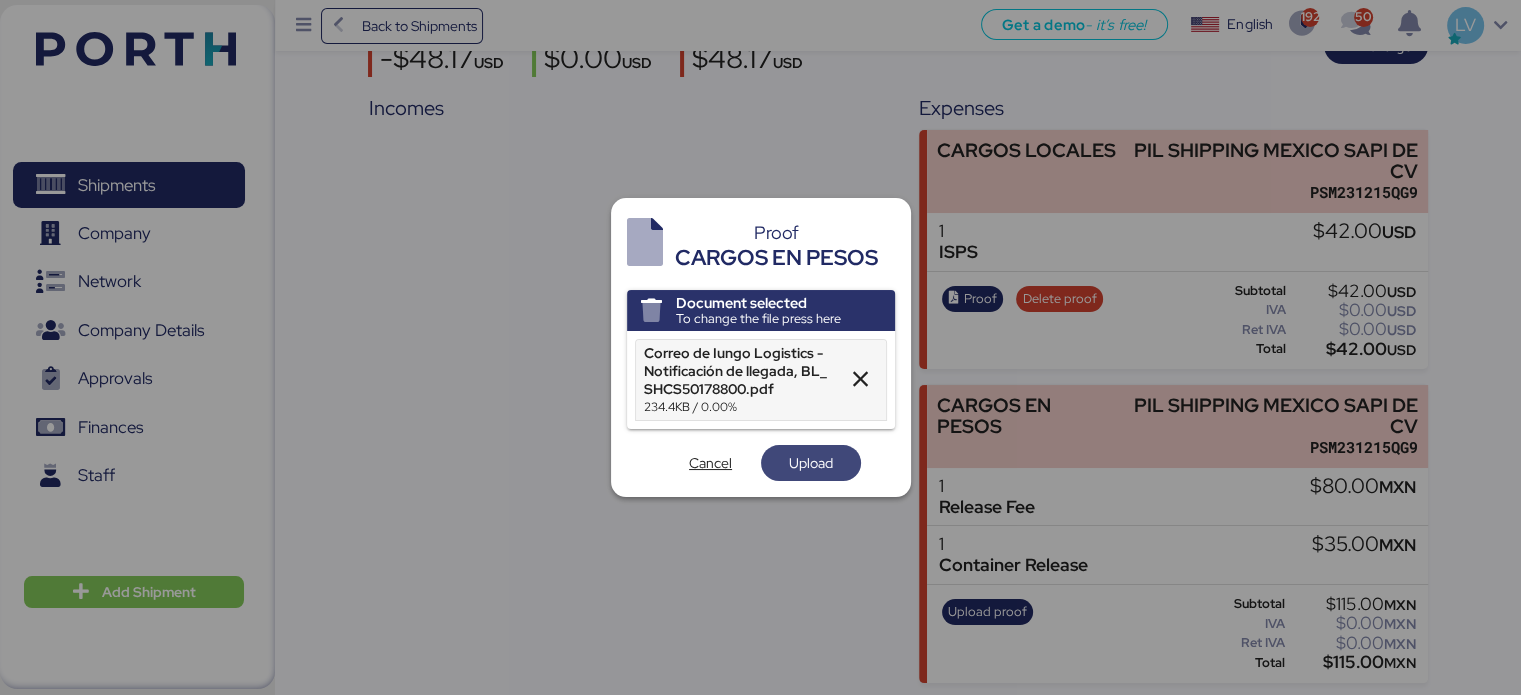 click on "Upload" at bounding box center [811, 463] 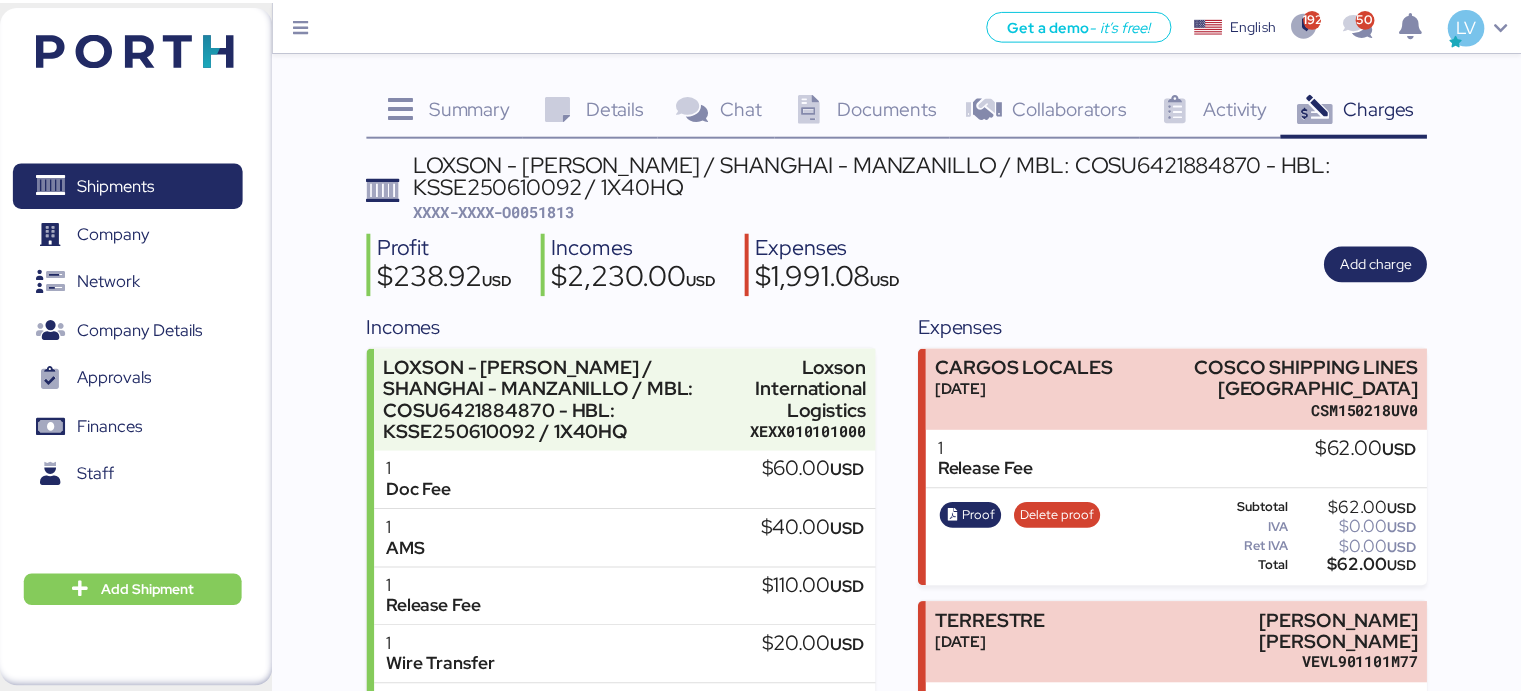 scroll, scrollTop: 0, scrollLeft: 0, axis: both 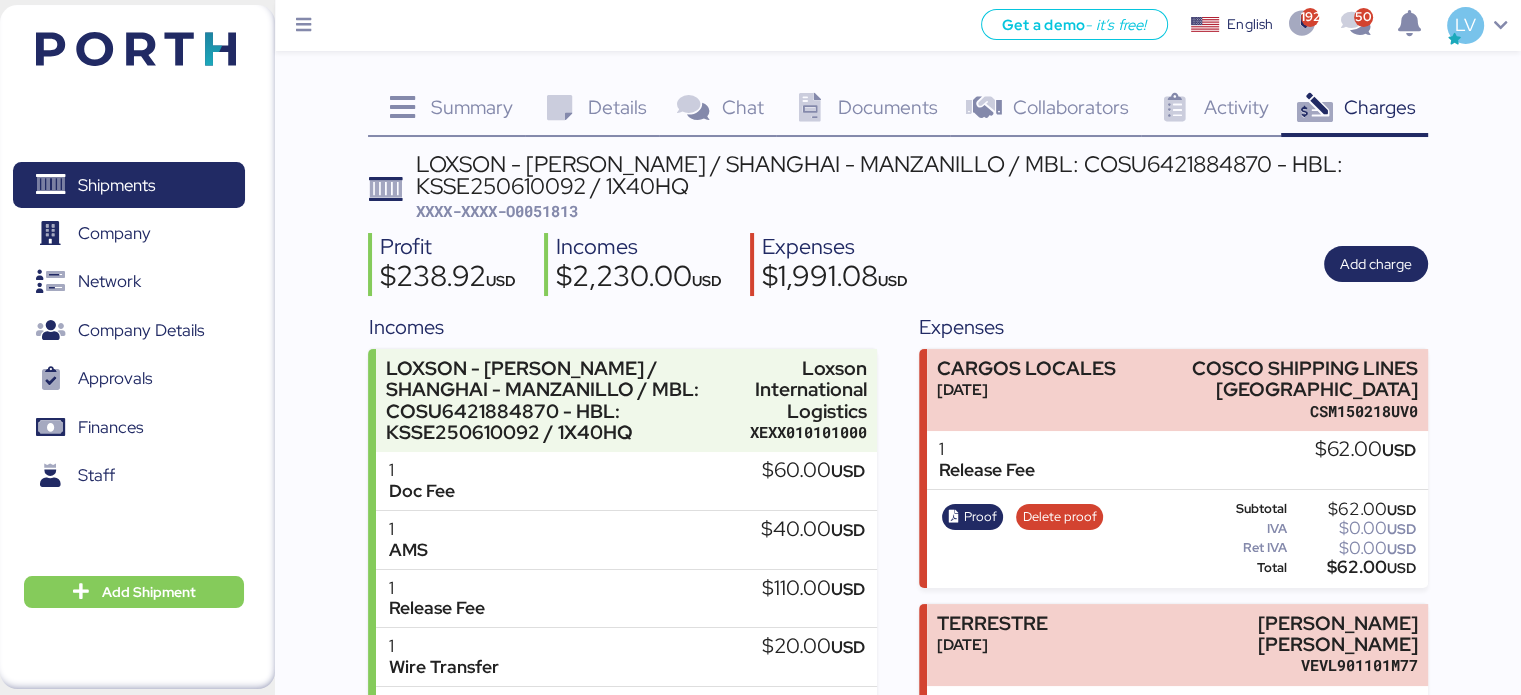 click at bounding box center (136, 49) 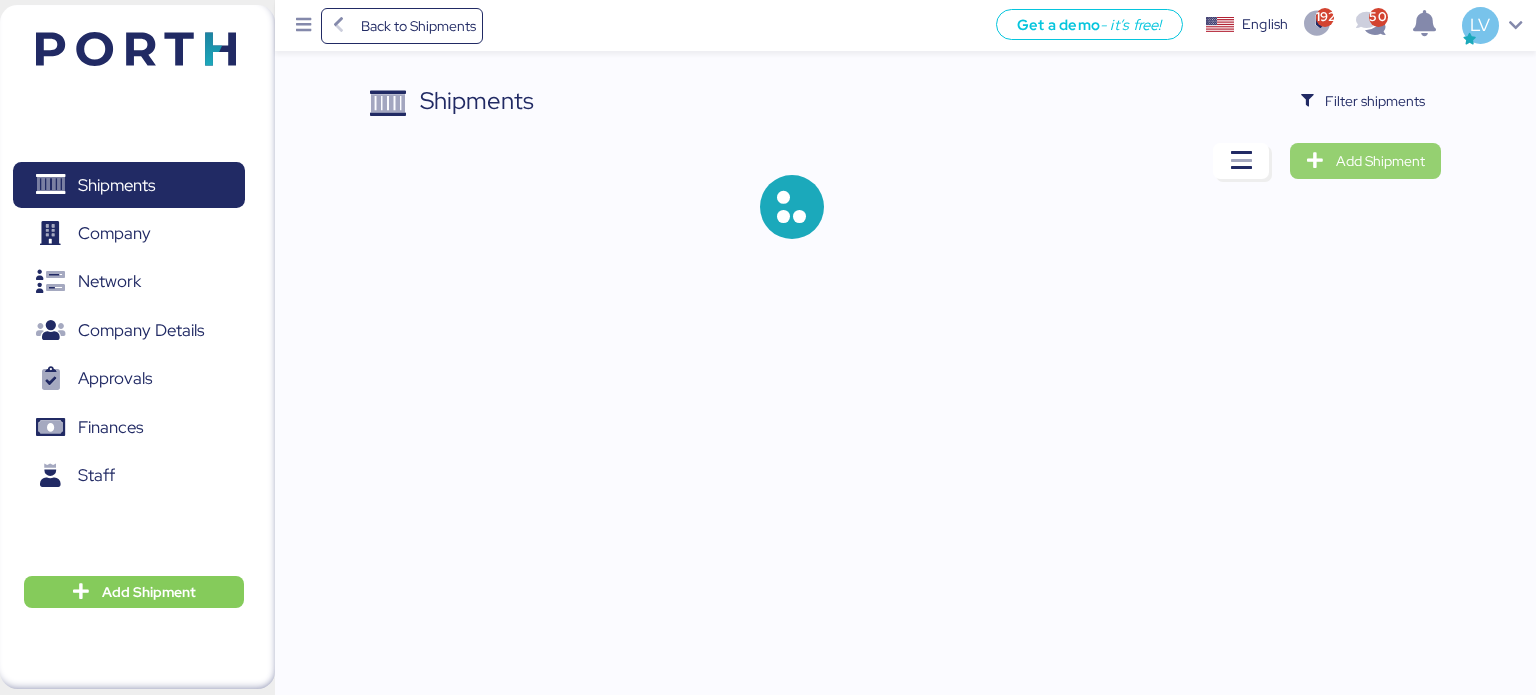 click on "Add Shipment" at bounding box center [1365, 161] 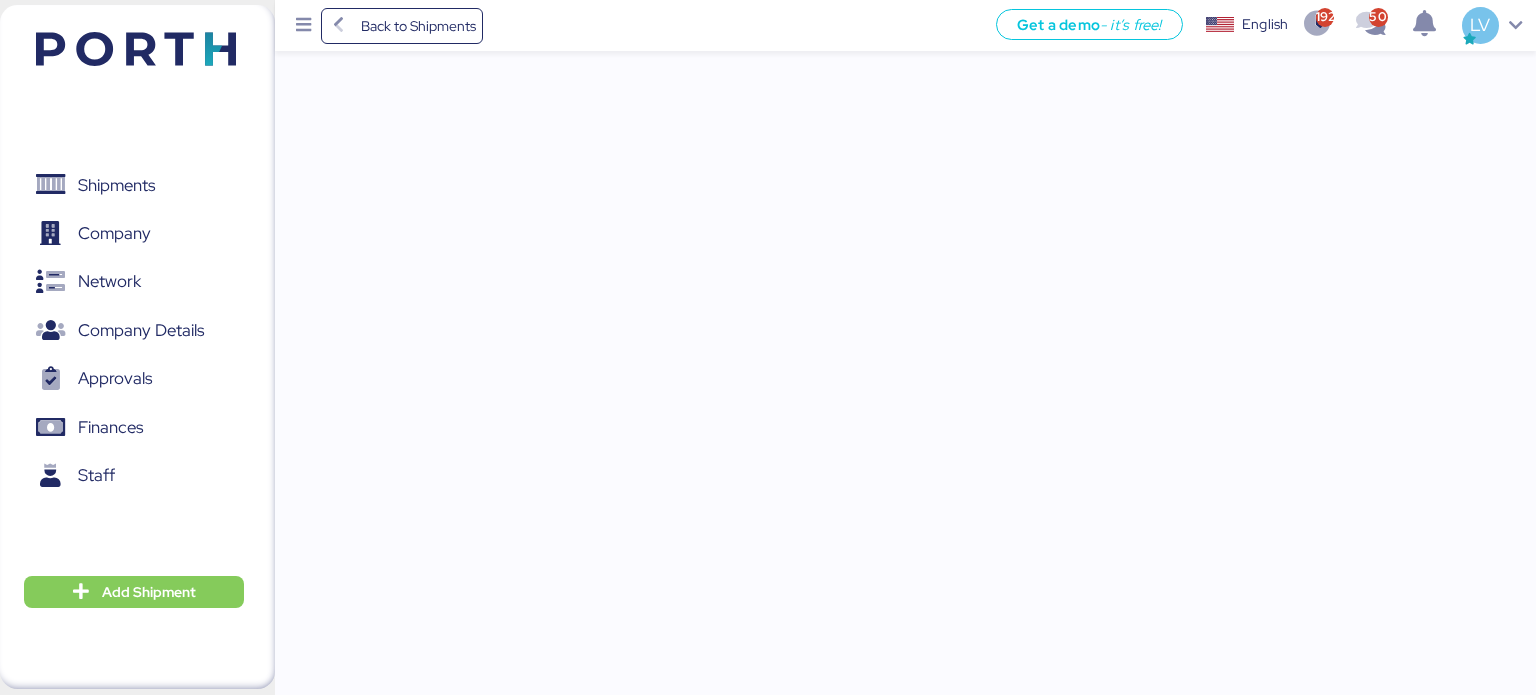click at bounding box center (136, 49) 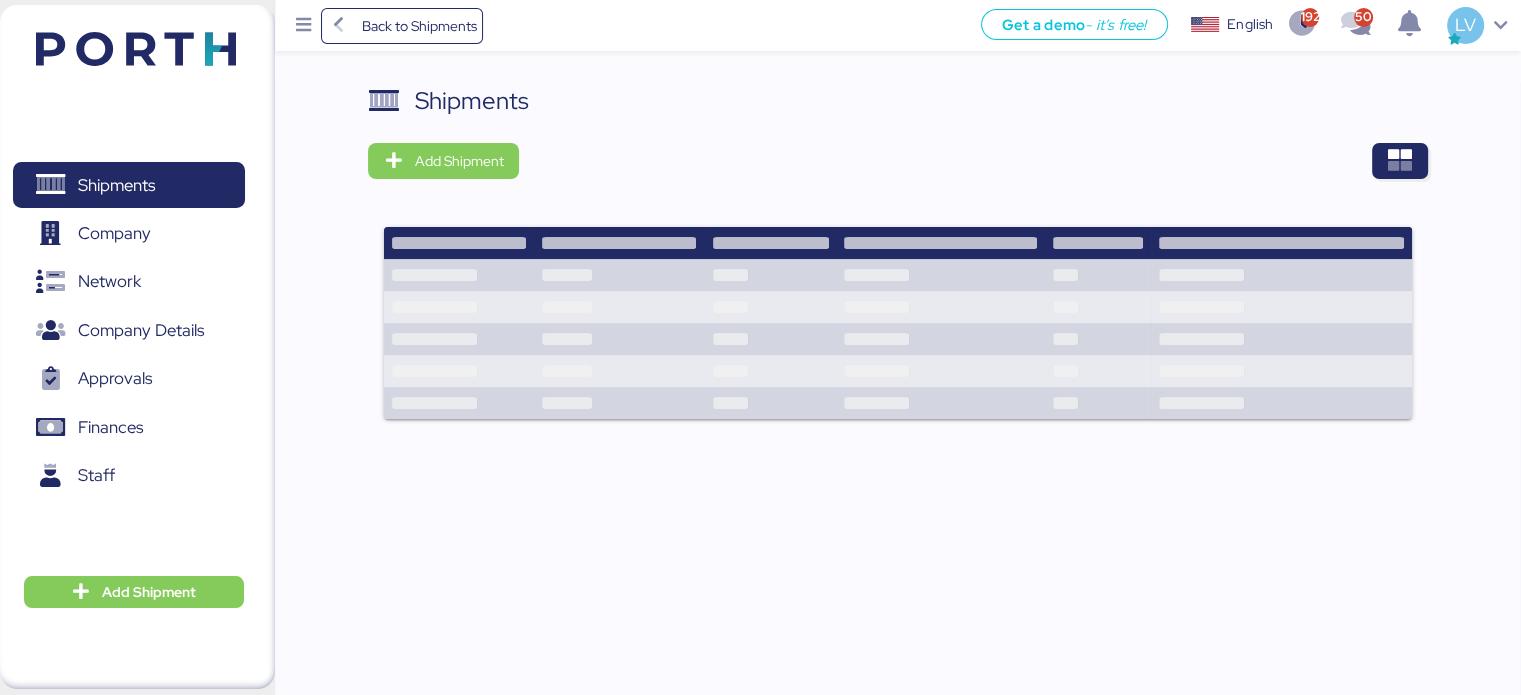click at bounding box center (980, 161) 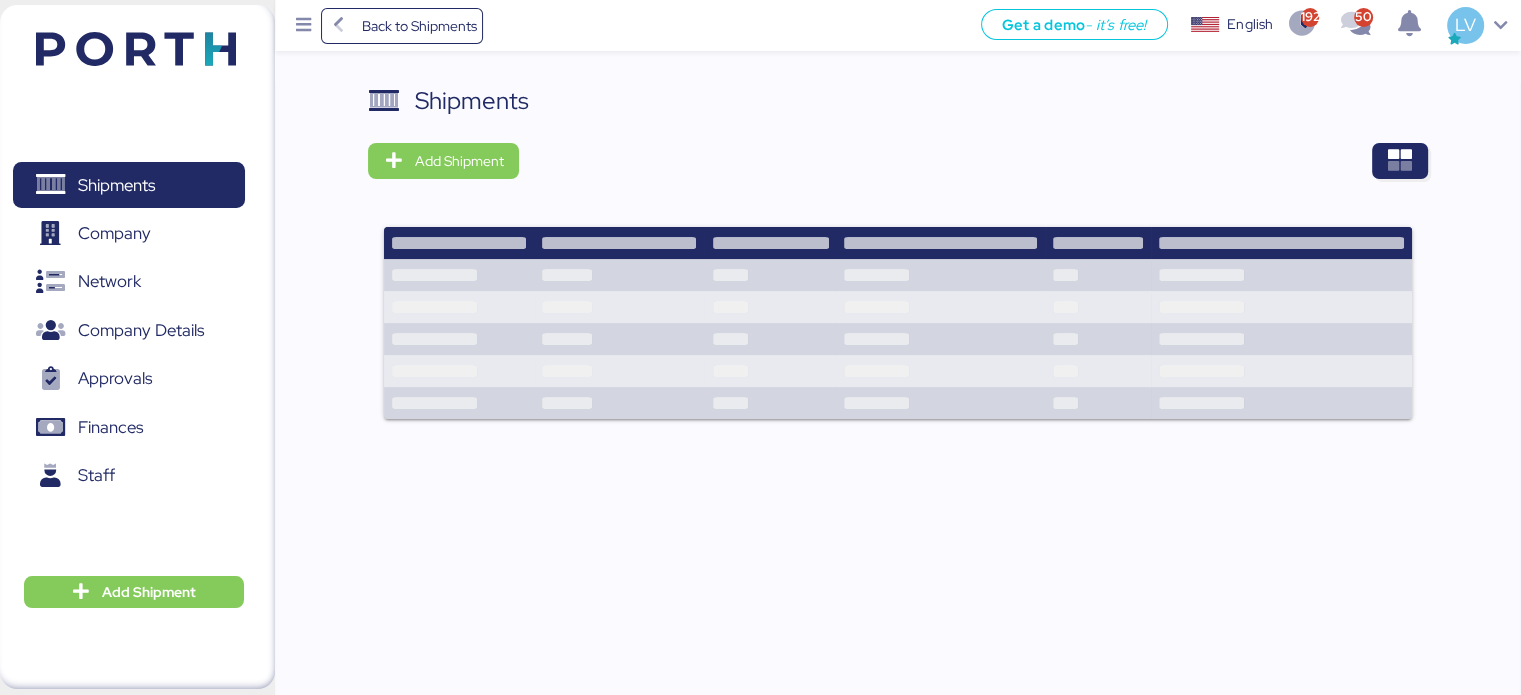 click on "Shipments   Add Shipment" at bounding box center (898, 415) 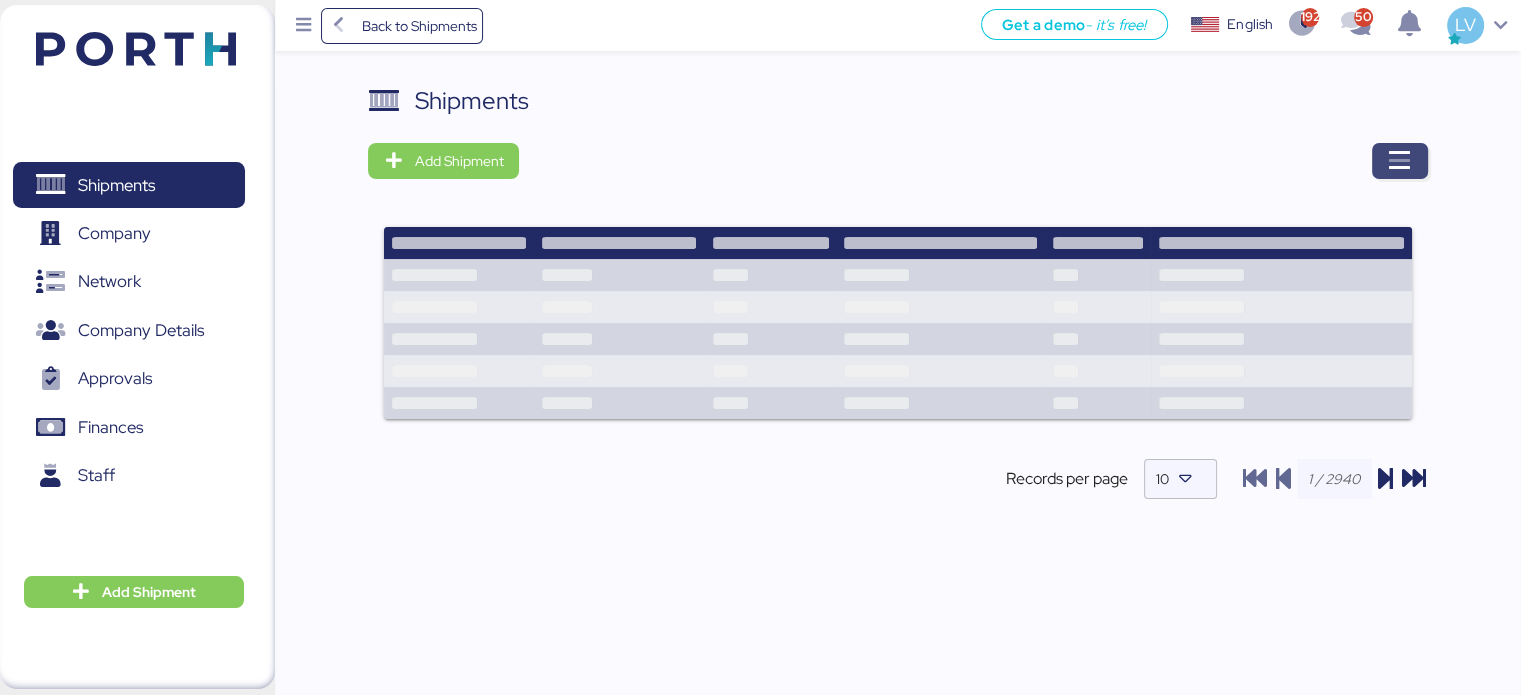 click at bounding box center (1400, 161) 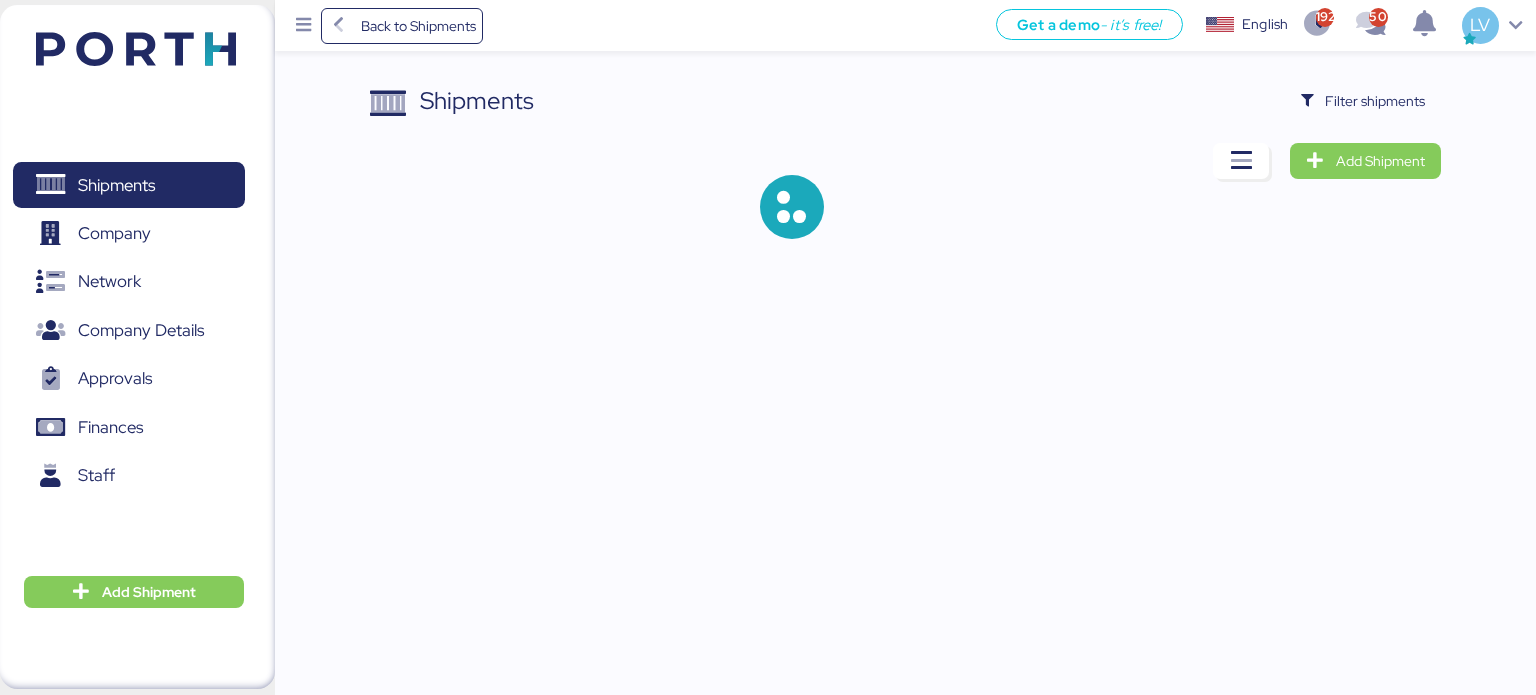 drag, startPoint x: 1390, startPoint y: 105, endPoint x: 1343, endPoint y: 67, distance: 60.440052 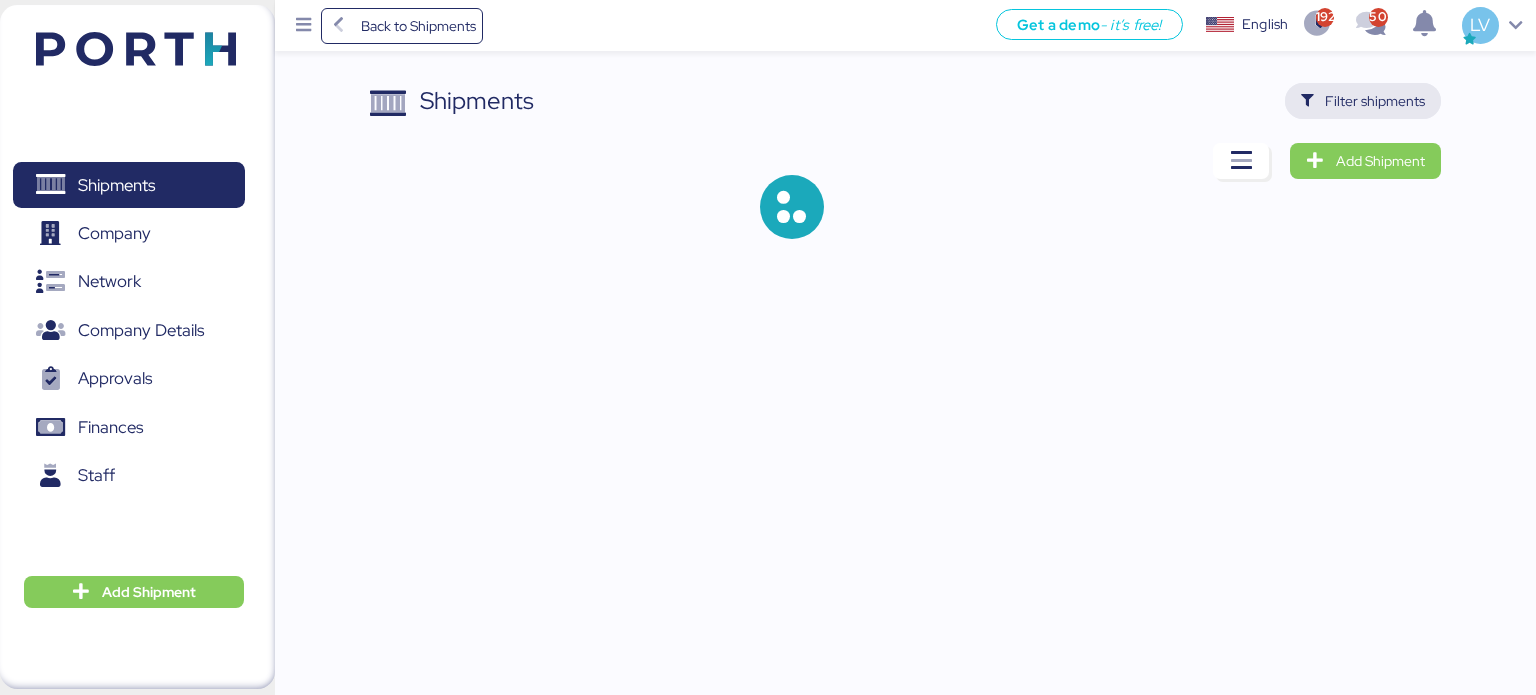 click on "Filter shipments" at bounding box center (1363, 101) 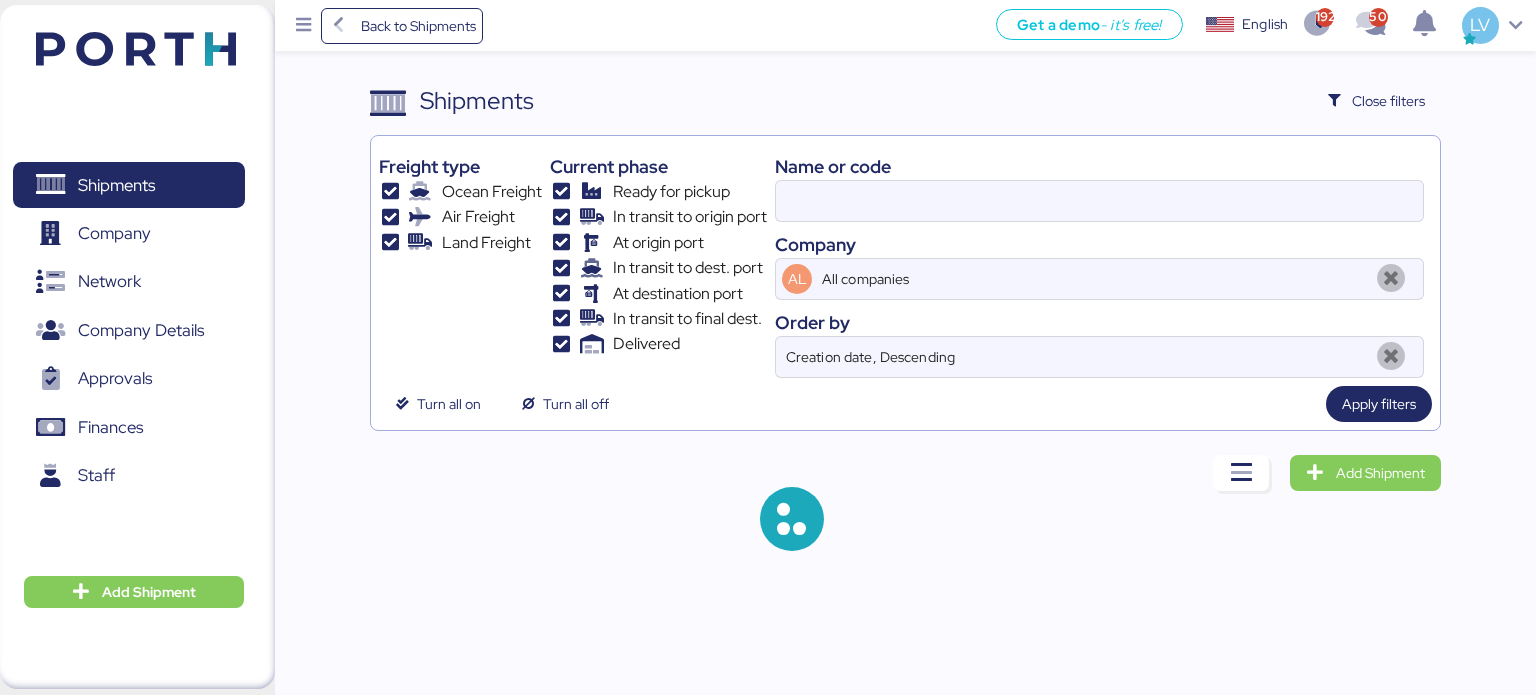 click on "Name or code" at bounding box center (1099, 166) 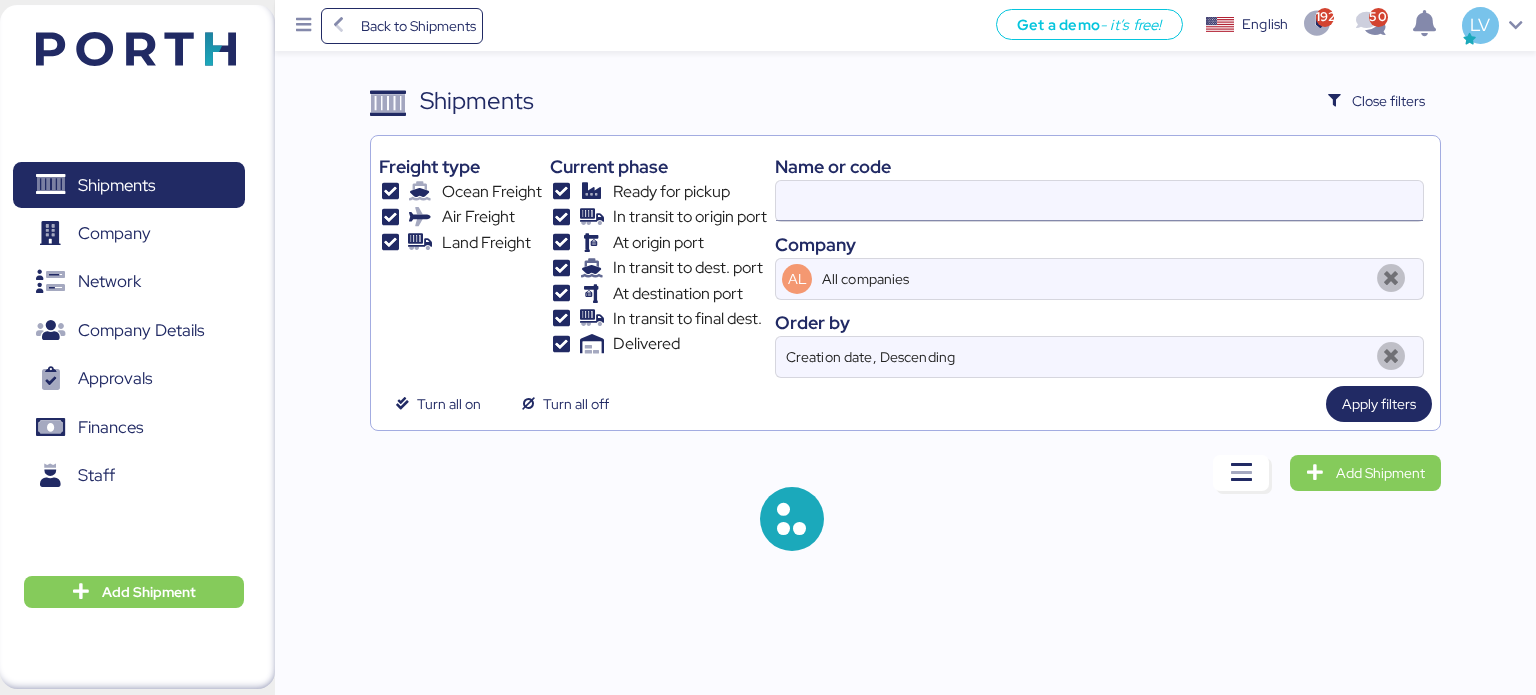 click at bounding box center [1099, 201] 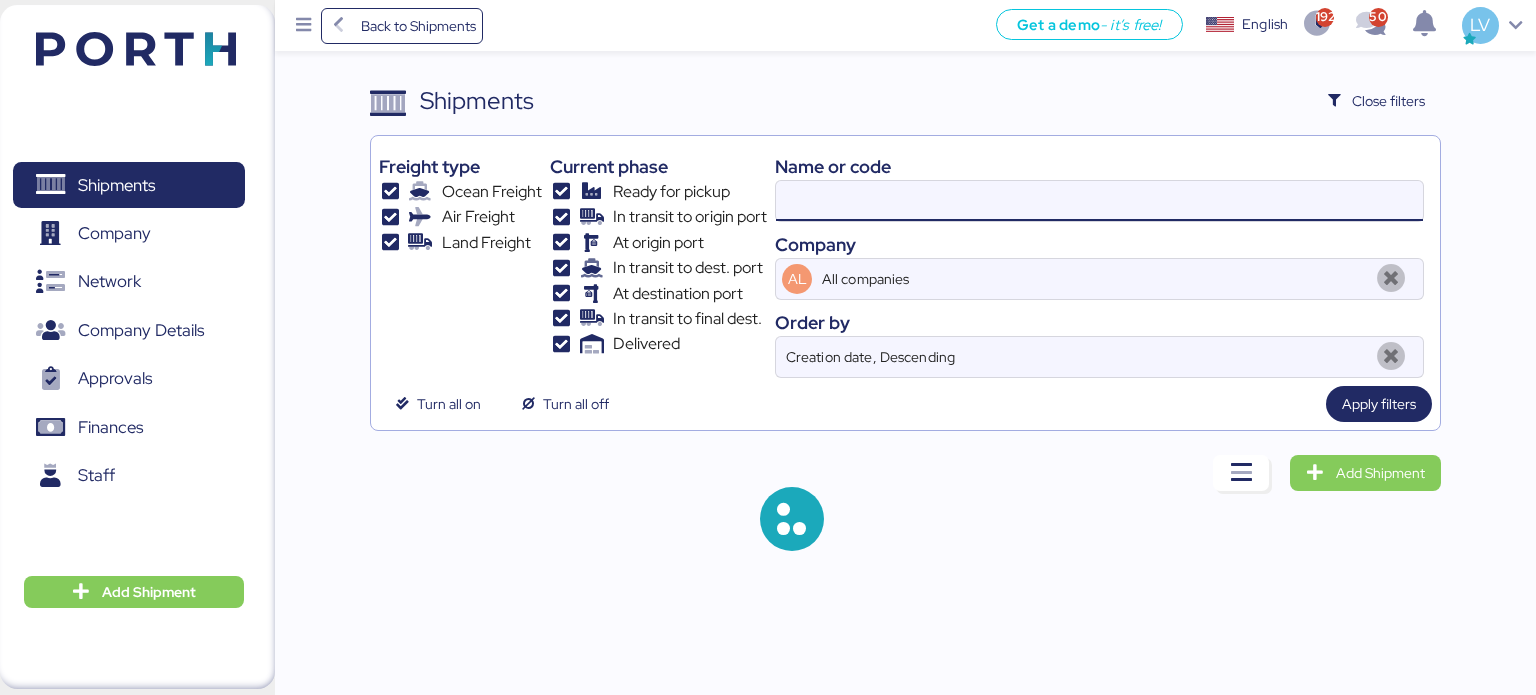 click at bounding box center [1099, 201] 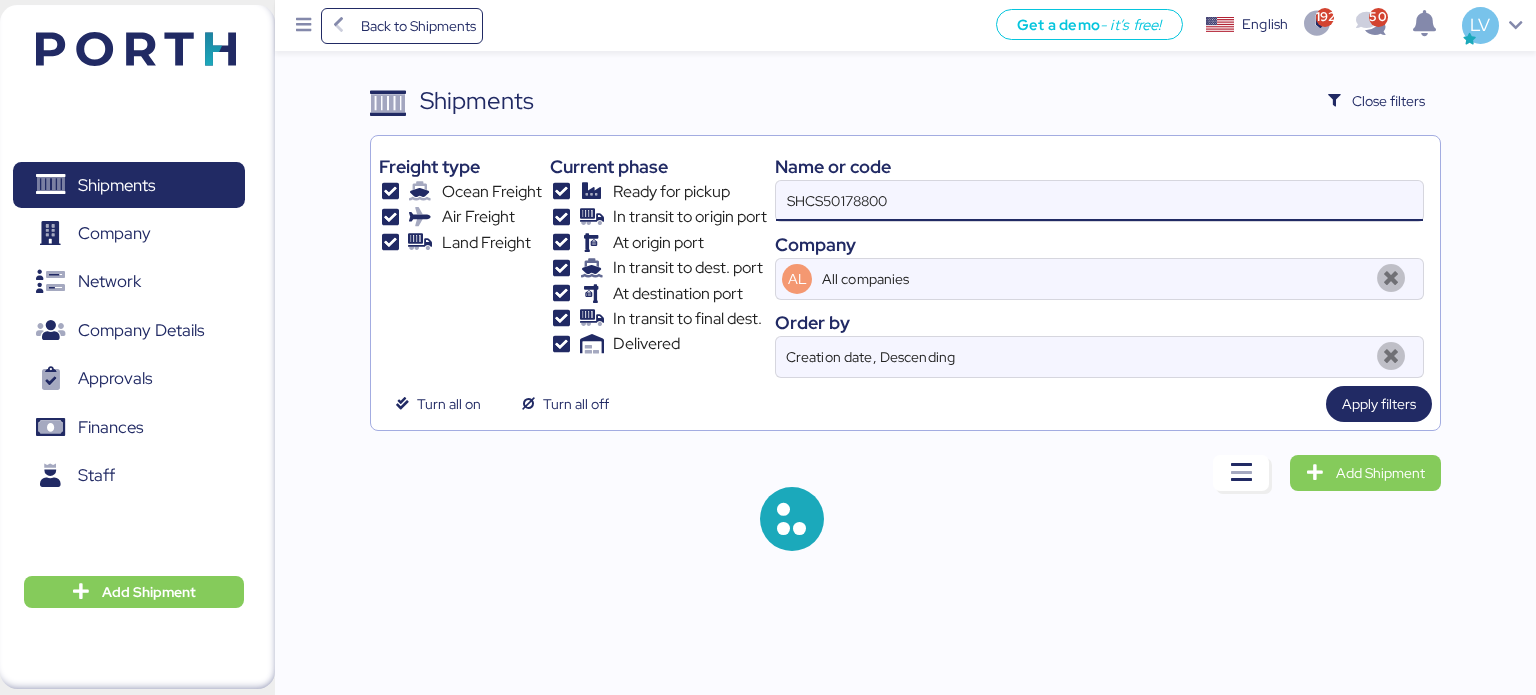type on "SHCS50178800" 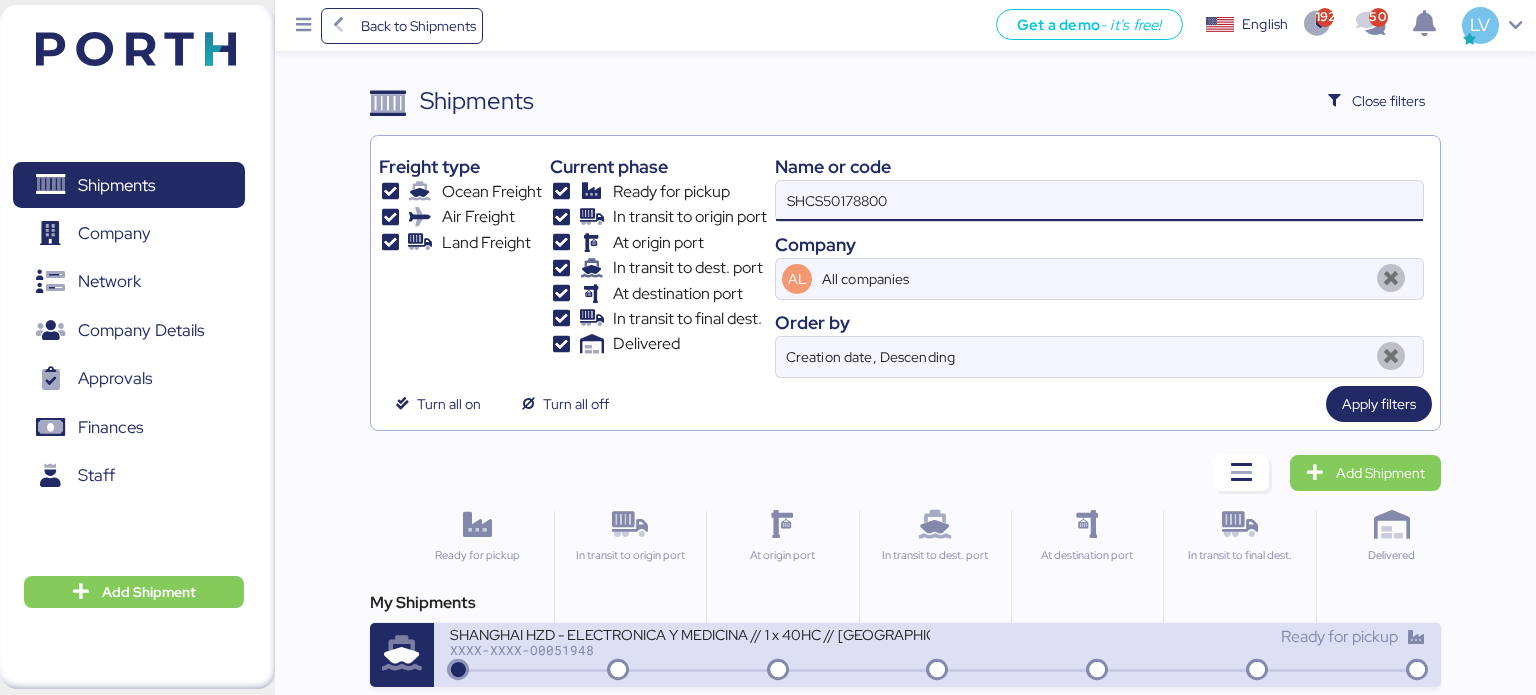 click on "XXXX-XXXX-O0051948" at bounding box center (690, 650) 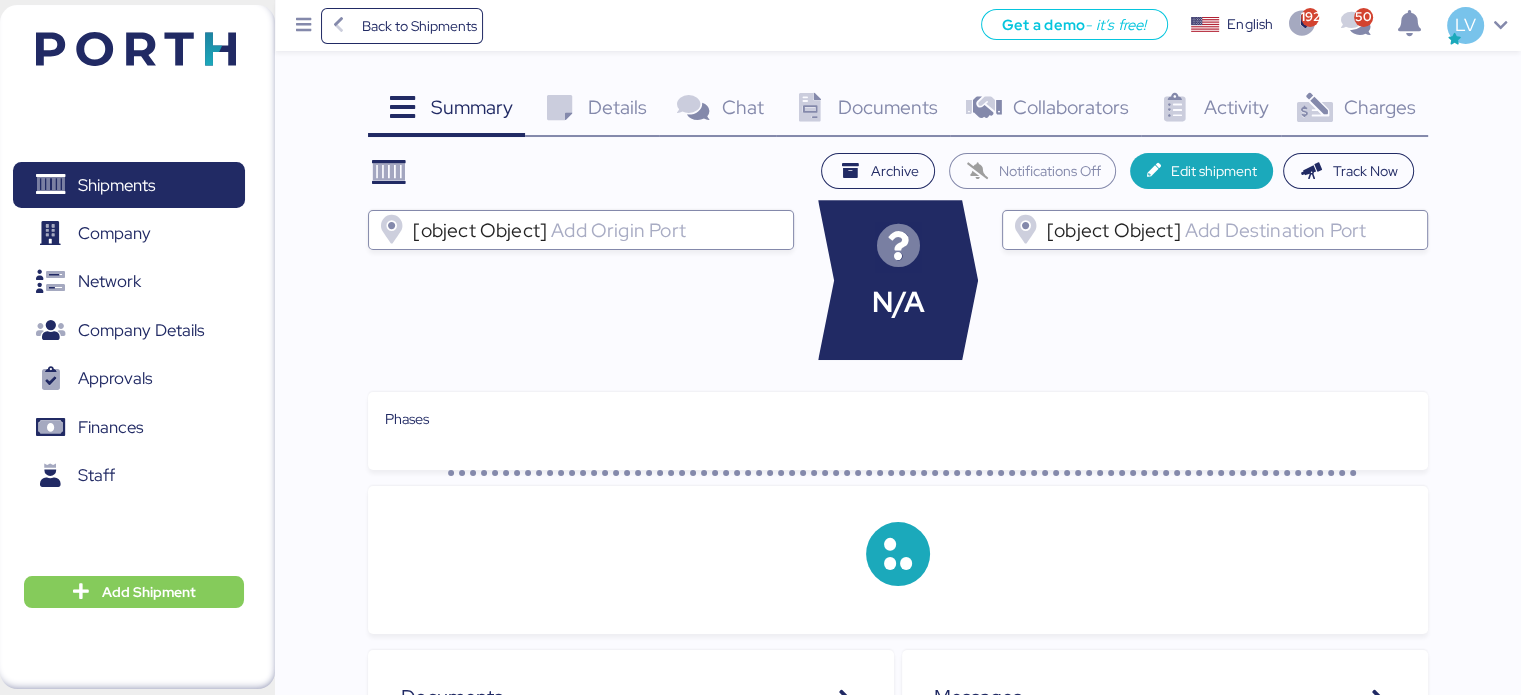 click on "Charges" at bounding box center (1379, 107) 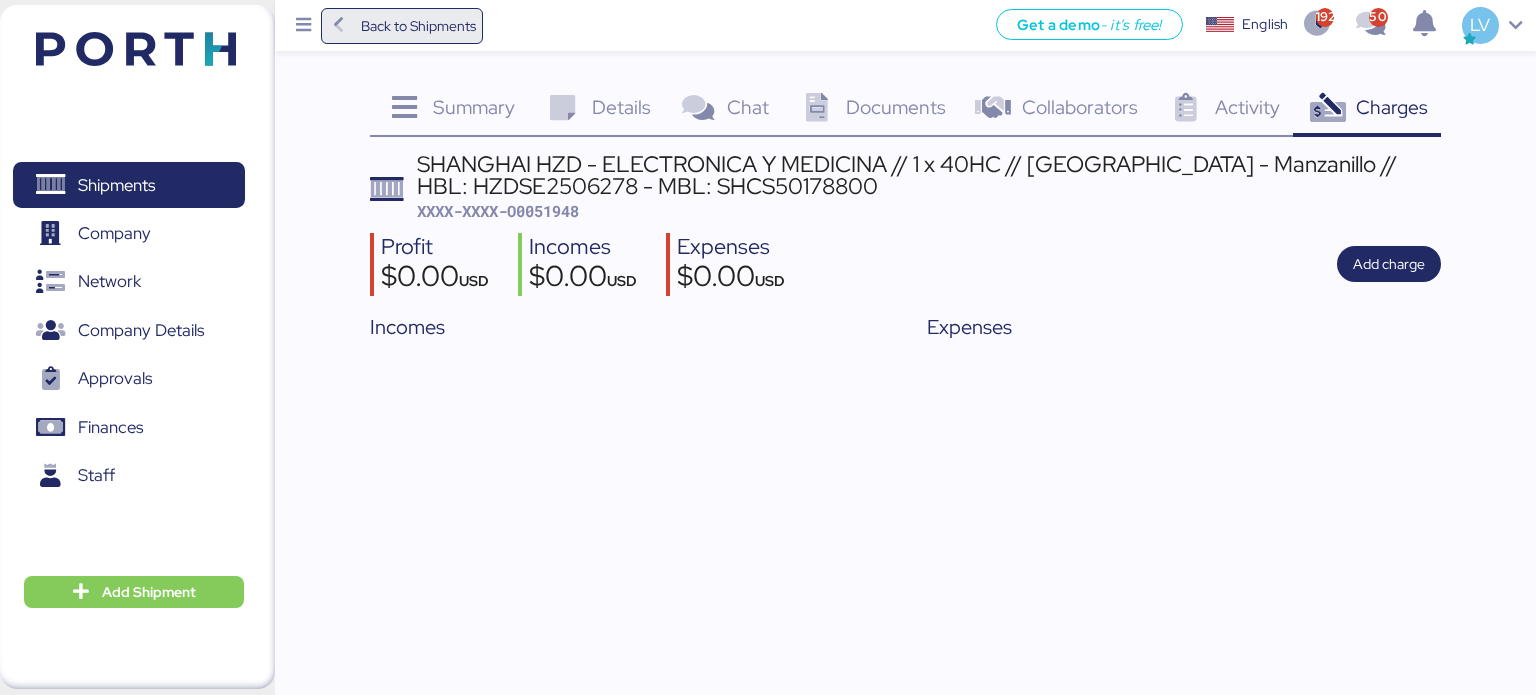 click on "Back to Shipments" at bounding box center (418, 26) 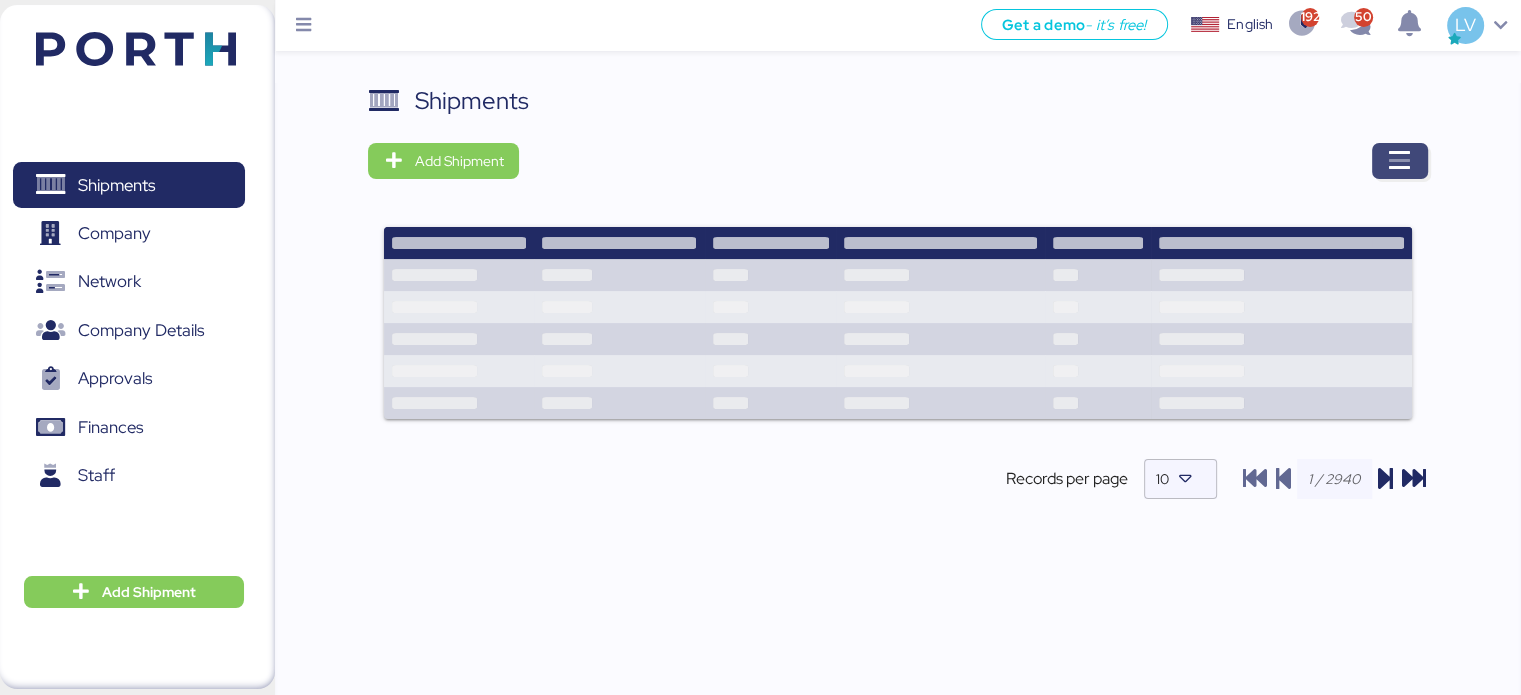 click at bounding box center (1400, 161) 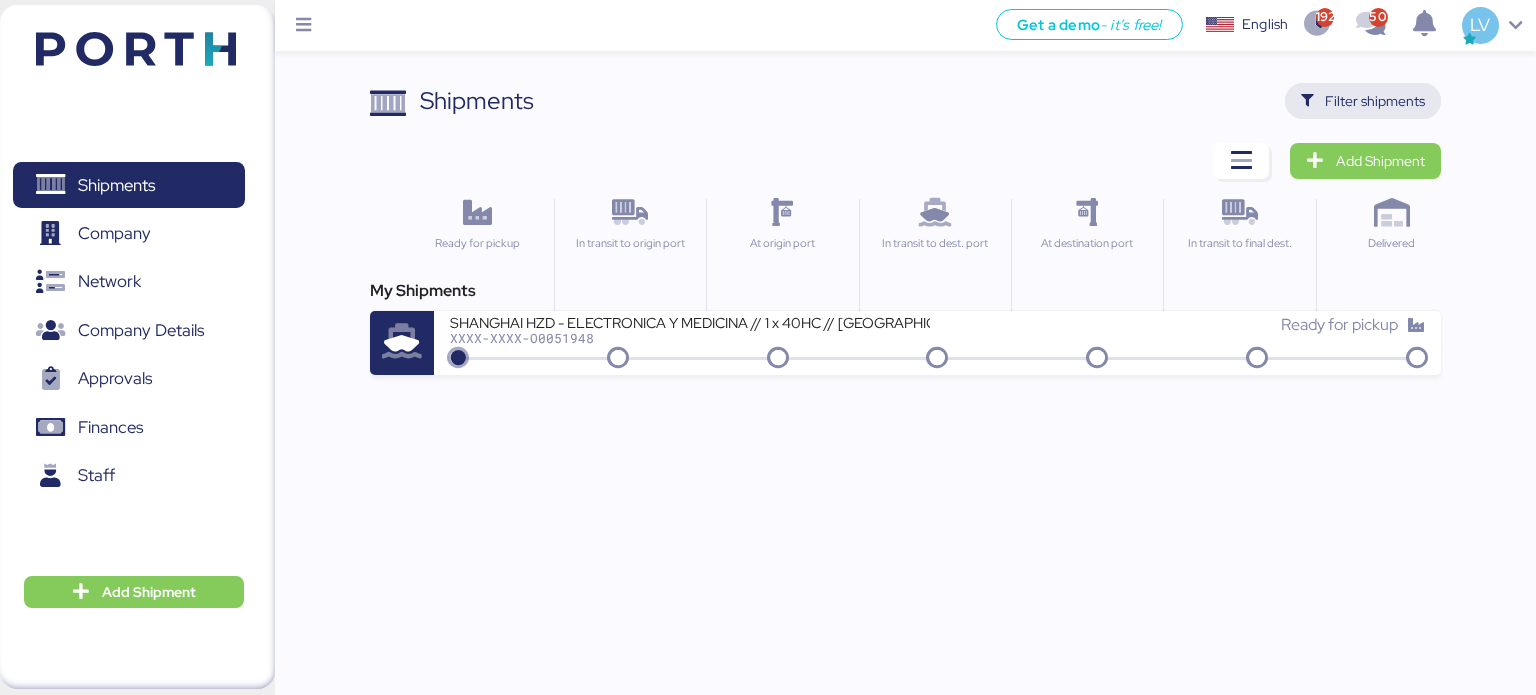 click on "Filter shipments" at bounding box center (1375, 101) 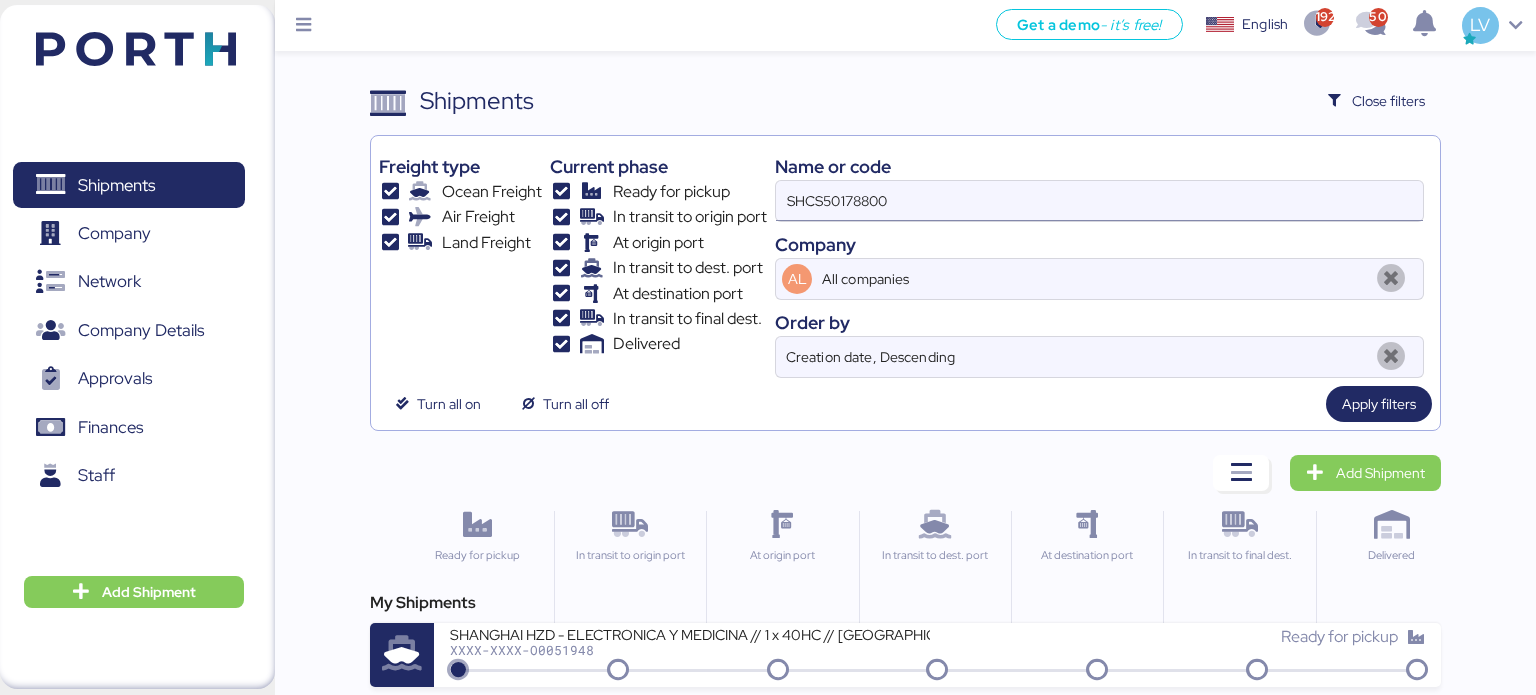 click on "SHCS50178800" at bounding box center (1099, 201) 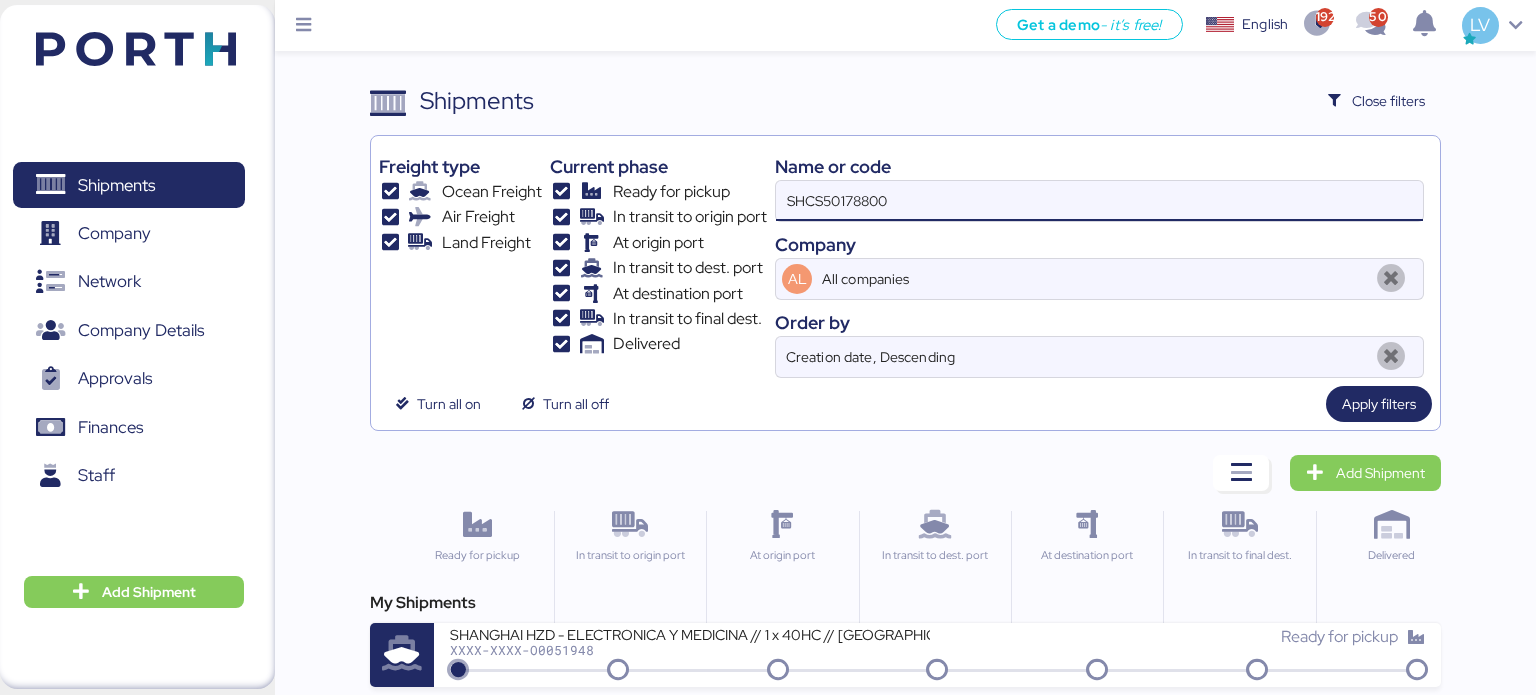 click on "SHCS50178800" at bounding box center (1099, 201) 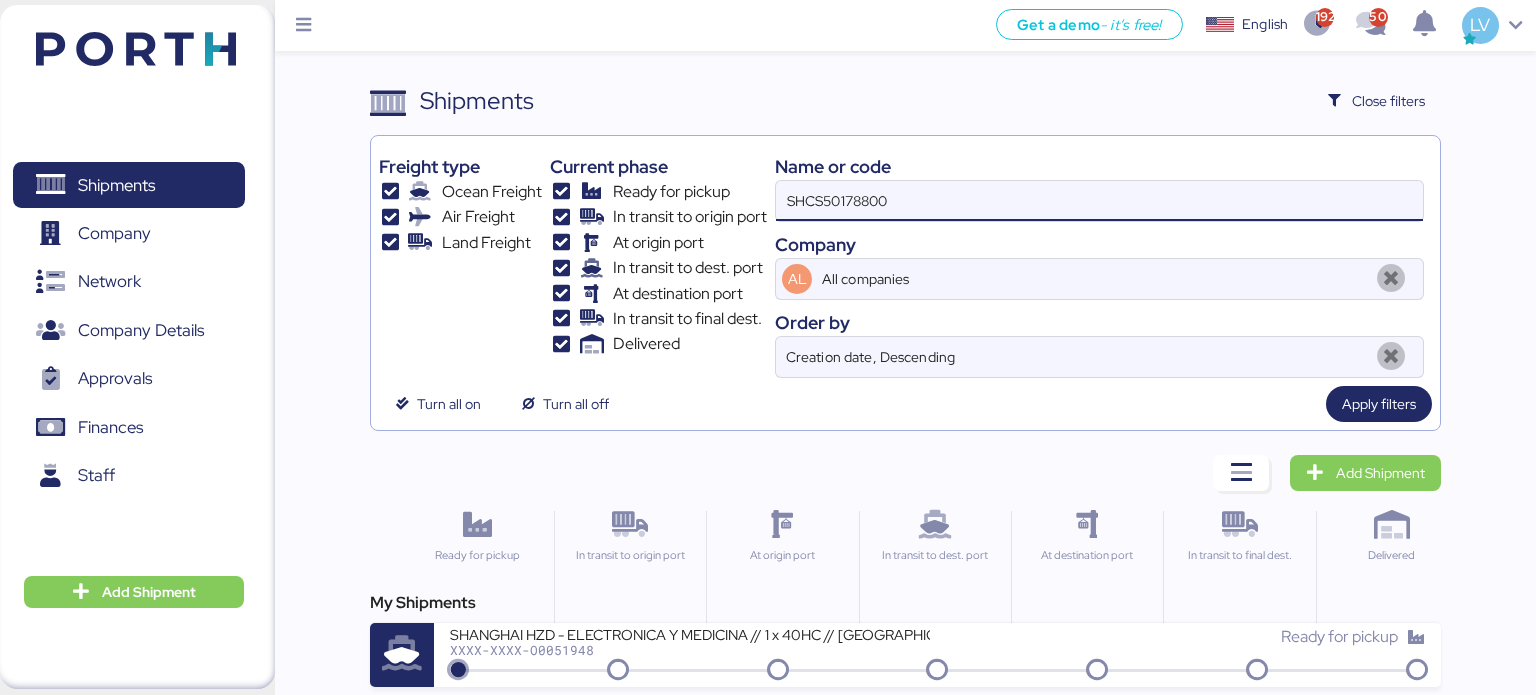paste on "SE509253" 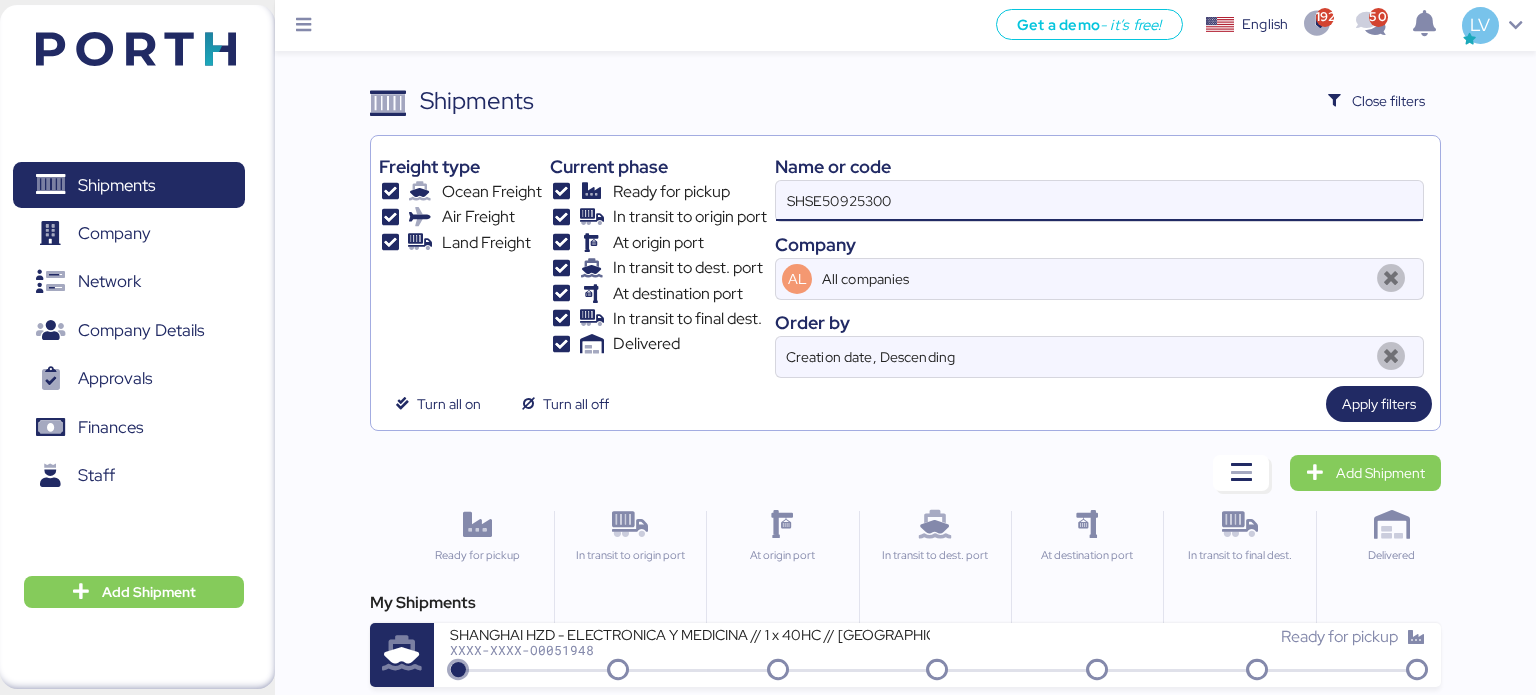 type on "SHSE50925300" 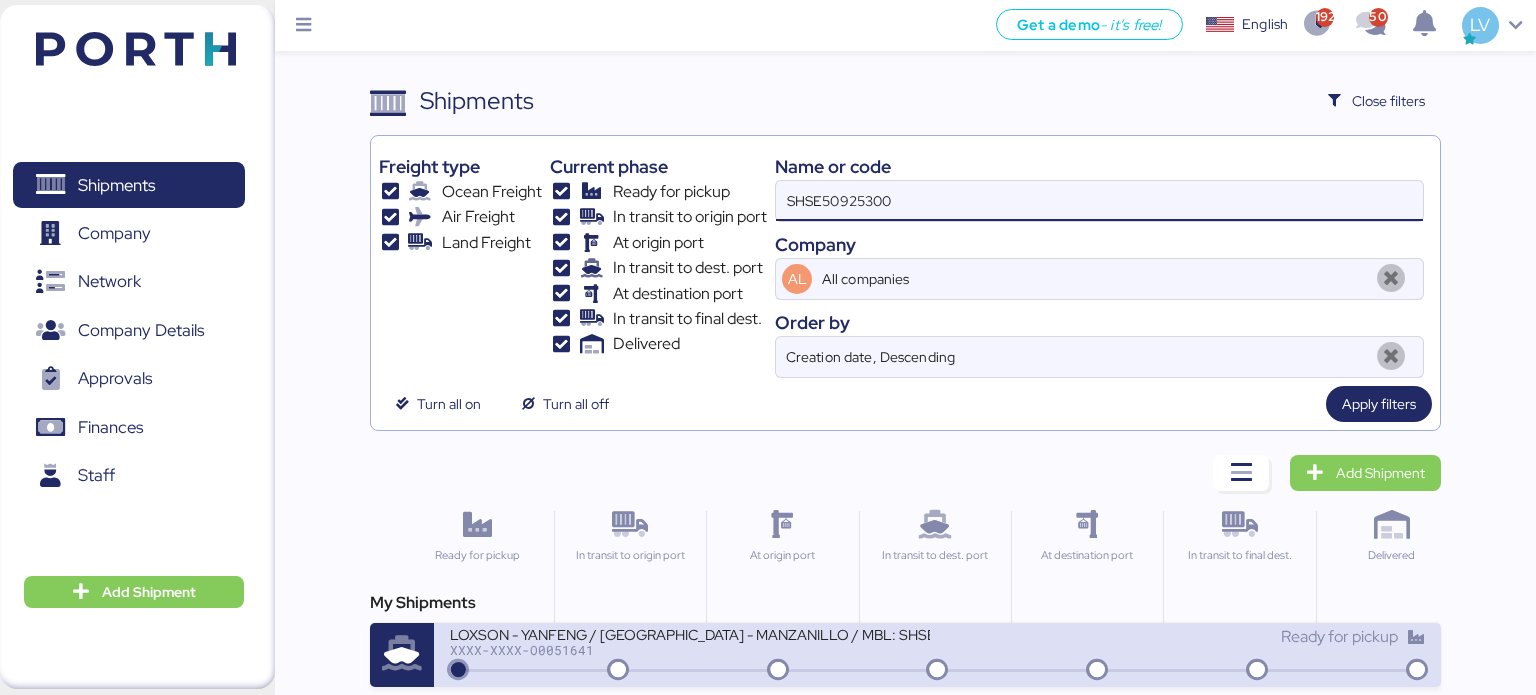 click on "XXXX-XXXX-O0051641" at bounding box center (690, 650) 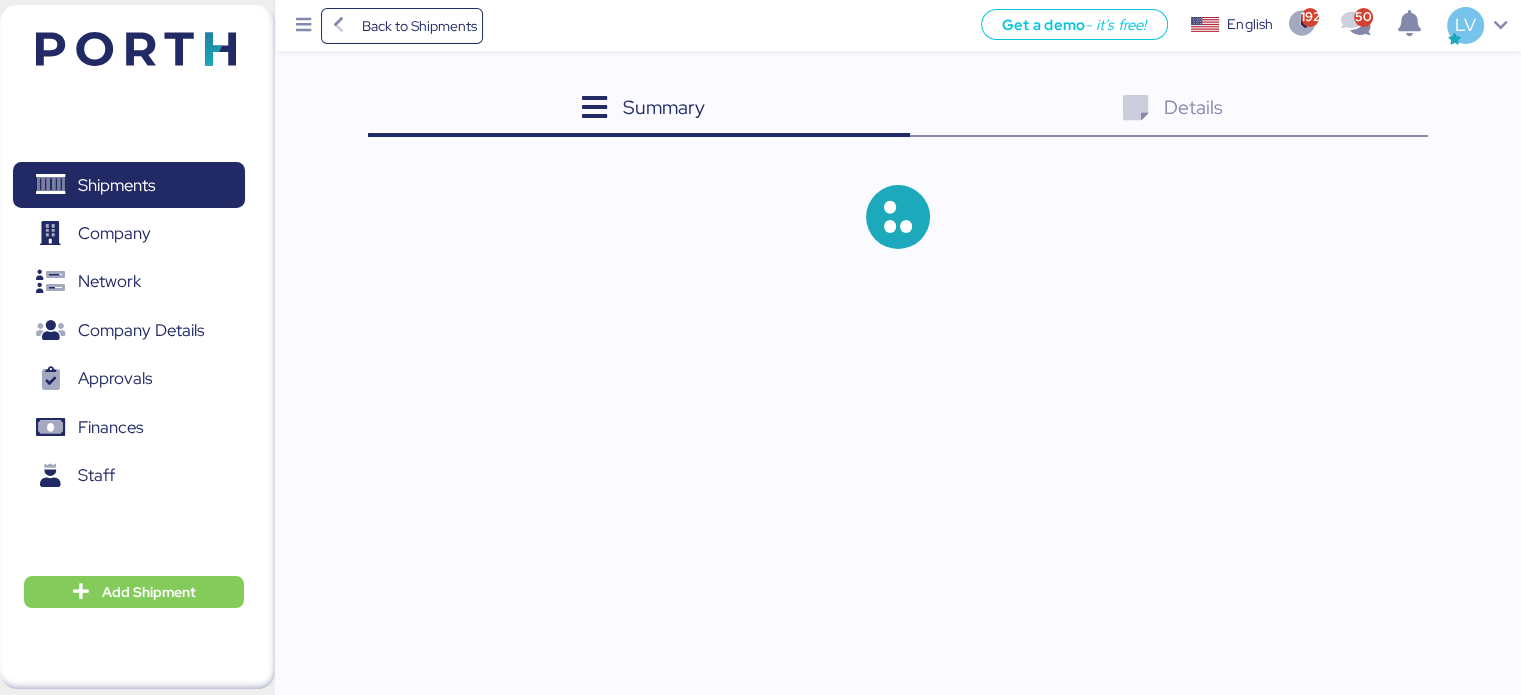 click on "Details 0" at bounding box center [1169, 110] 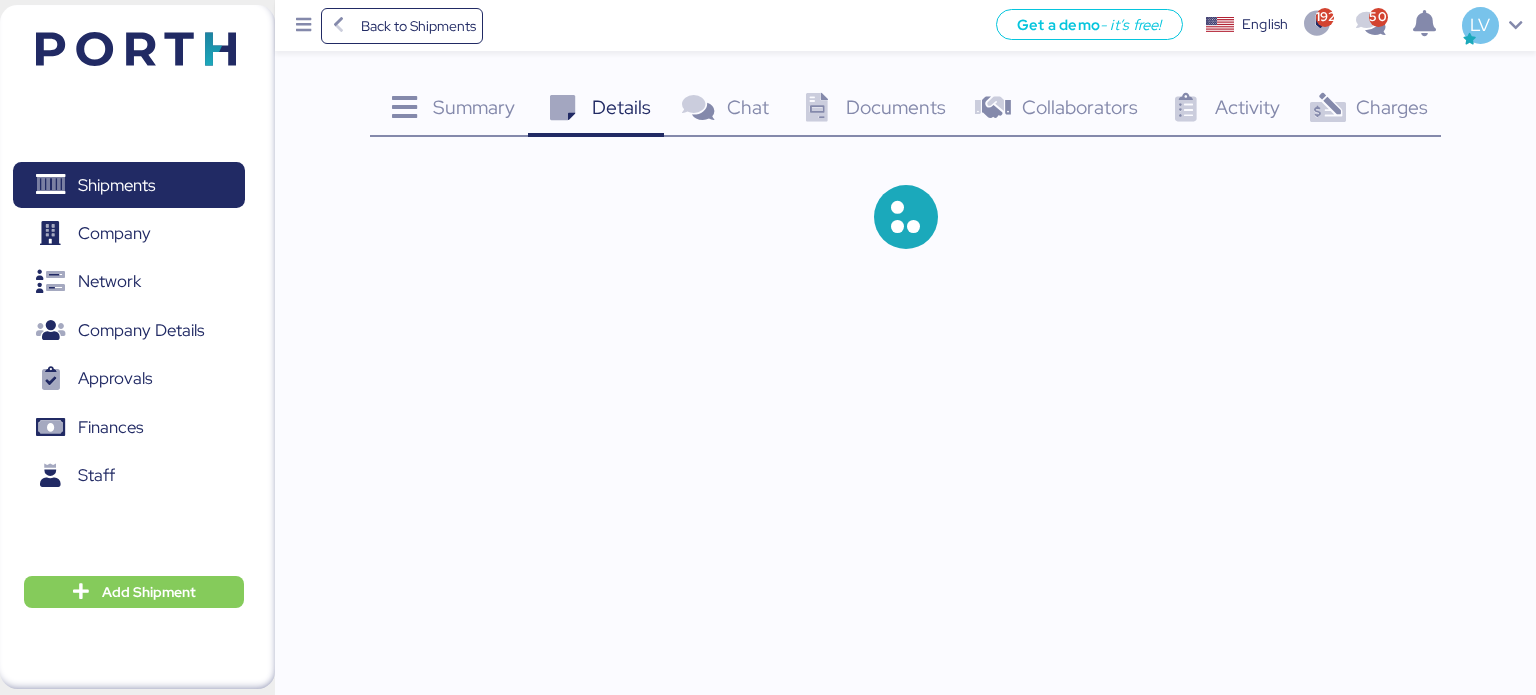 click on "Charges" at bounding box center [1392, 107] 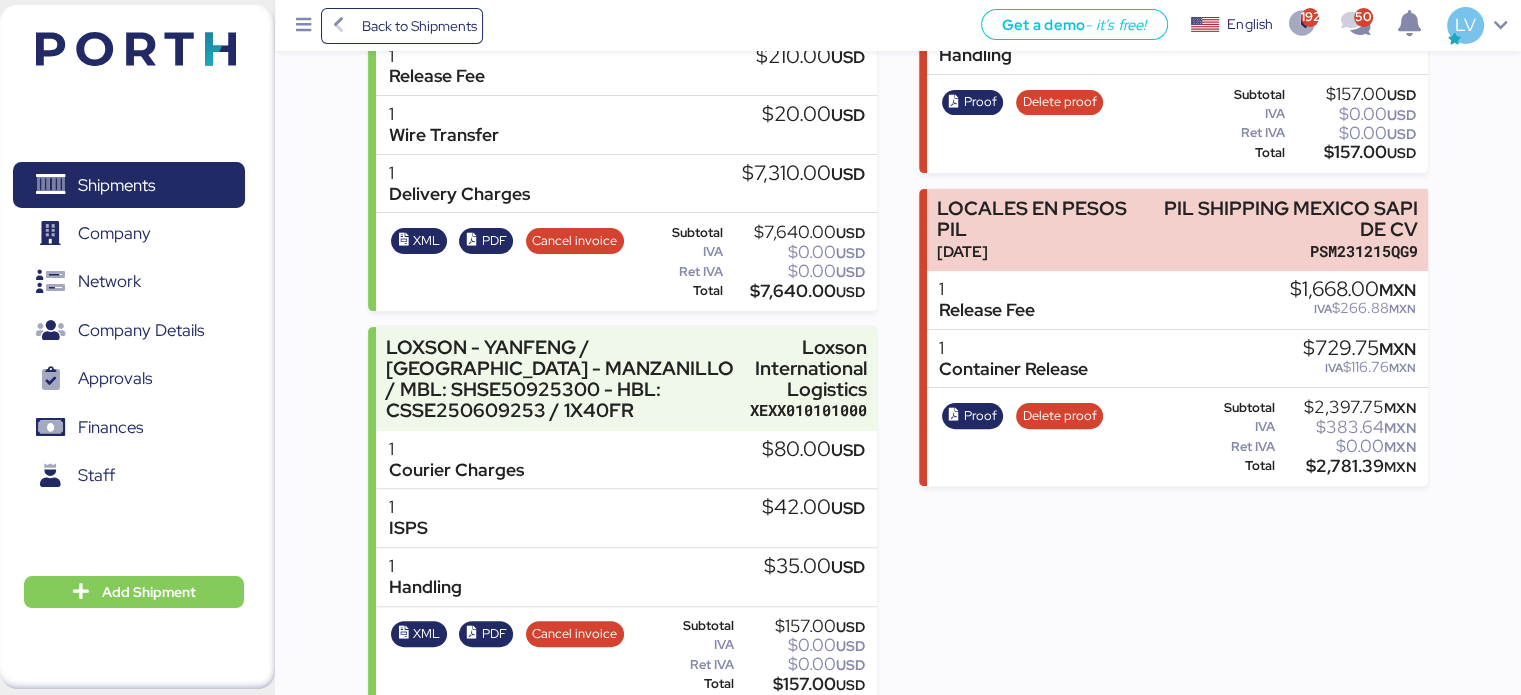 scroll, scrollTop: 553, scrollLeft: 0, axis: vertical 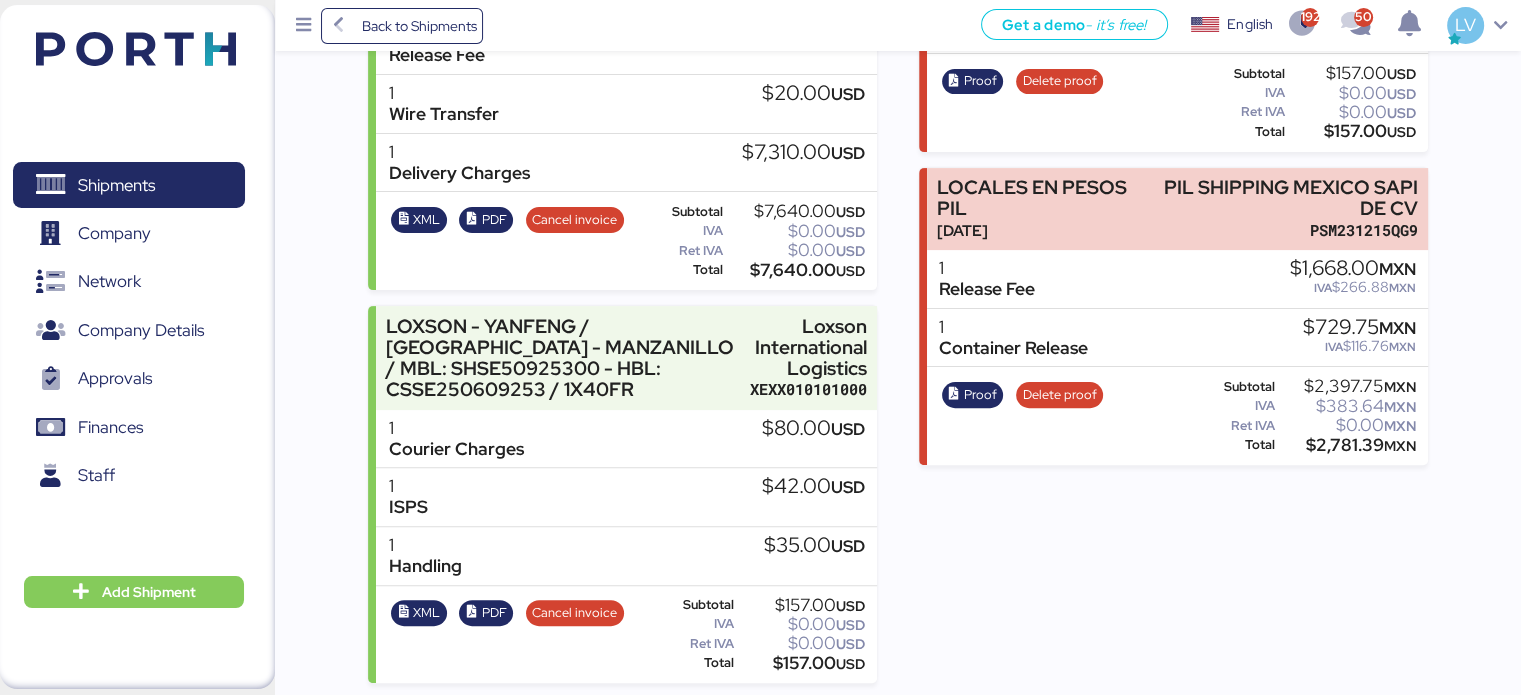 click on "LOCALES EN PESOS PIL" at bounding box center [1035, 198] 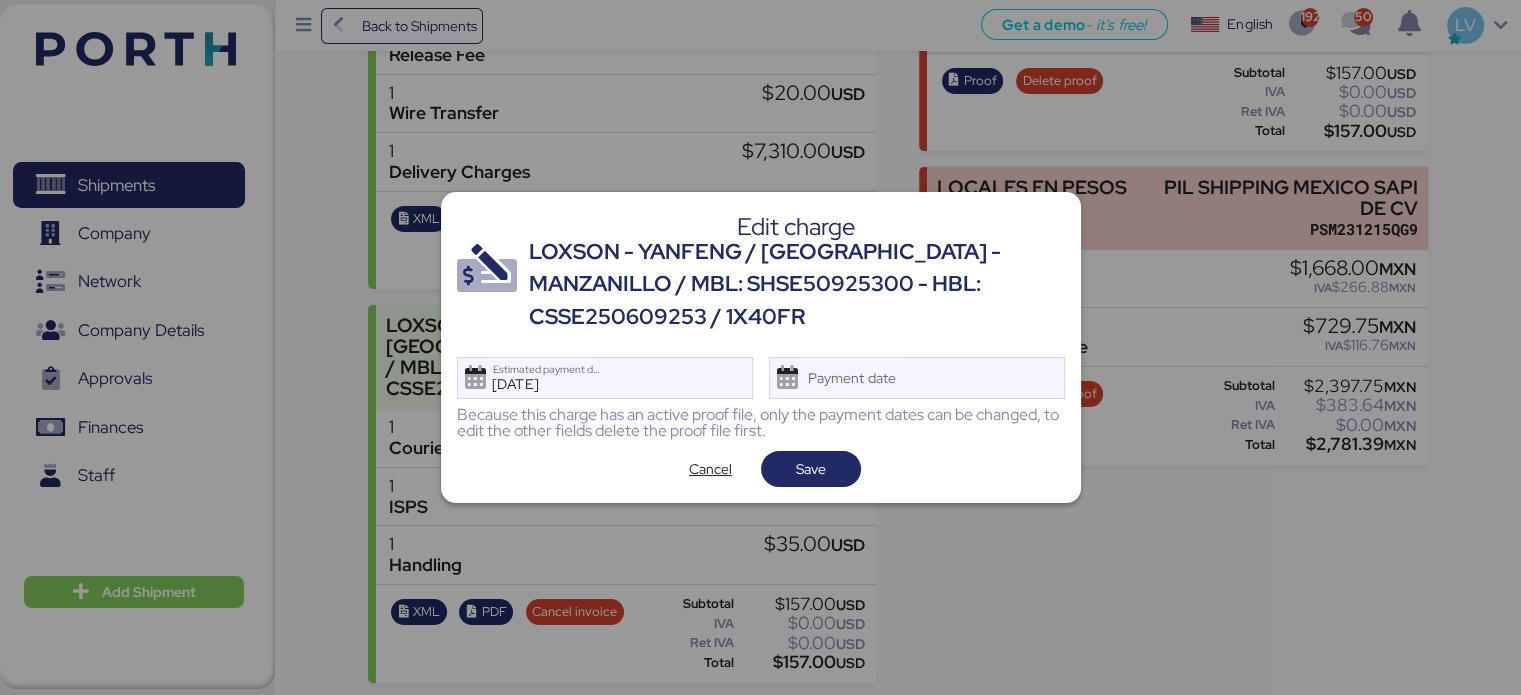 scroll, scrollTop: 0, scrollLeft: 0, axis: both 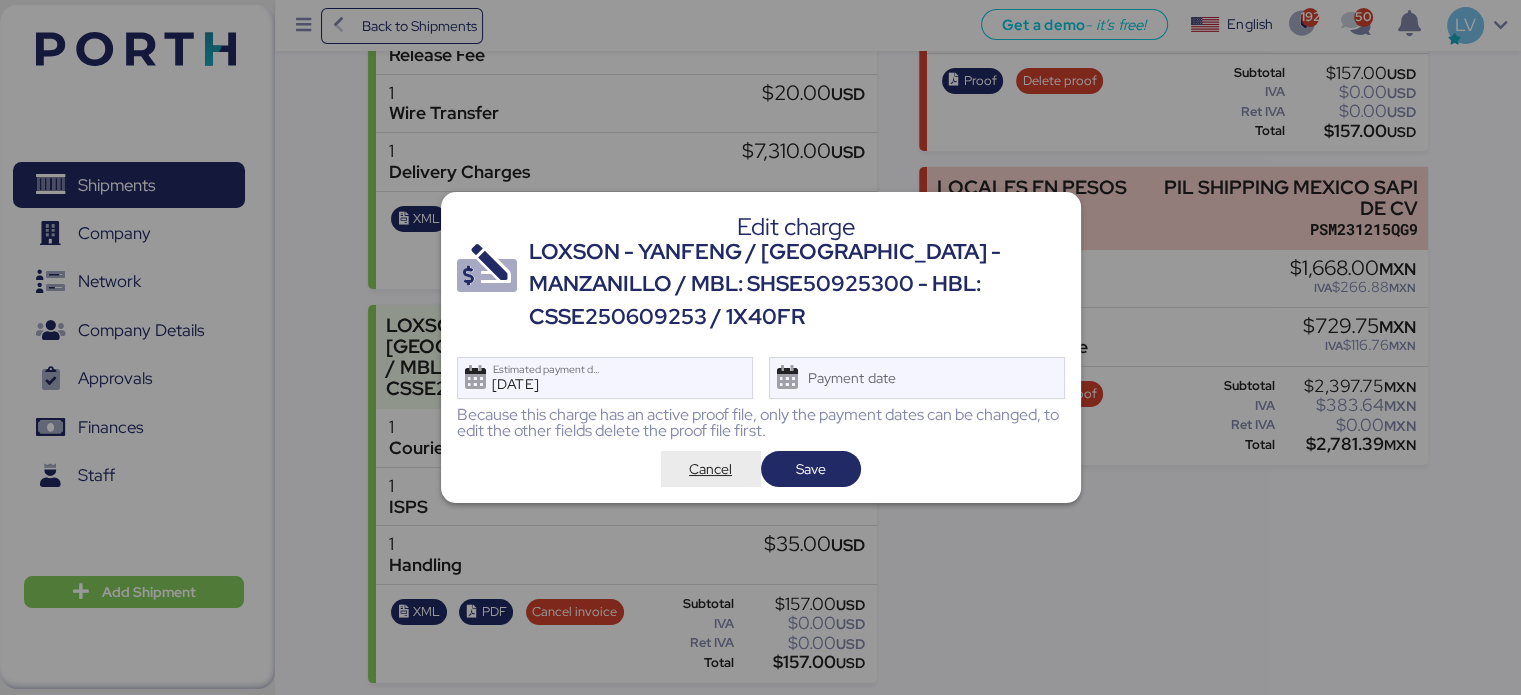 click on "Cancel" at bounding box center (711, 469) 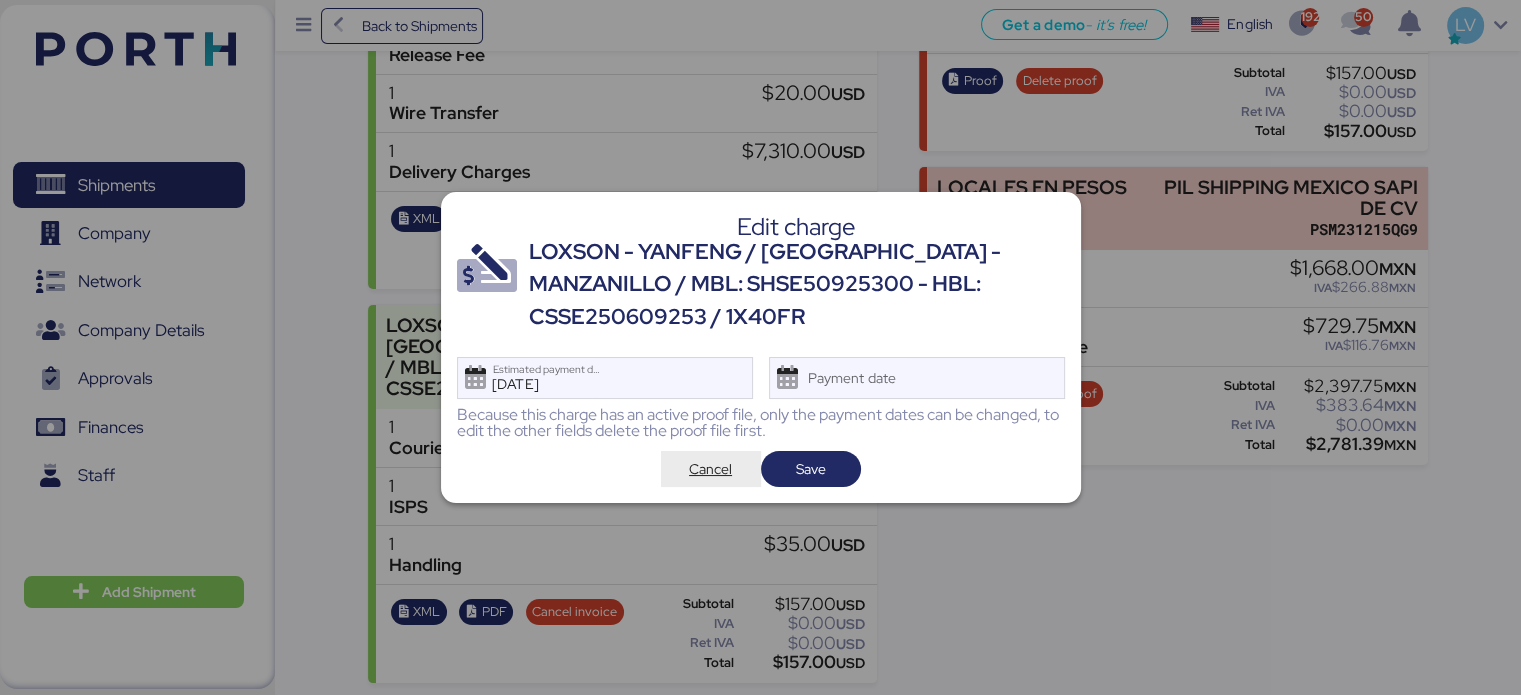 scroll, scrollTop: 553, scrollLeft: 0, axis: vertical 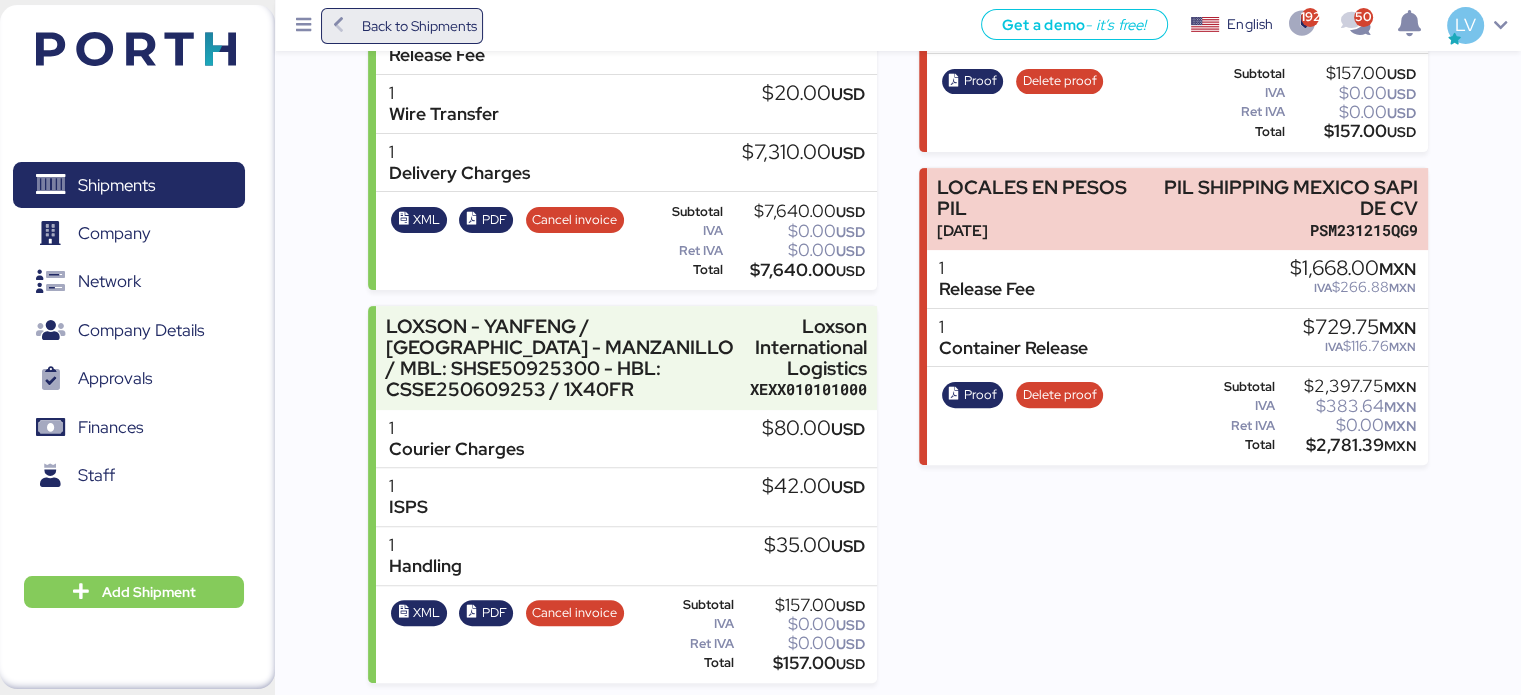 click on "Back to Shipments" at bounding box center [402, 26] 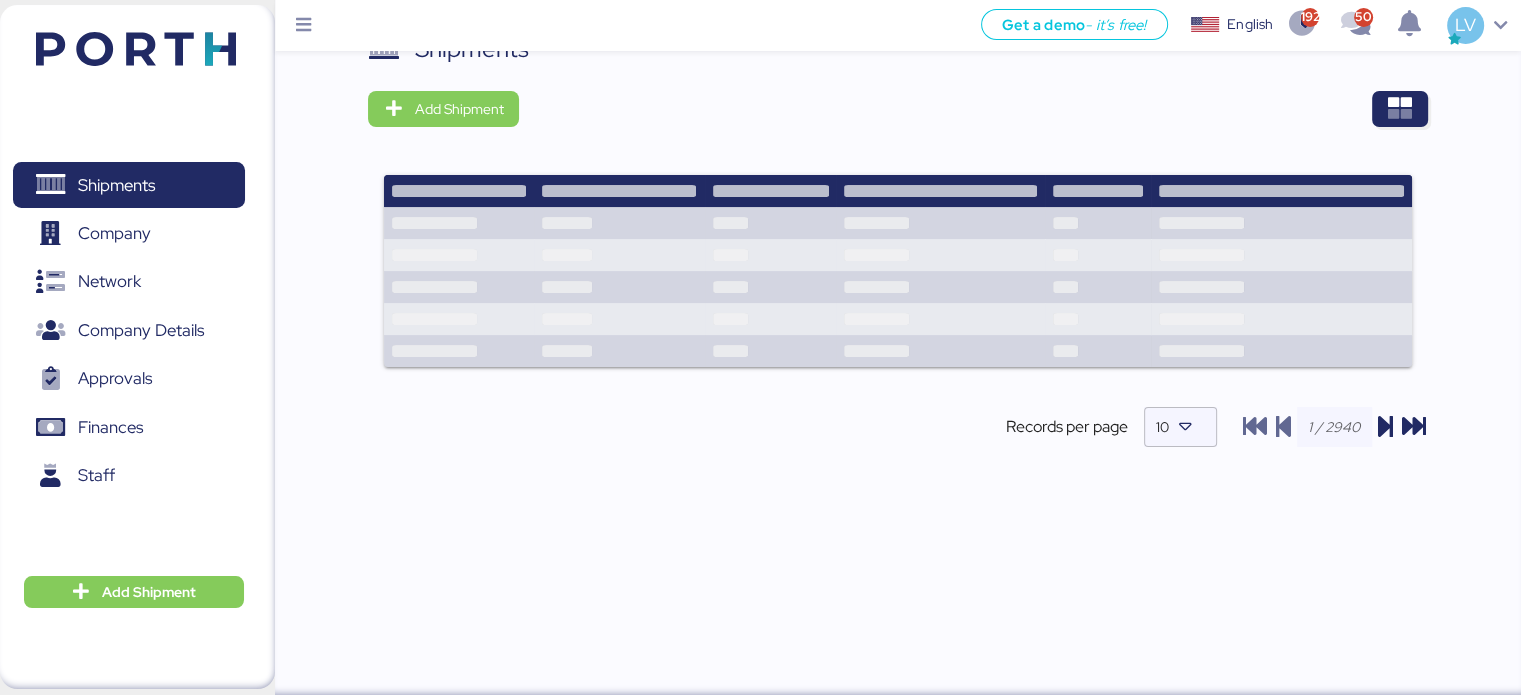 scroll, scrollTop: 0, scrollLeft: 0, axis: both 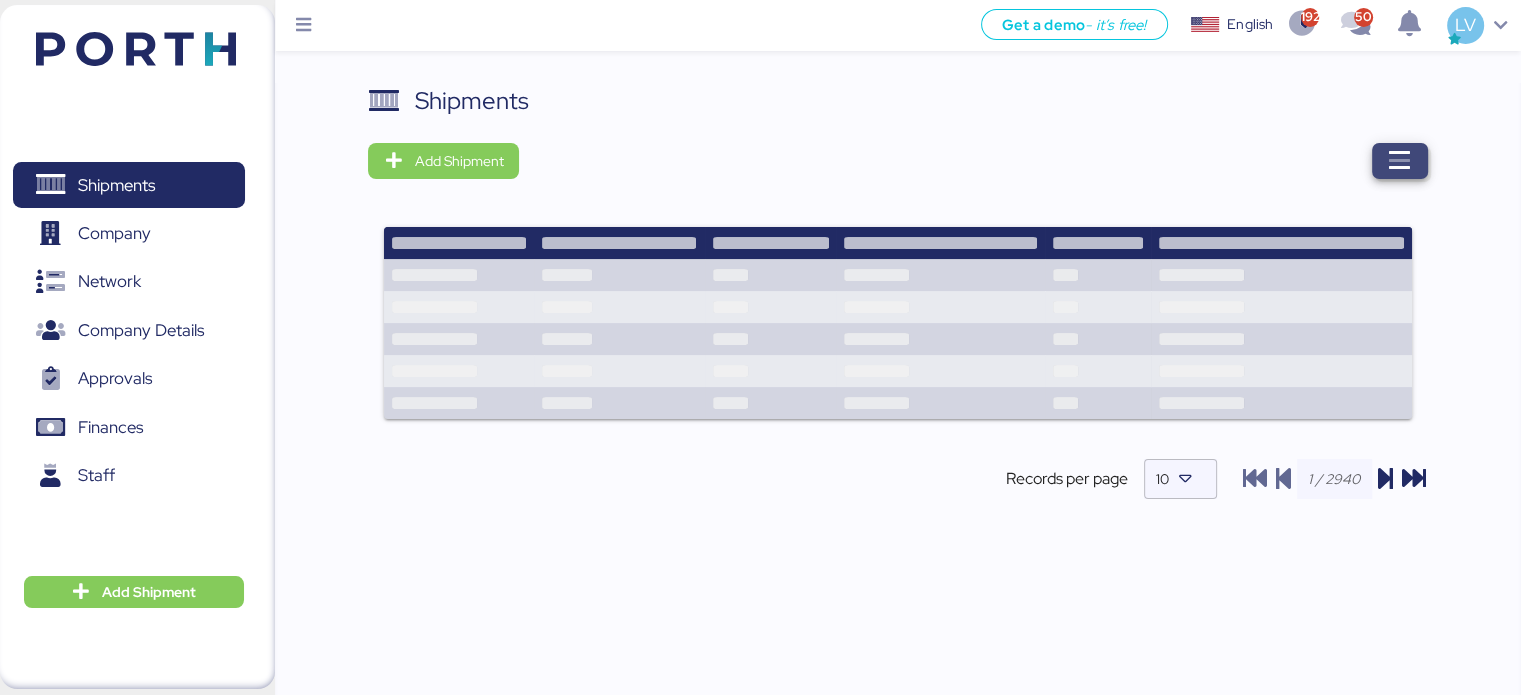 click at bounding box center (1400, 161) 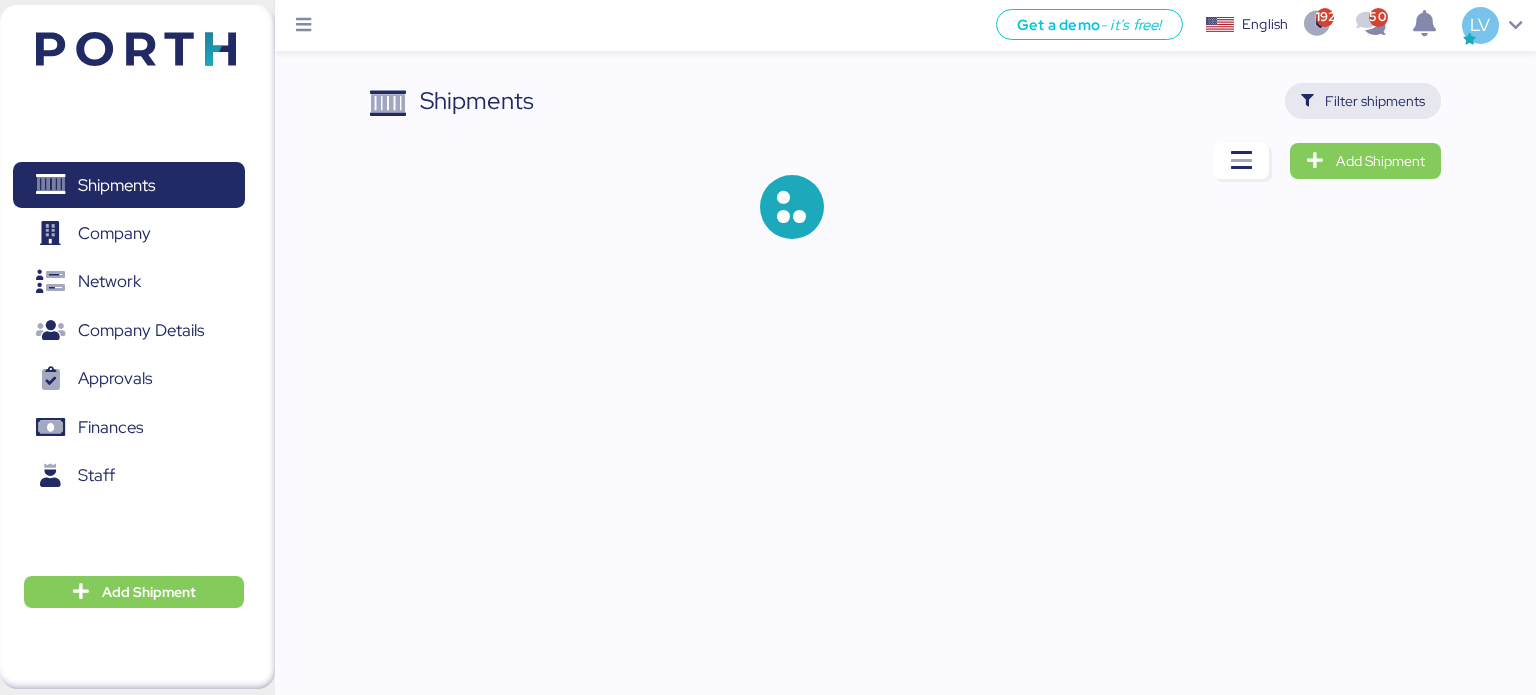 click on "Filter shipments" at bounding box center (1375, 101) 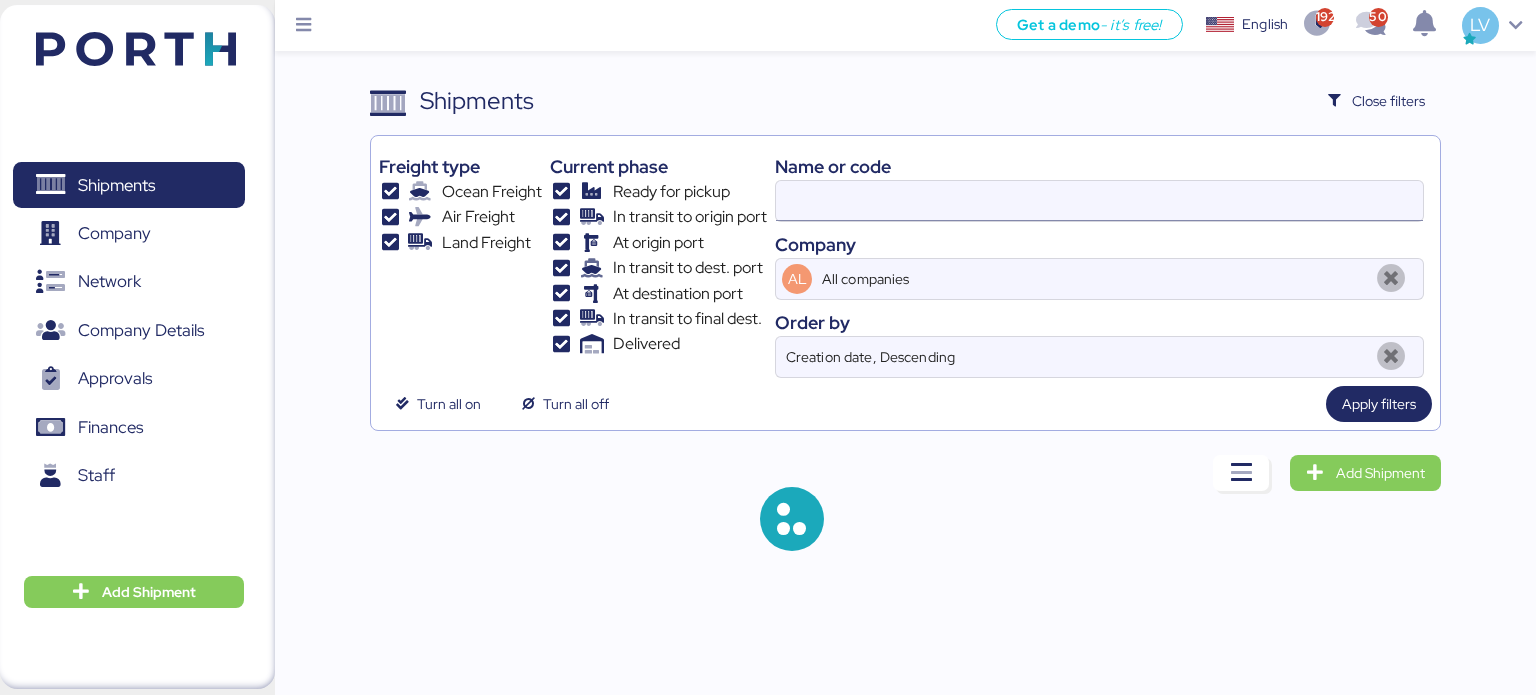 click at bounding box center (1099, 201) 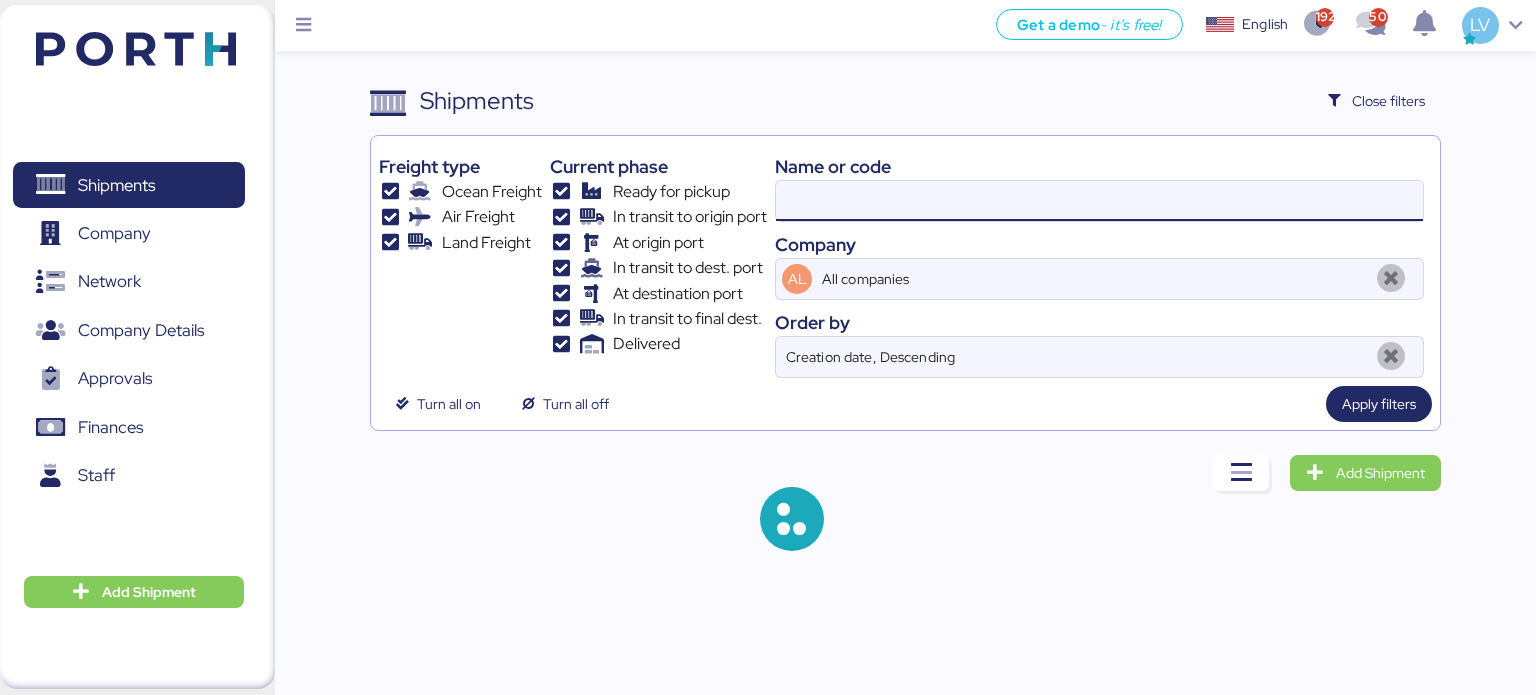 click at bounding box center [1099, 201] 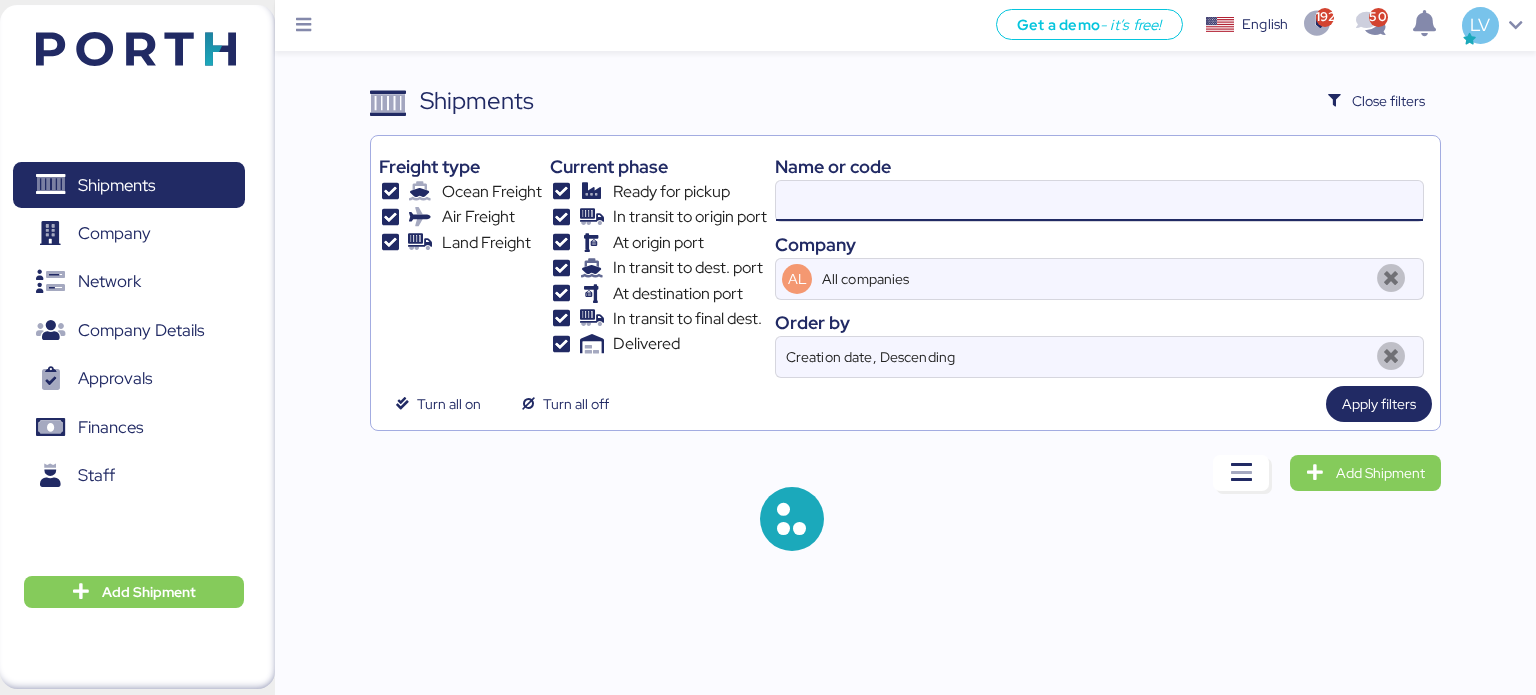 paste on "SHSI50189900" 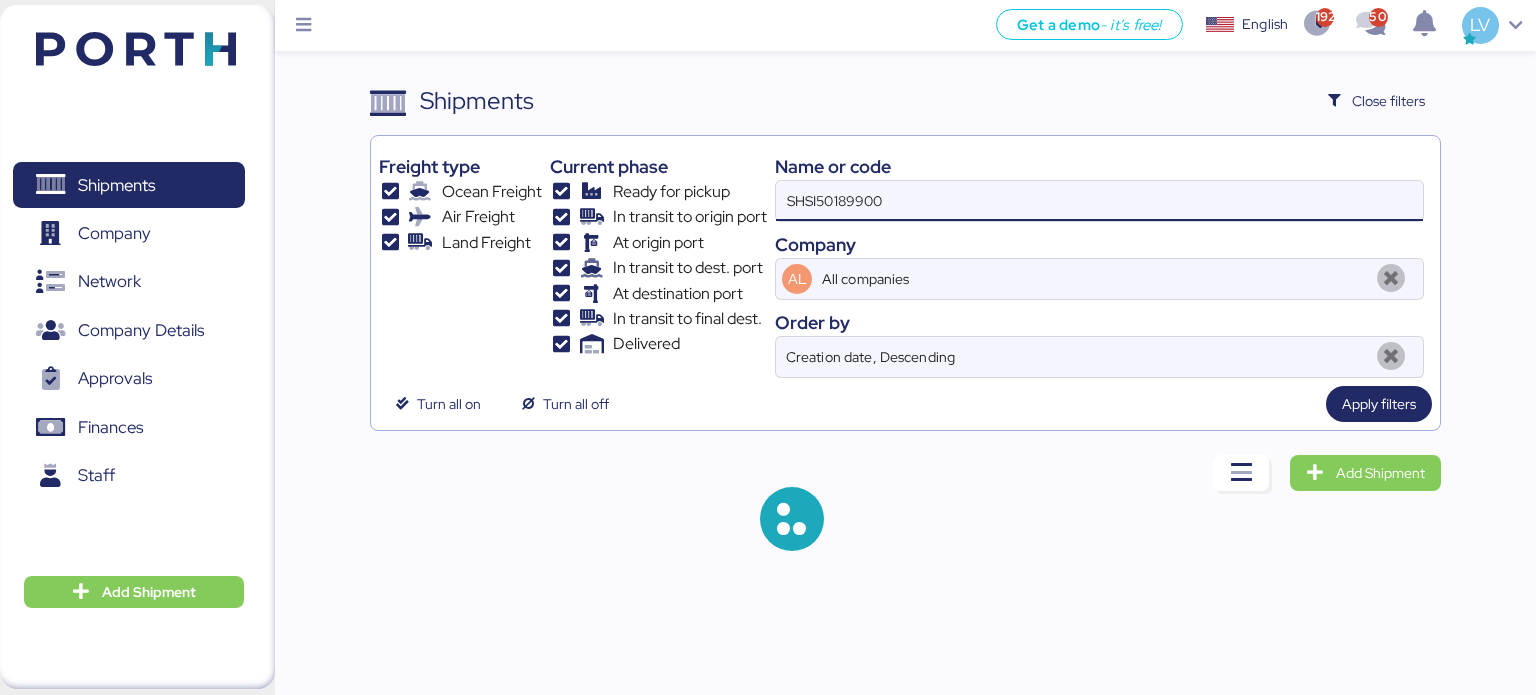 type on "SHSI50189900" 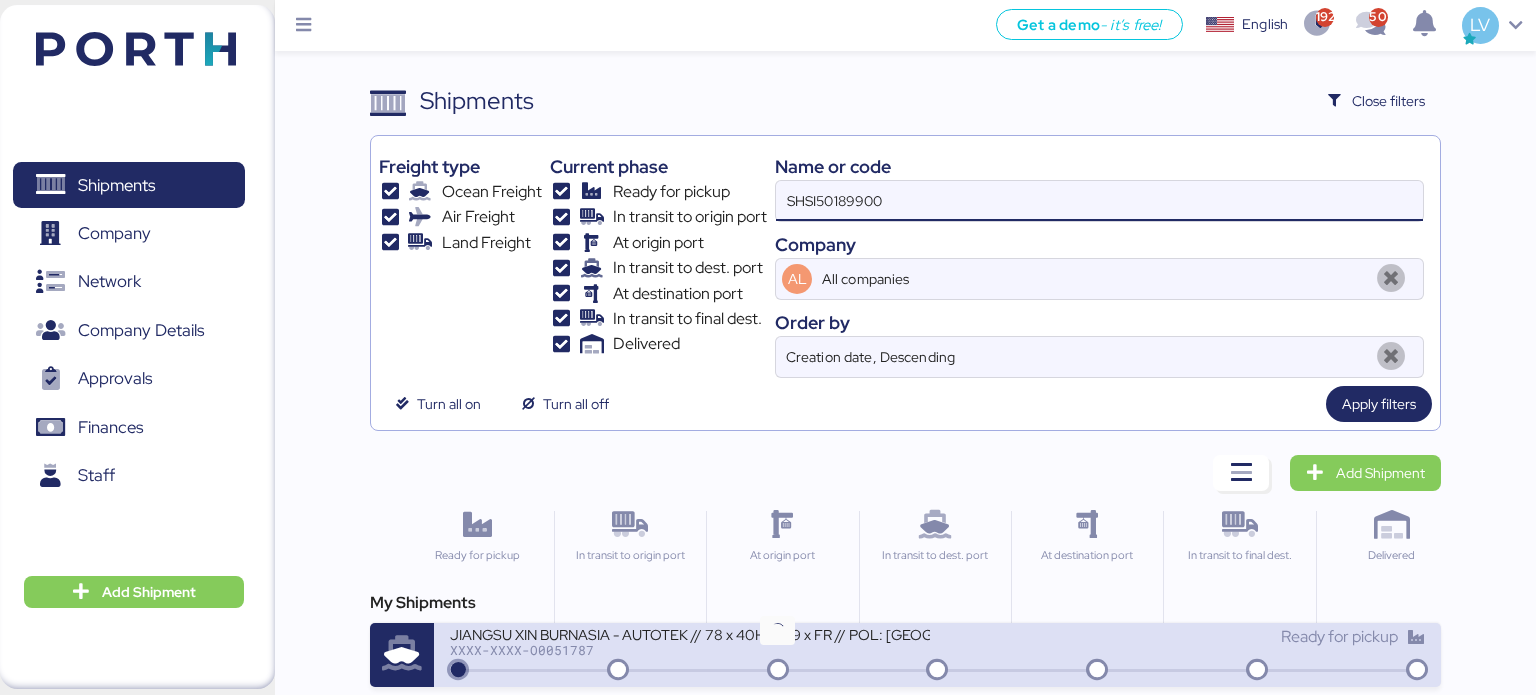 click at bounding box center (778, 671) 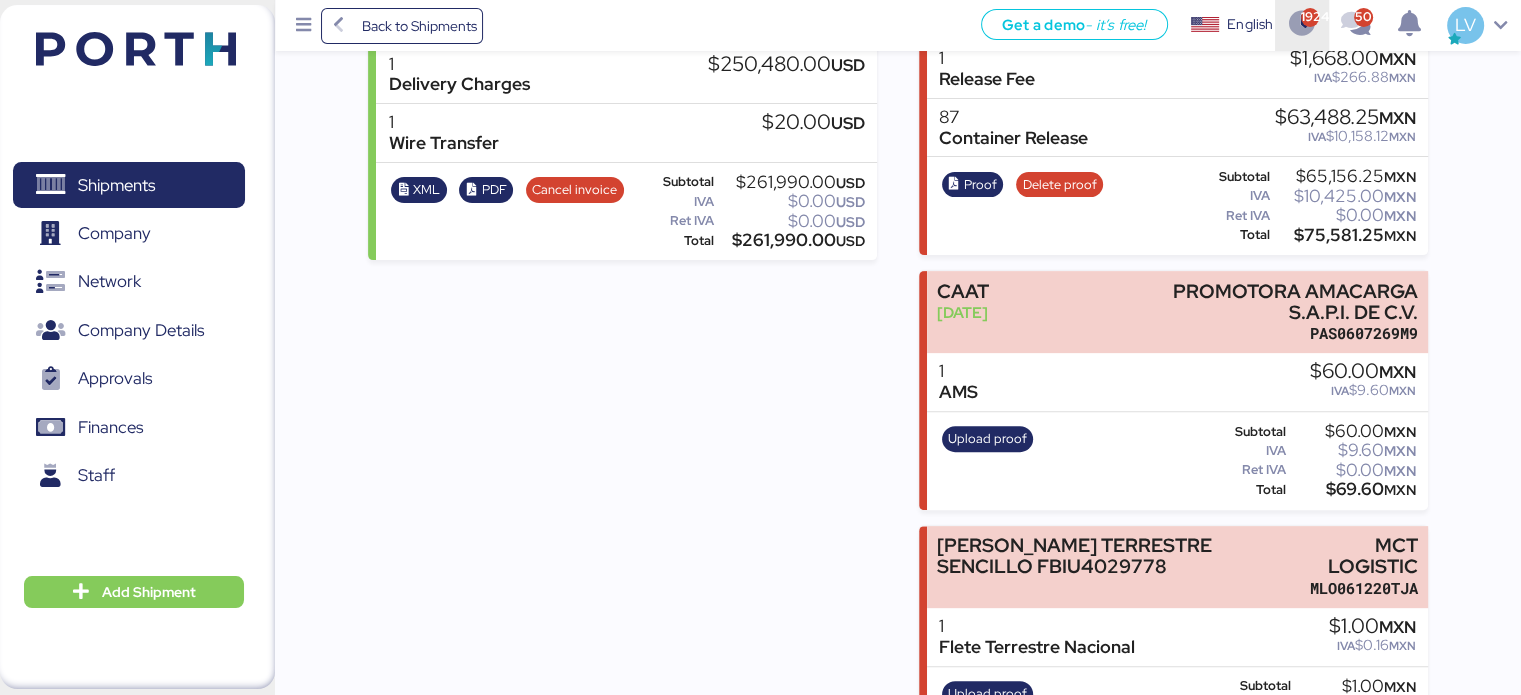 scroll, scrollTop: 656, scrollLeft: 0, axis: vertical 